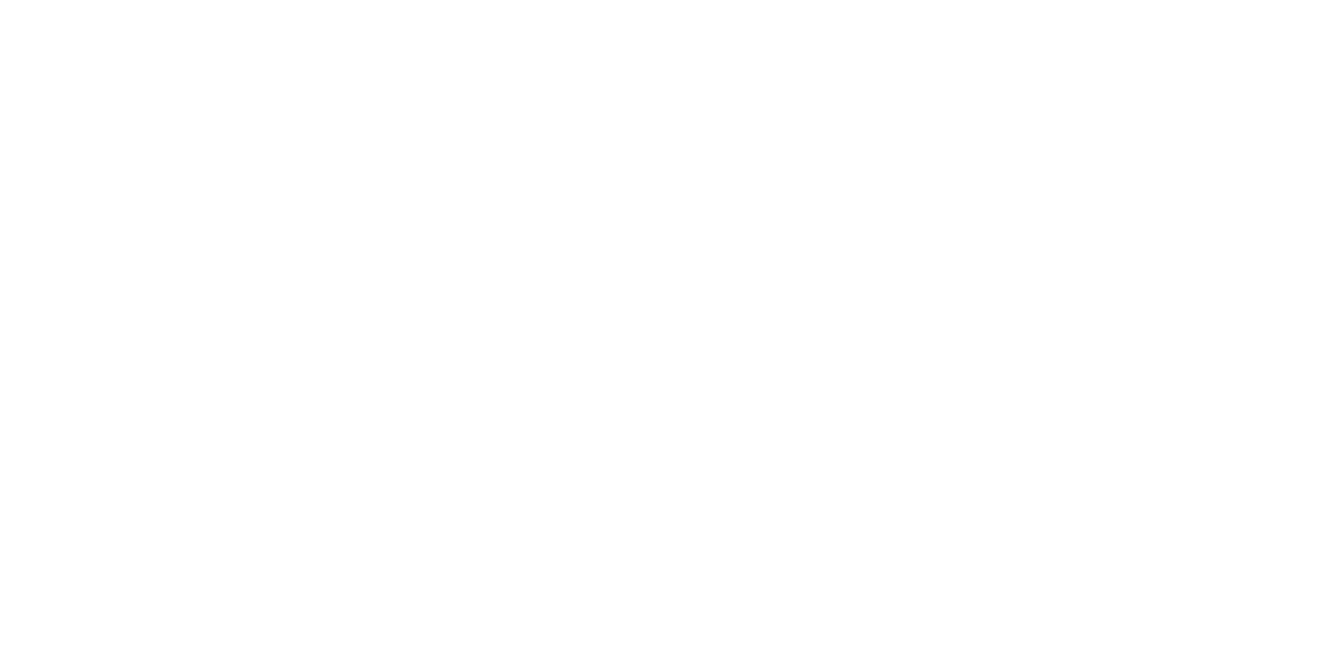 scroll, scrollTop: 0, scrollLeft: 0, axis: both 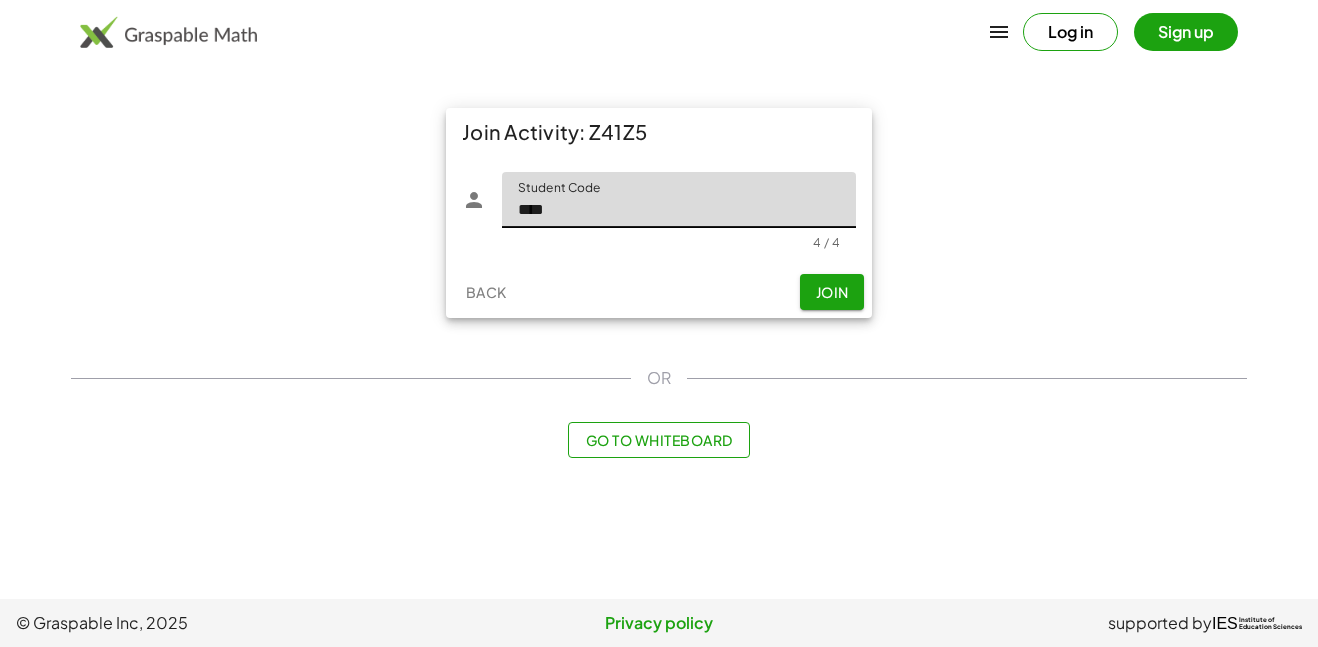 type on "****" 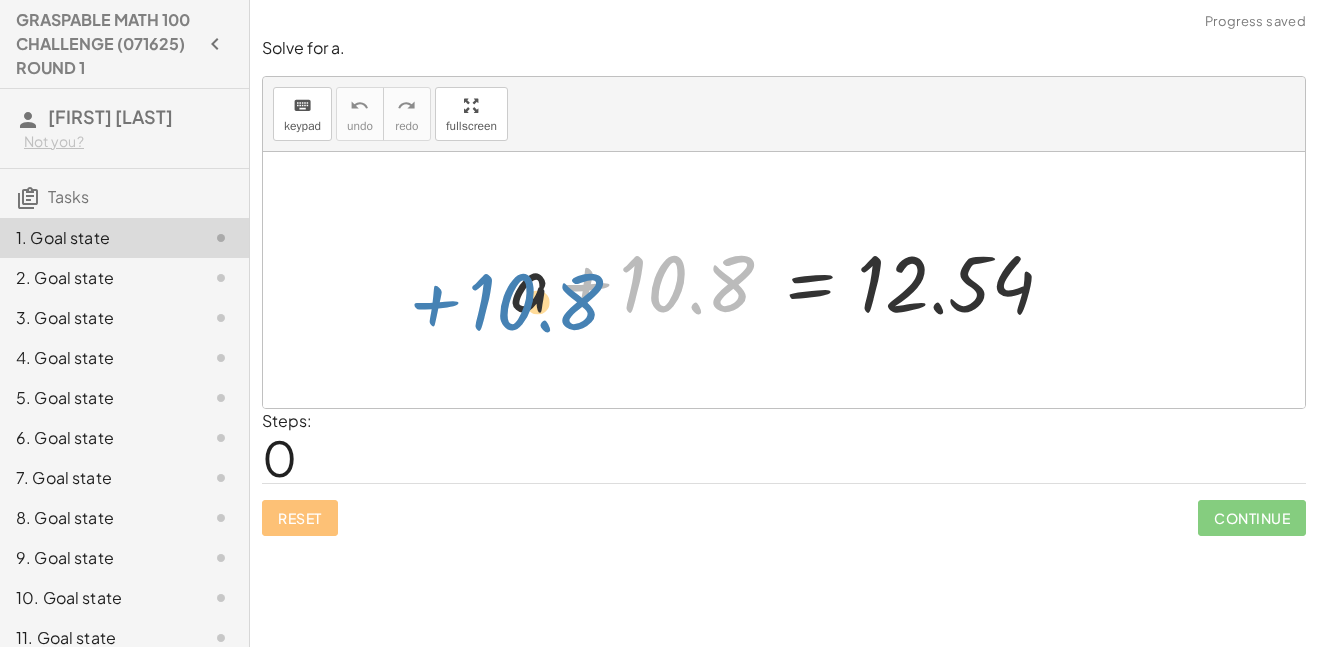drag, startPoint x: 661, startPoint y: 268, endPoint x: 507, endPoint y: 286, distance: 155.04839 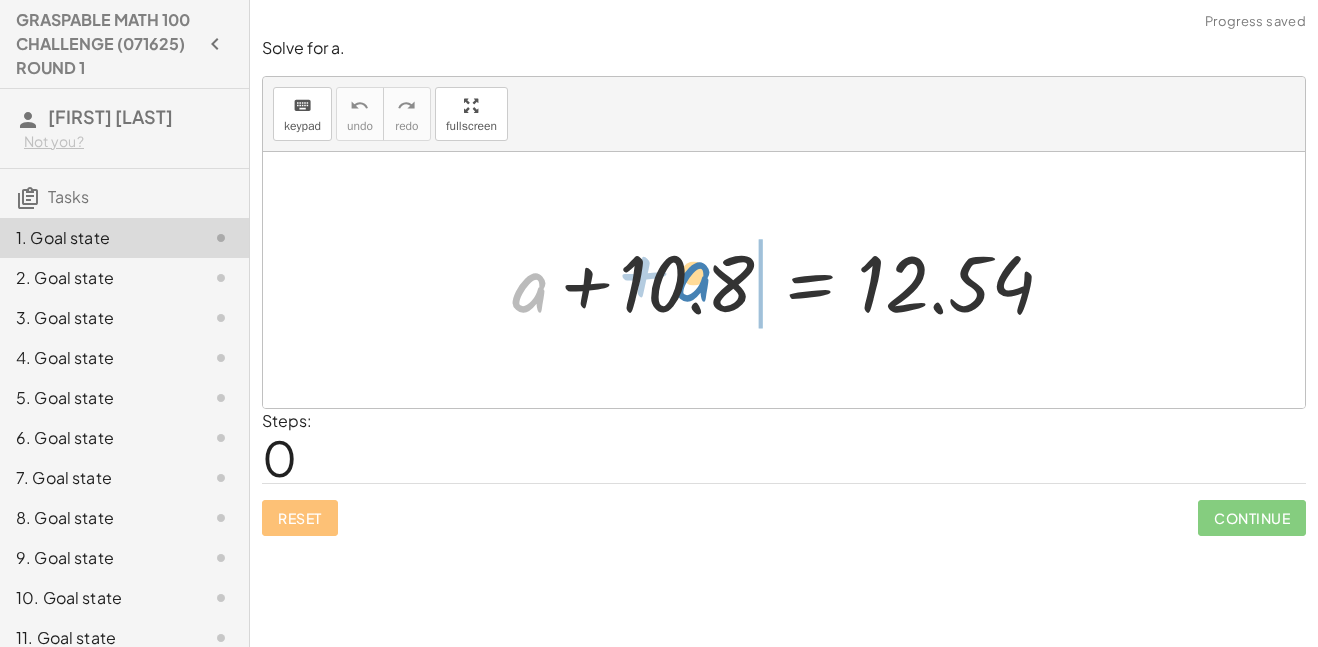 drag, startPoint x: 523, startPoint y: 296, endPoint x: 687, endPoint y: 286, distance: 164.3046 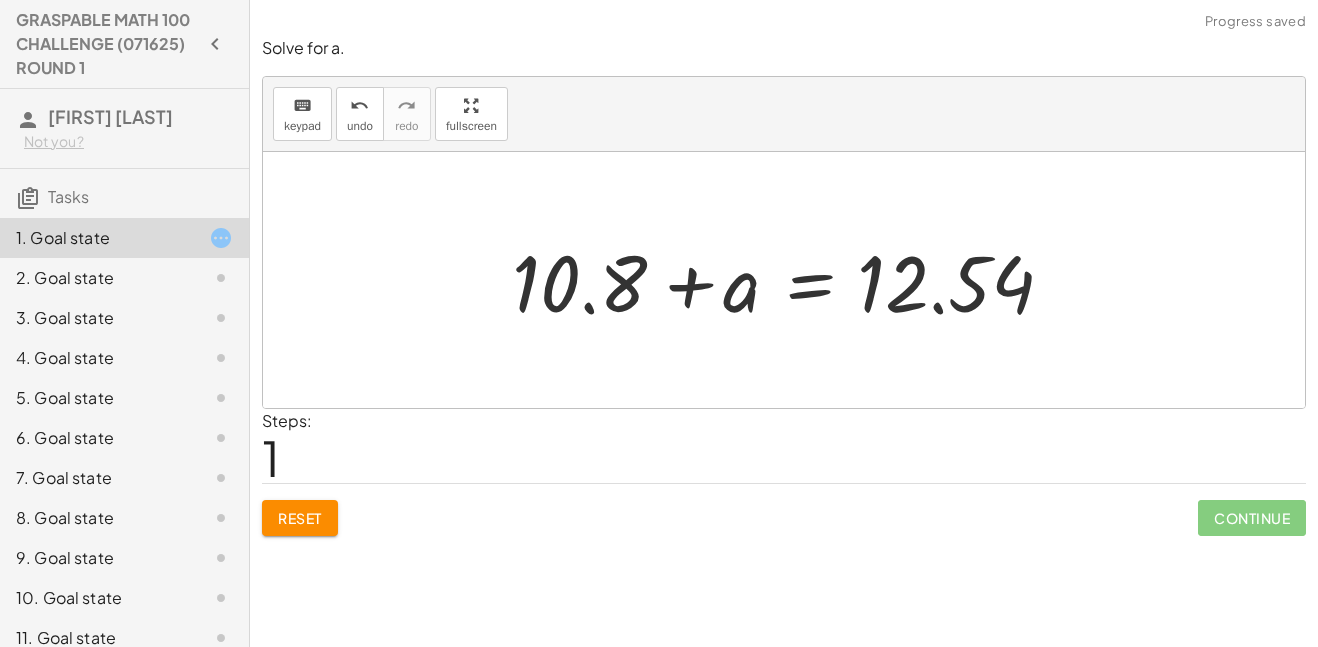click at bounding box center (792, 280) 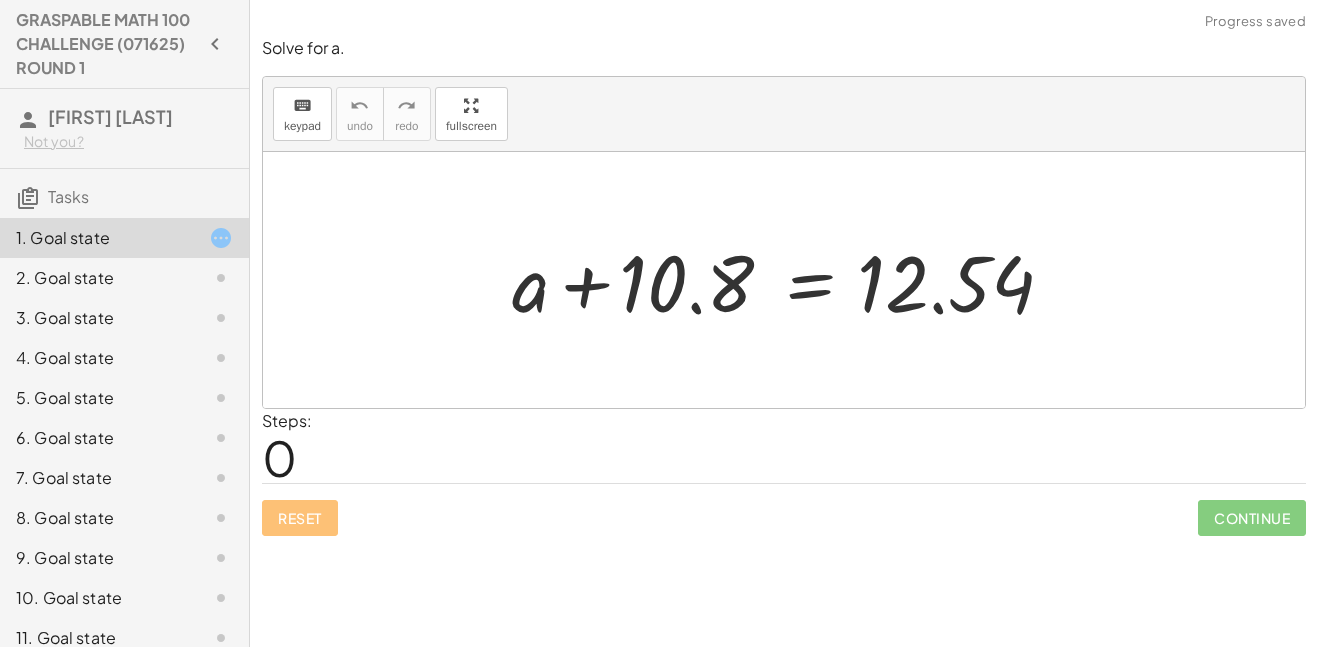 click on "+ a + 10.8 = 12.54" at bounding box center (784, 280) 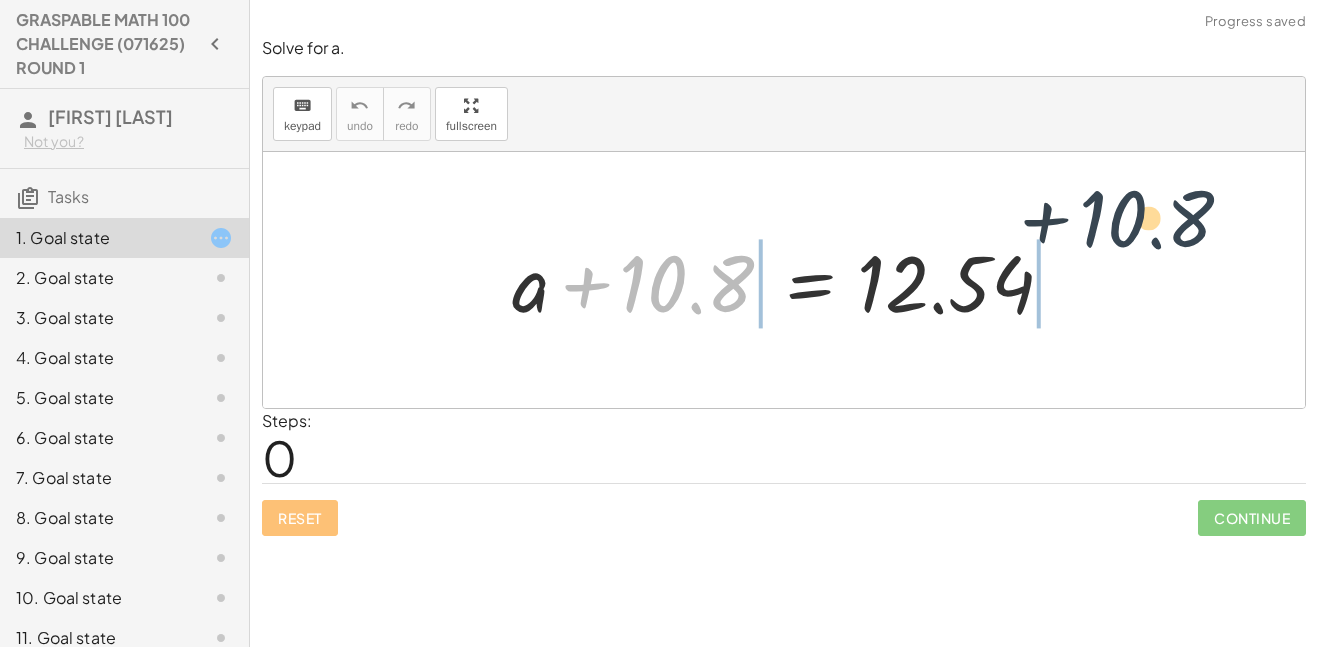 drag, startPoint x: 680, startPoint y: 282, endPoint x: 1132, endPoint y: 307, distance: 452.69086 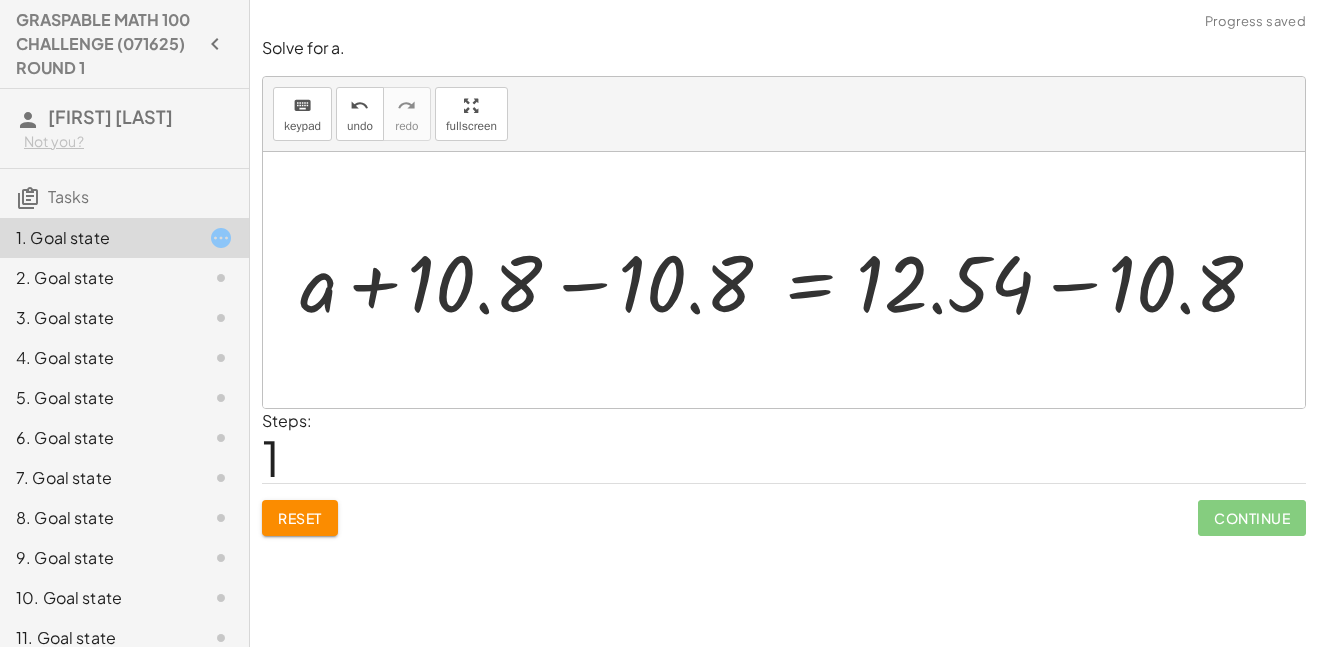 click at bounding box center (791, 280) 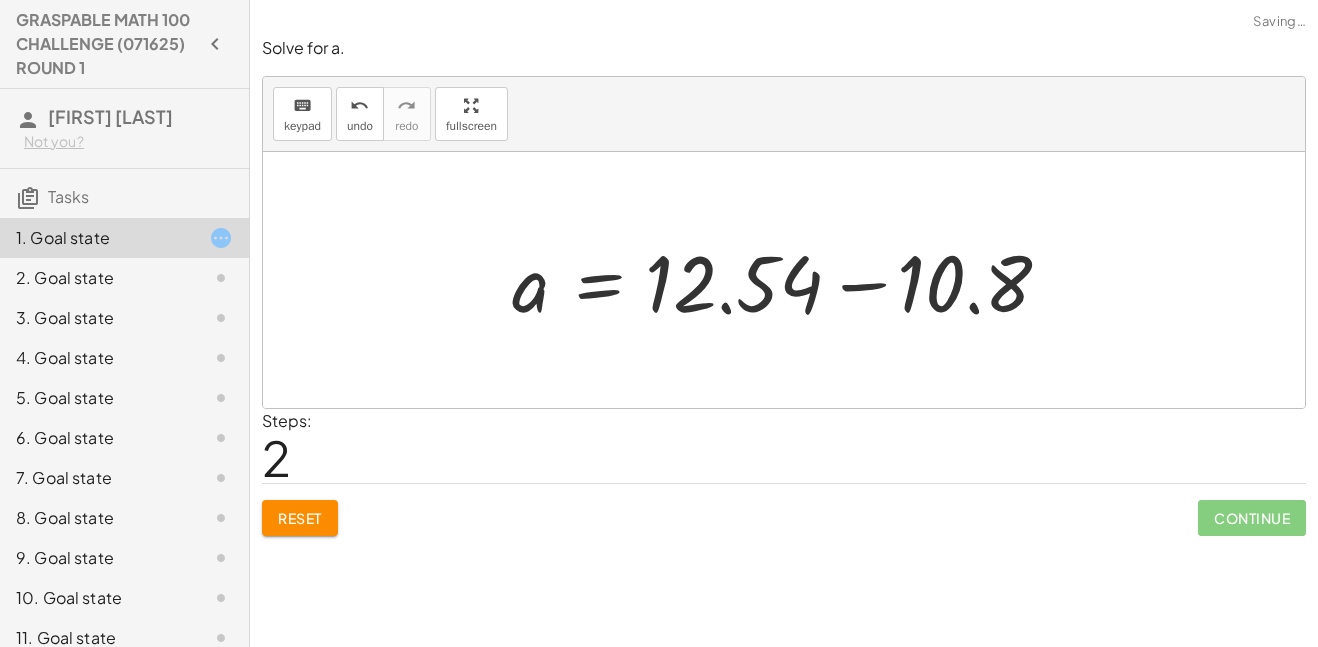 click at bounding box center [792, 280] 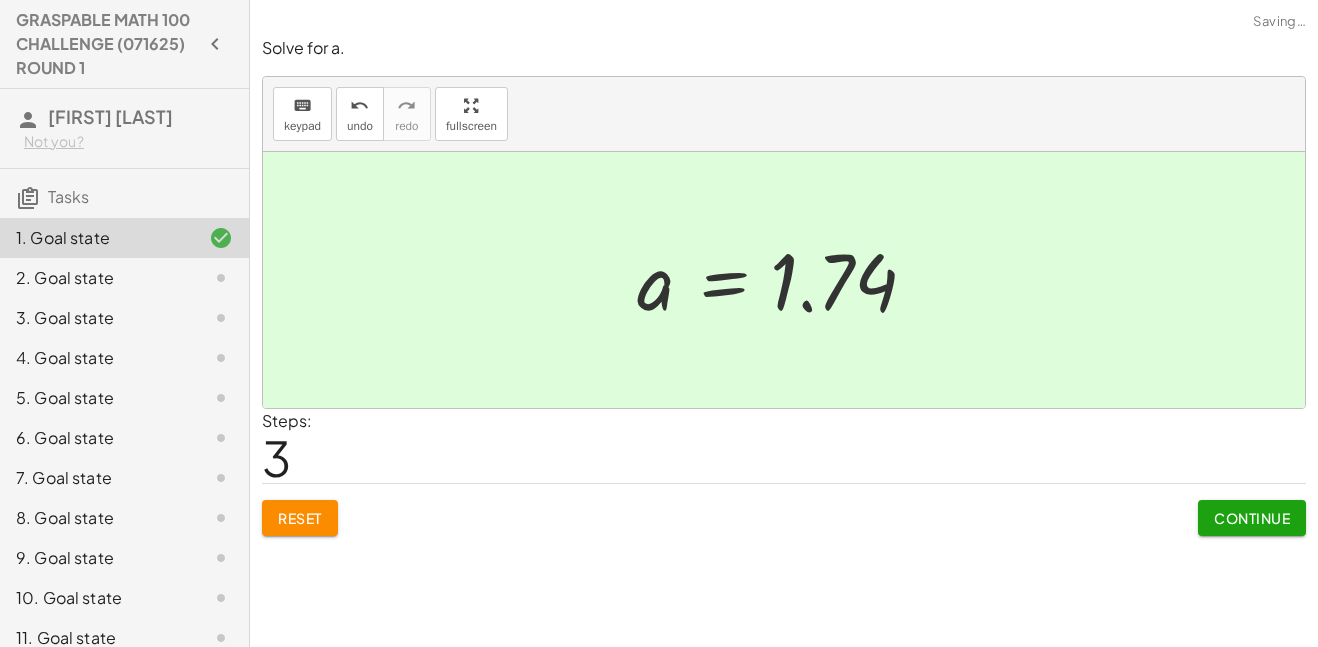 click on "2. Goal state" 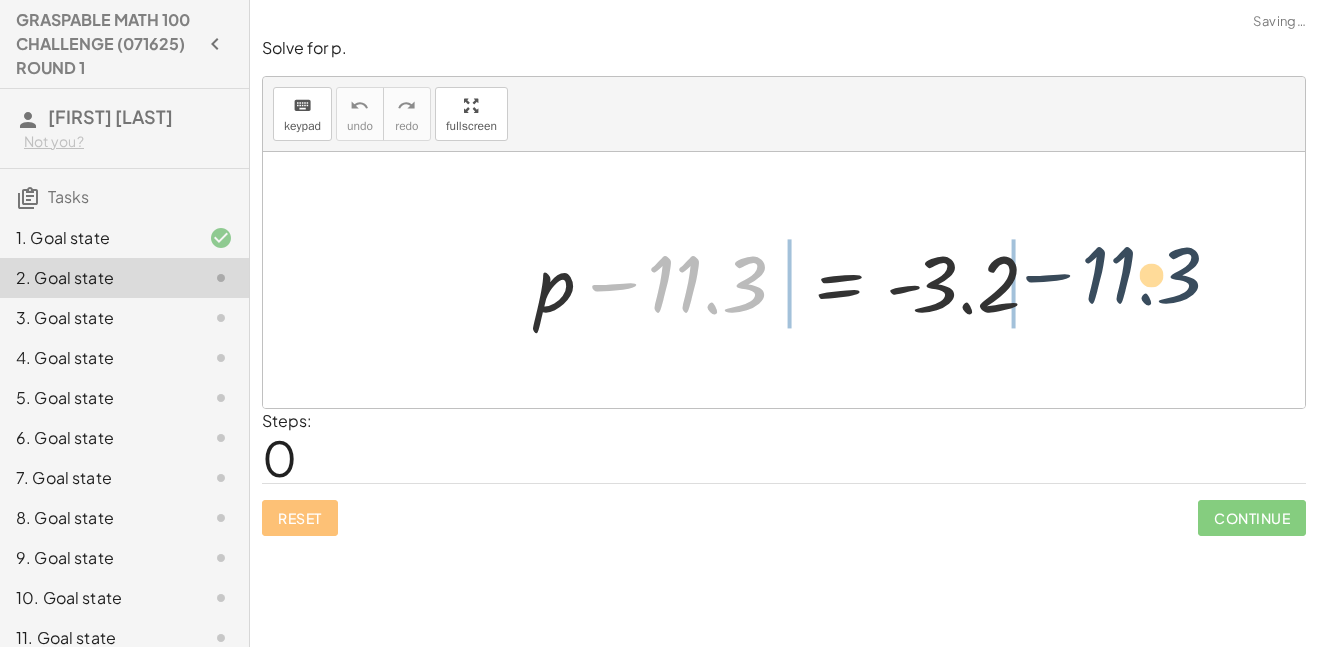 drag, startPoint x: 693, startPoint y: 281, endPoint x: 1141, endPoint y: 277, distance: 448.01785 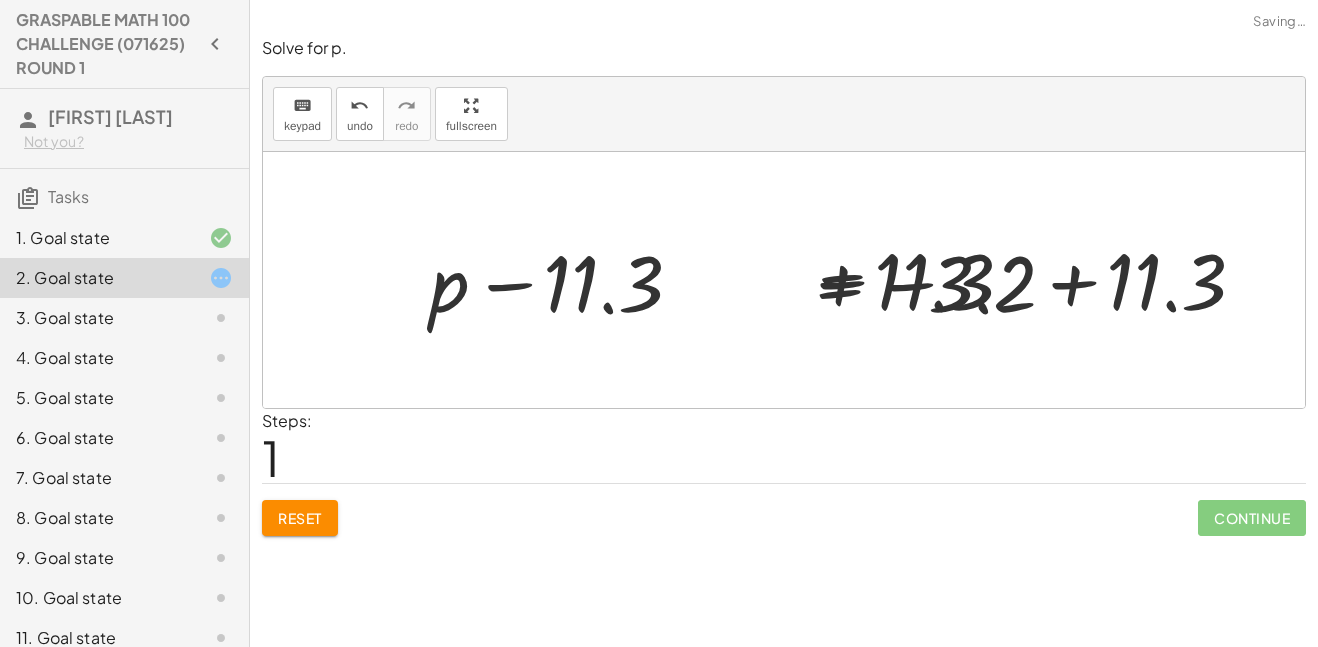 click at bounding box center [808, 280] 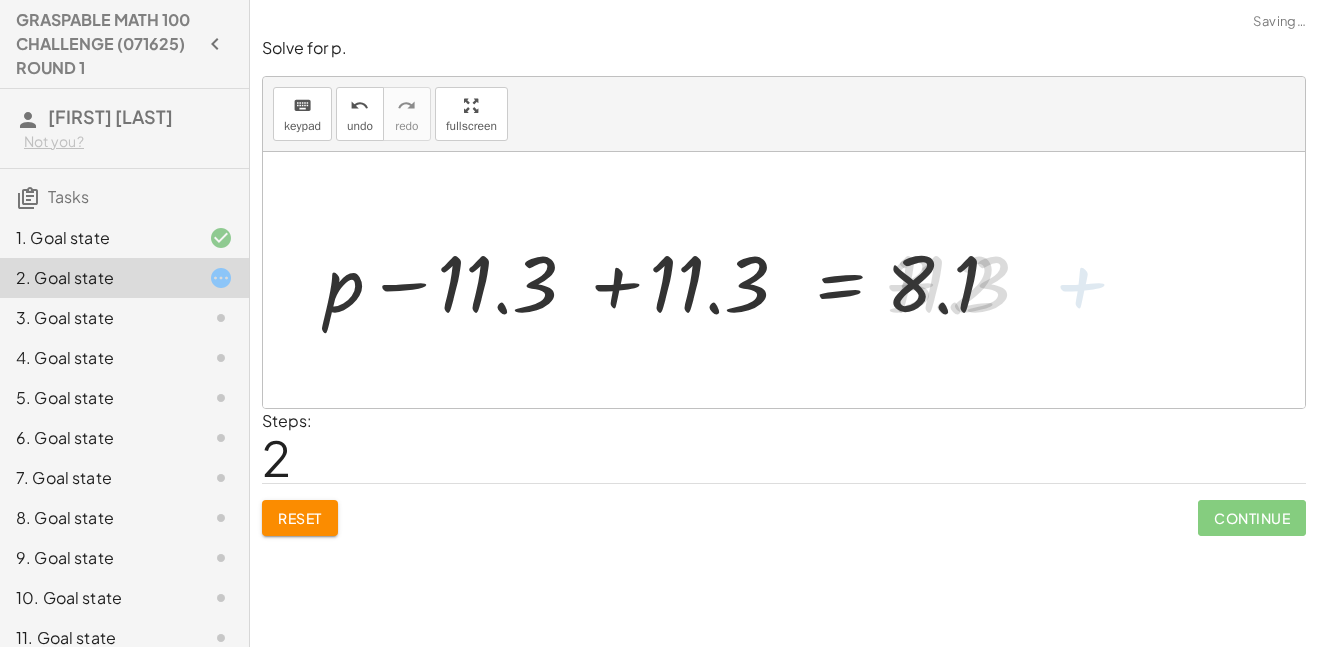 click at bounding box center (673, 280) 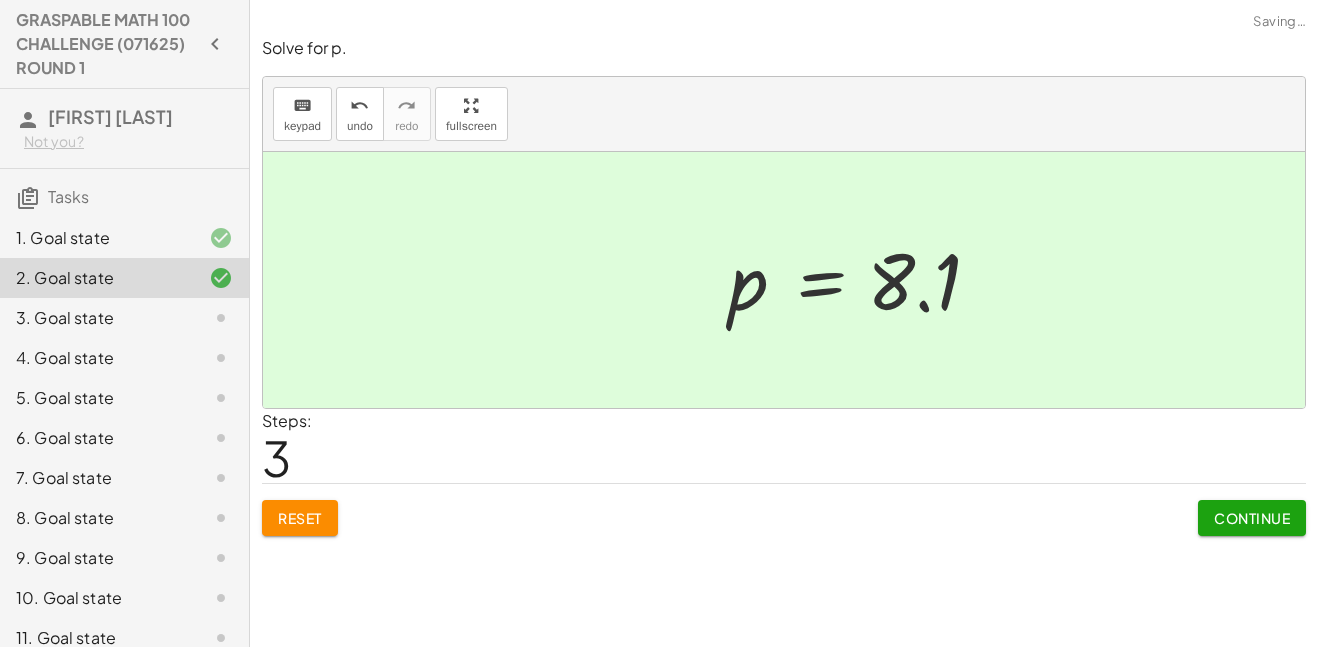click 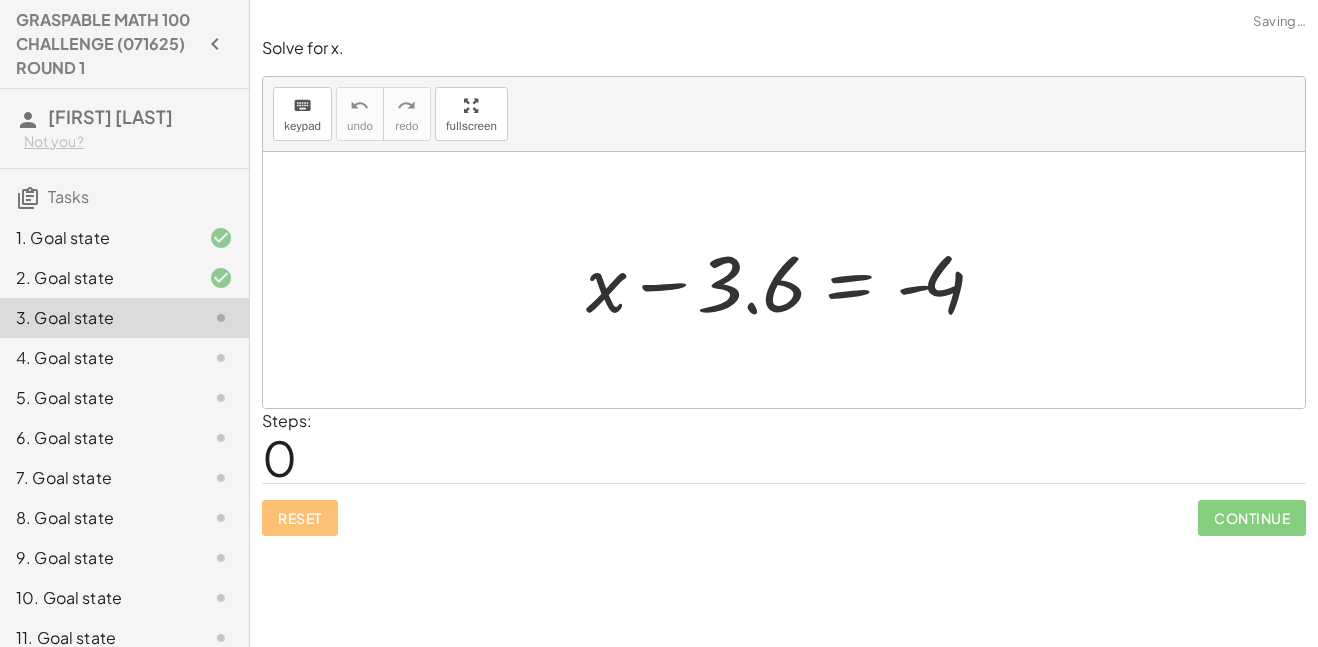drag, startPoint x: 752, startPoint y: 269, endPoint x: 895, endPoint y: 288, distance: 144.25671 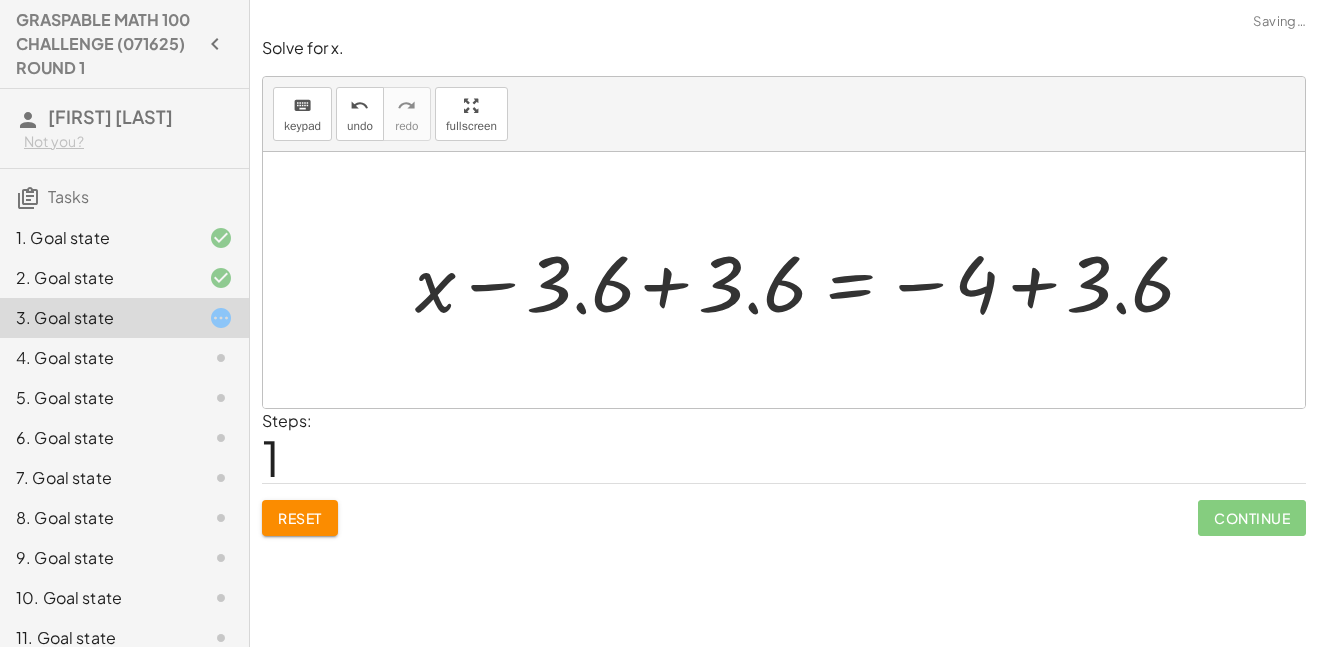click at bounding box center [808, 280] 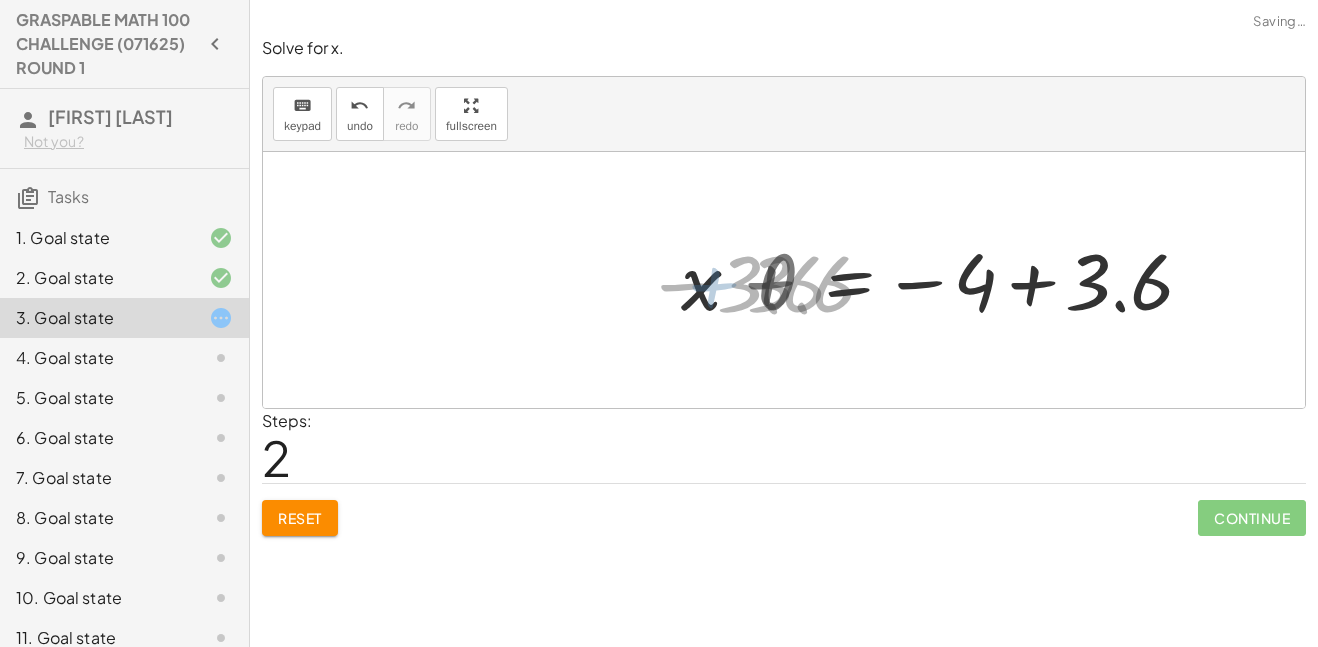 click at bounding box center (978, 280) 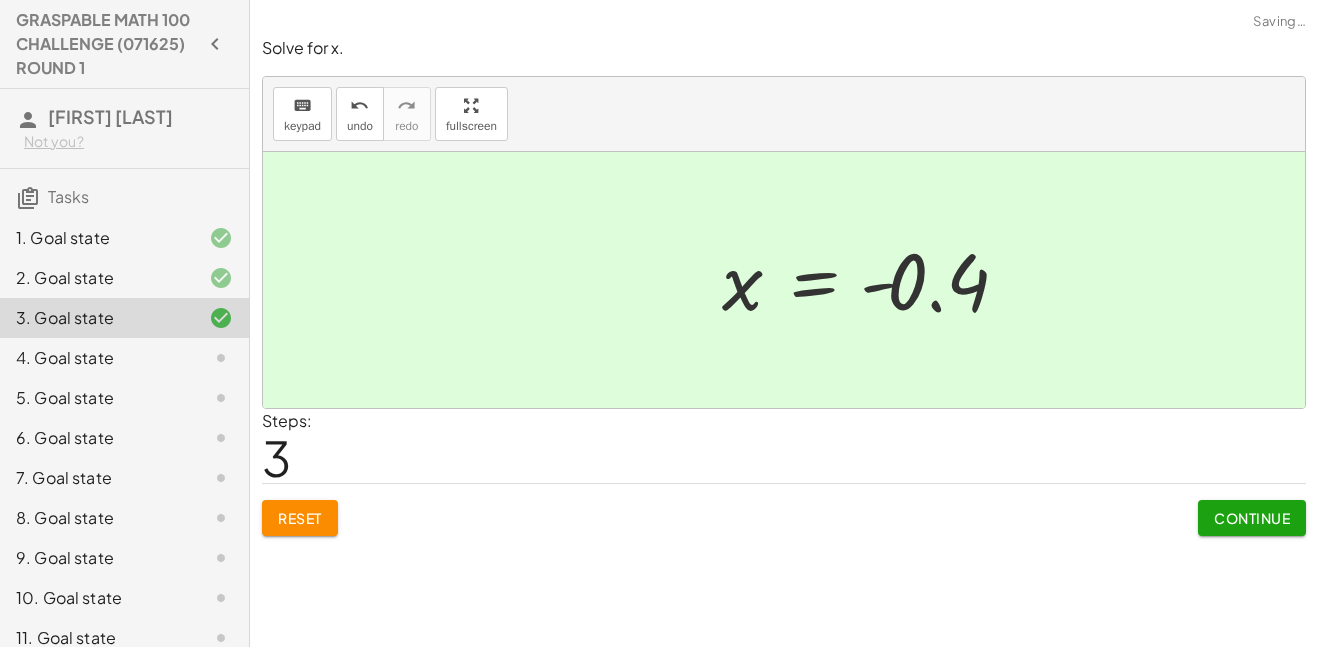 click on "3. Goal state" 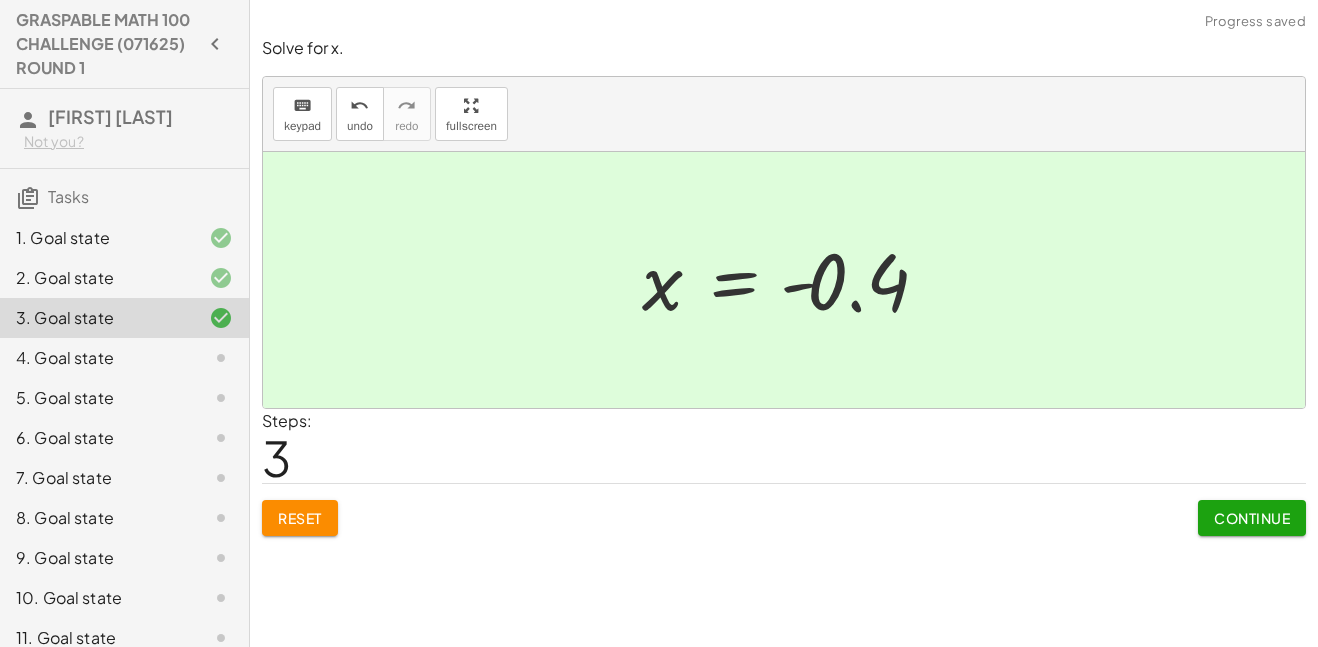 click 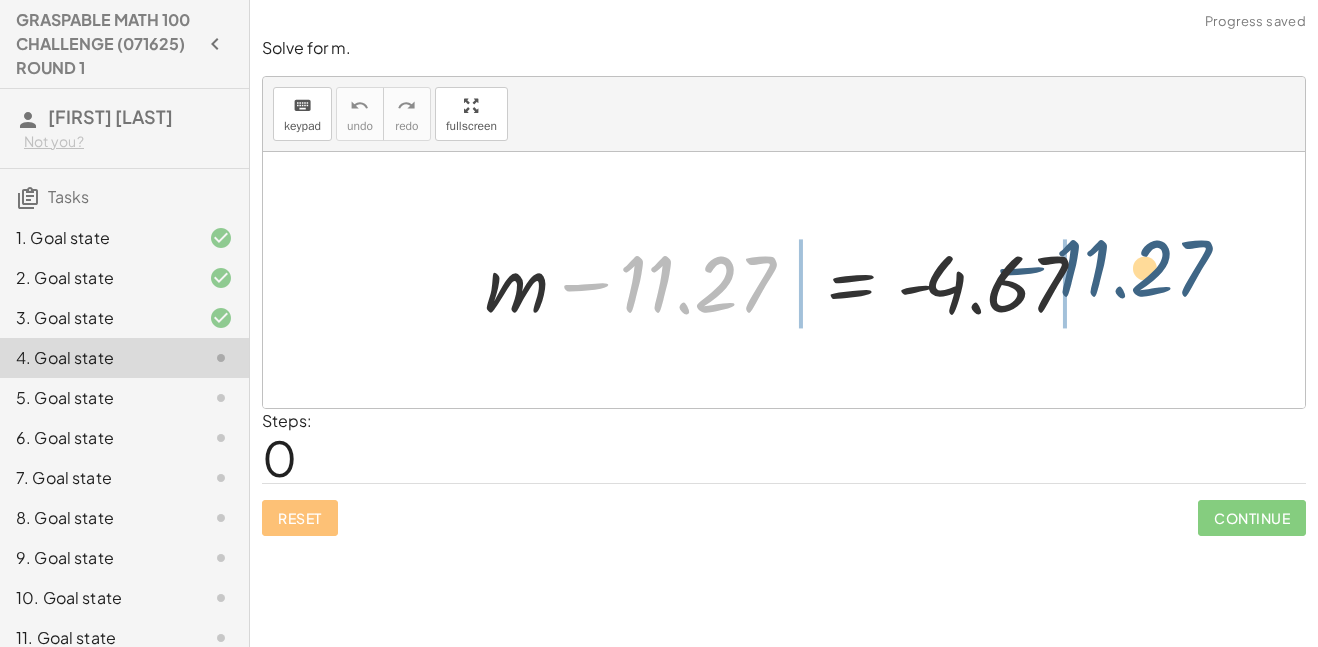 drag, startPoint x: 655, startPoint y: 286, endPoint x: 1108, endPoint y: 277, distance: 453.0894 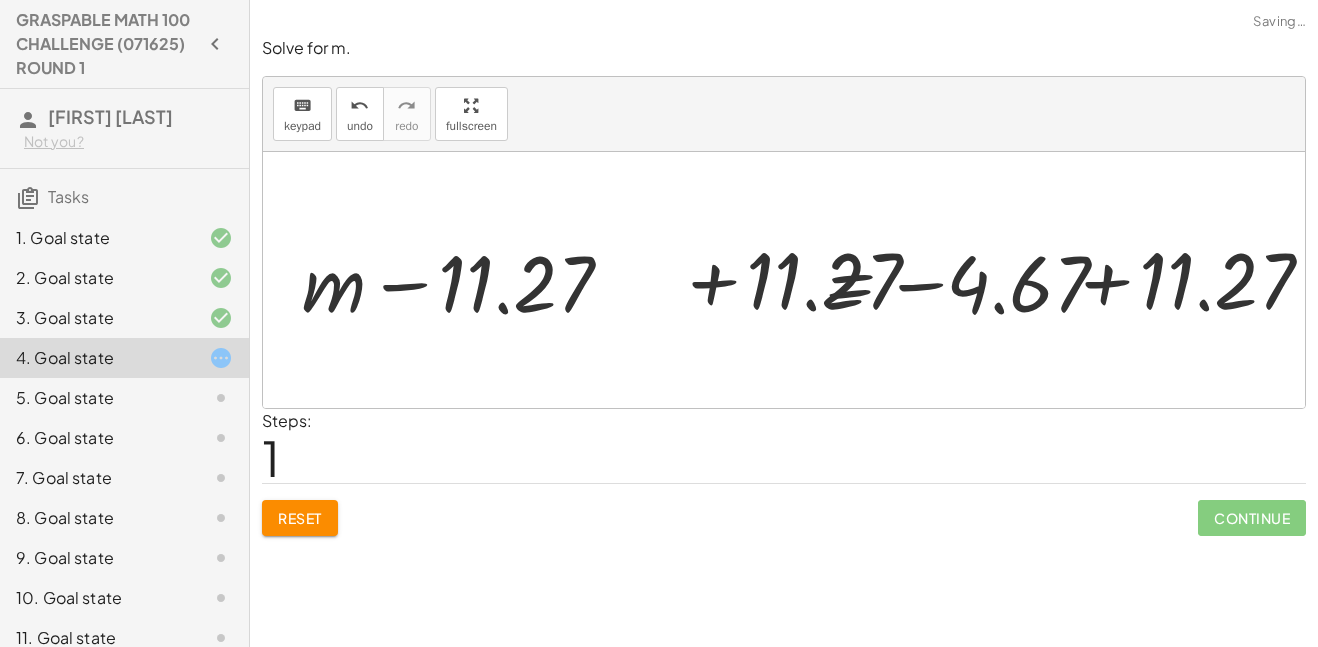 click at bounding box center (807, 280) 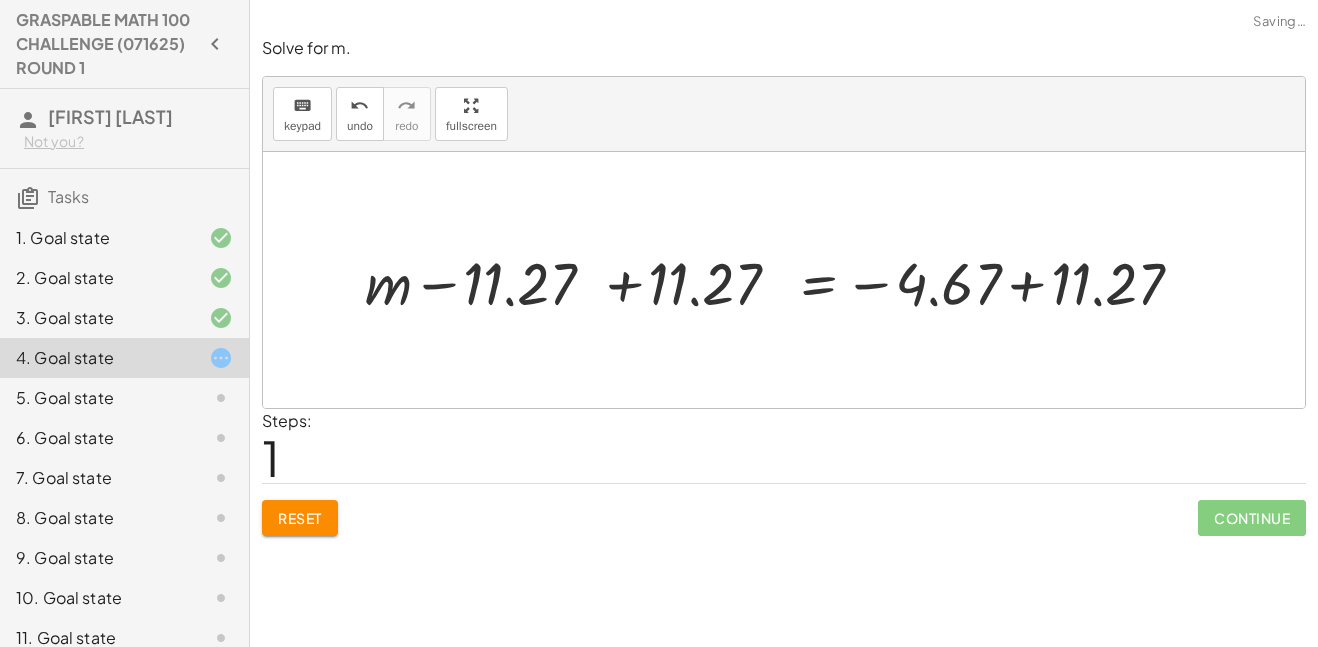 click at bounding box center (791, 280) 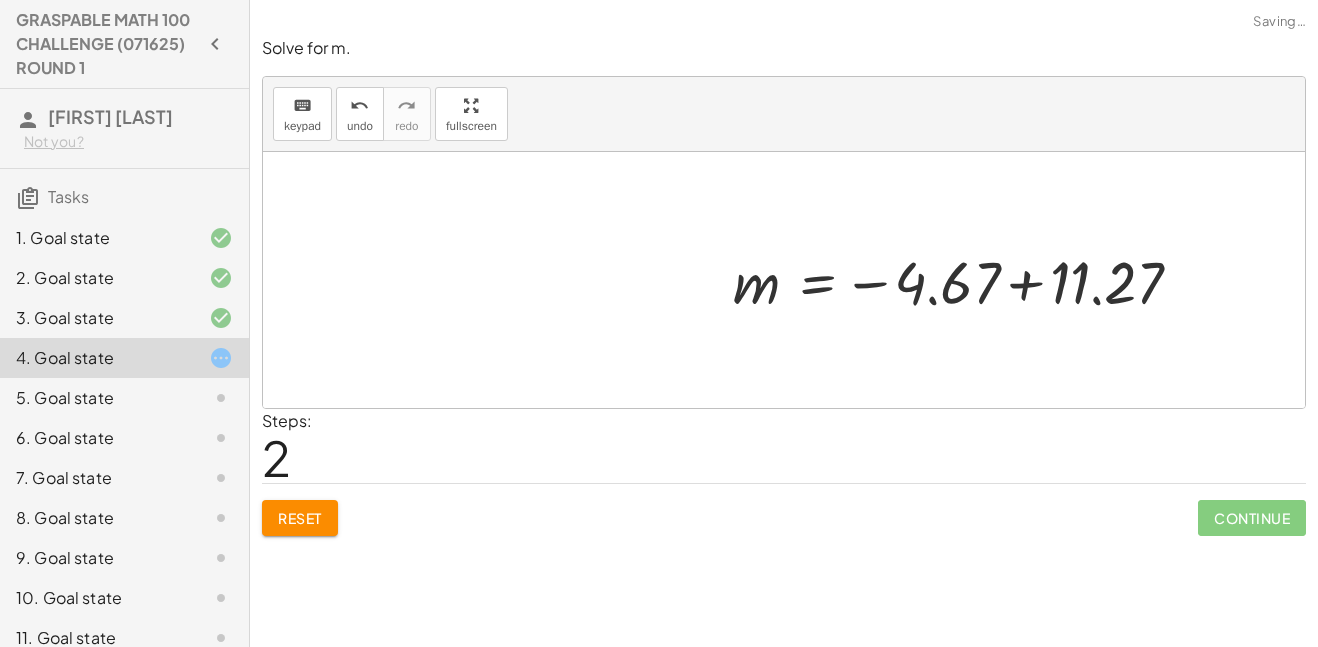 click at bounding box center [1026, 280] 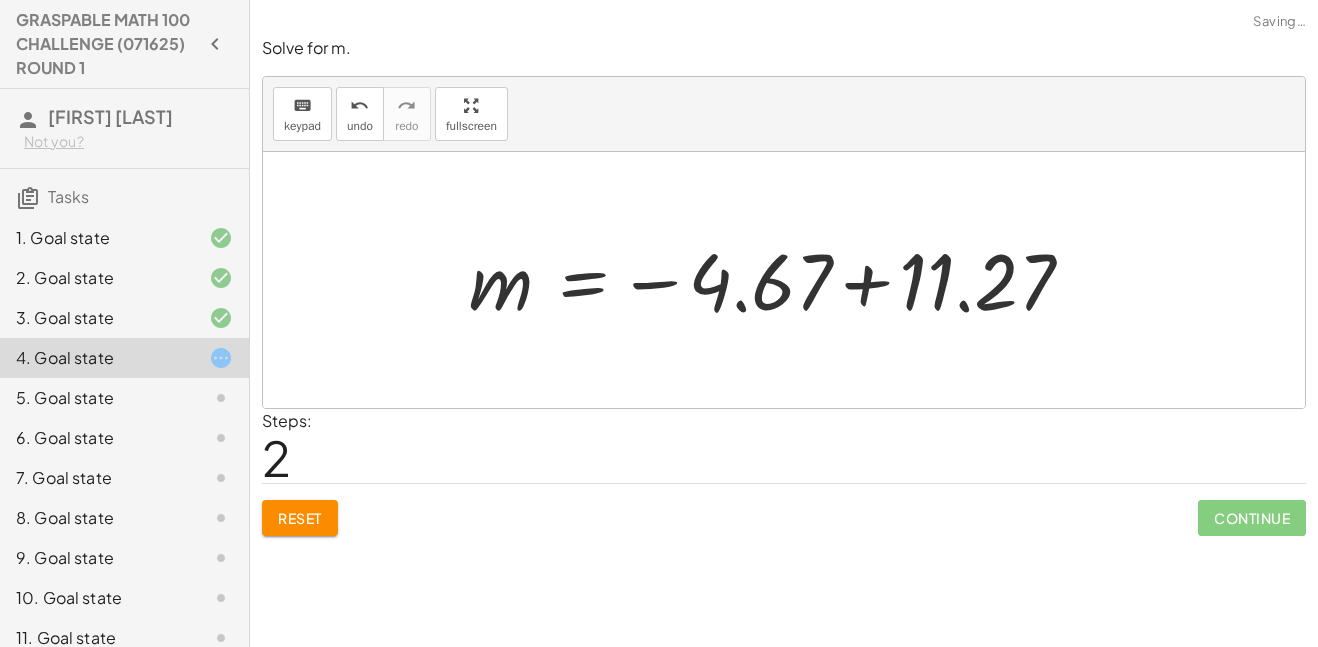 click at bounding box center [791, 280] 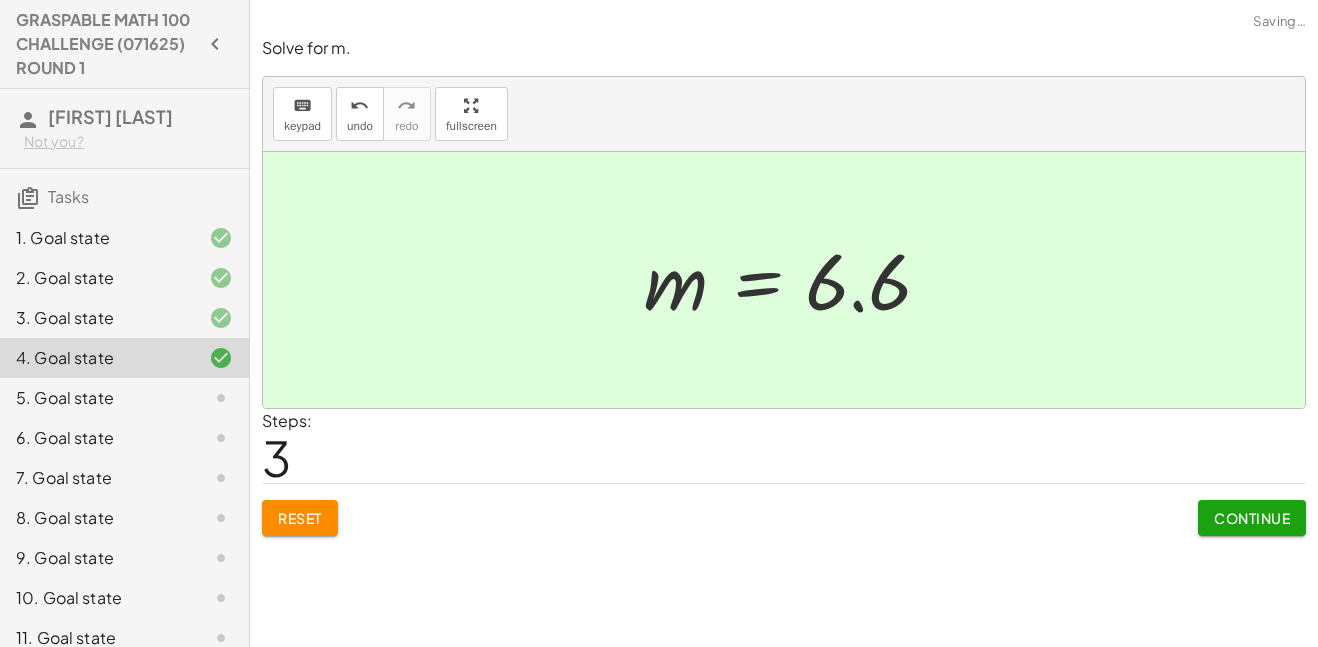 click 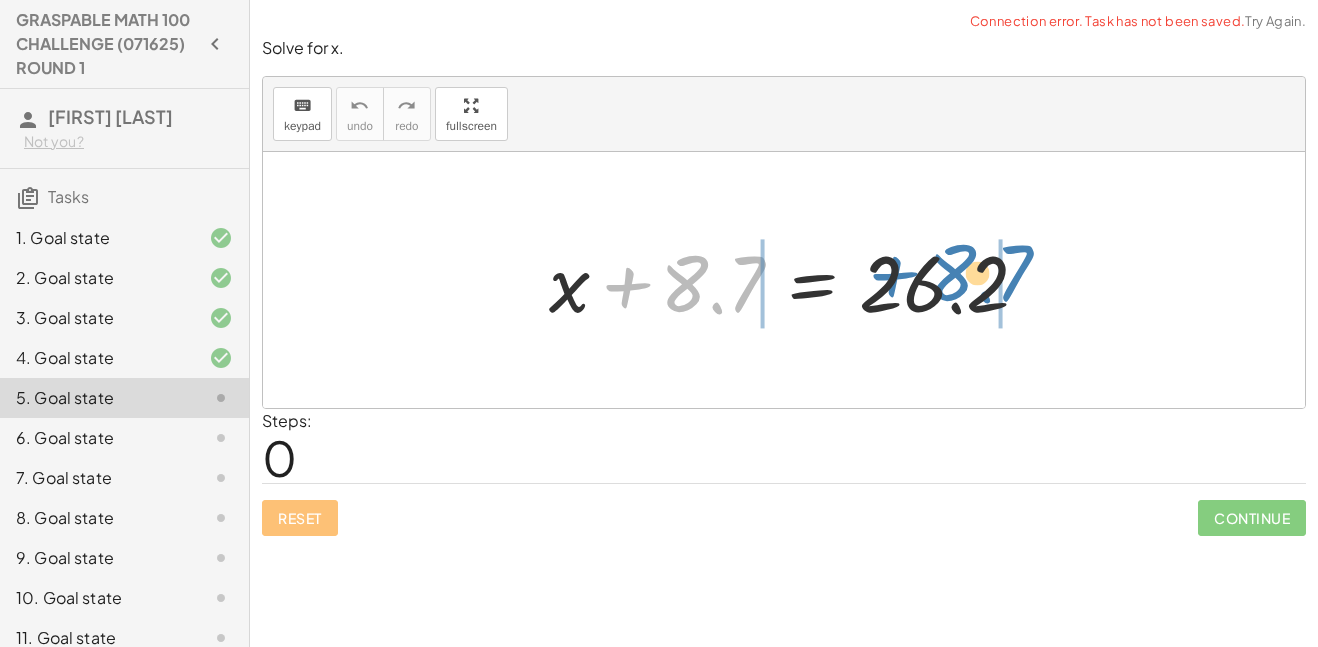 drag, startPoint x: 717, startPoint y: 299, endPoint x: 1017, endPoint y: 290, distance: 300.13498 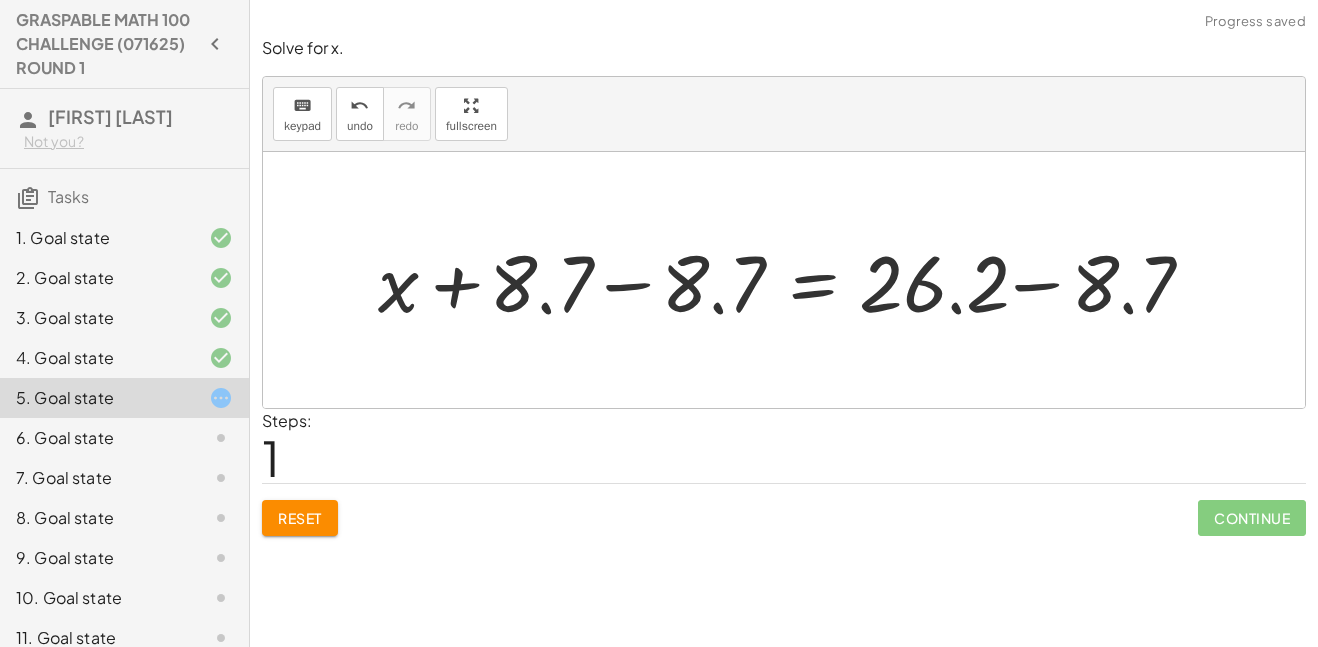 click at bounding box center [792, 280] 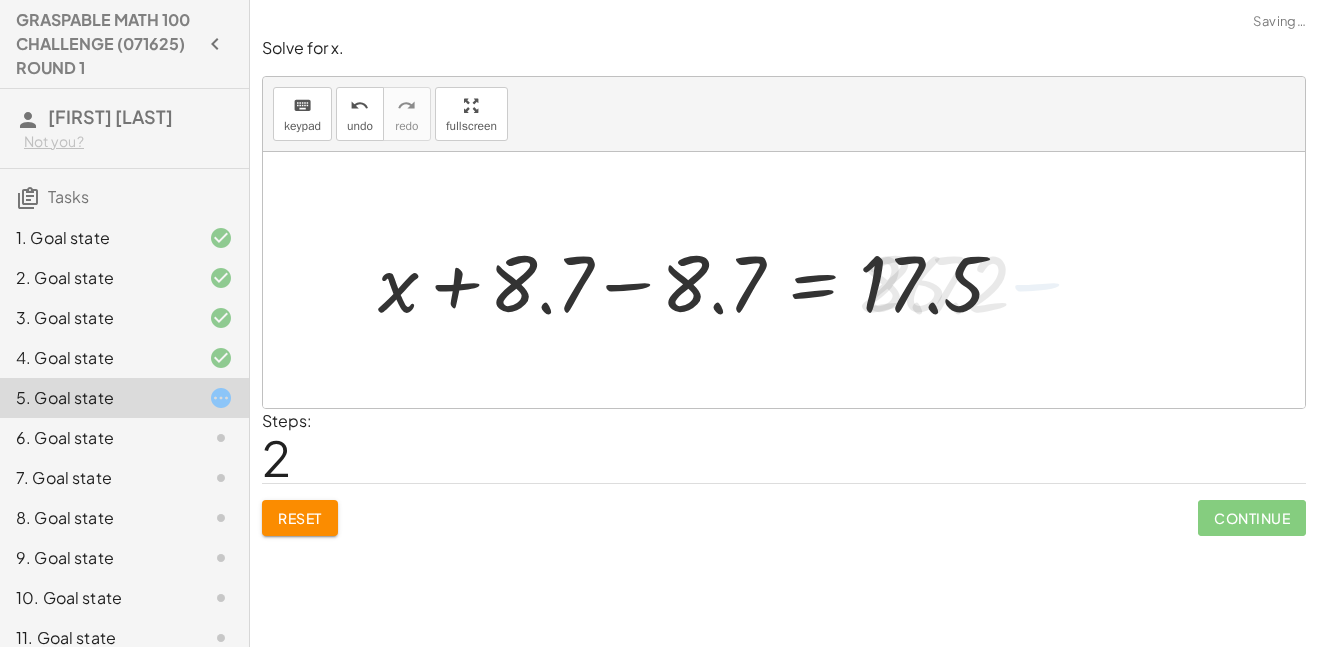 click at bounding box center (706, 280) 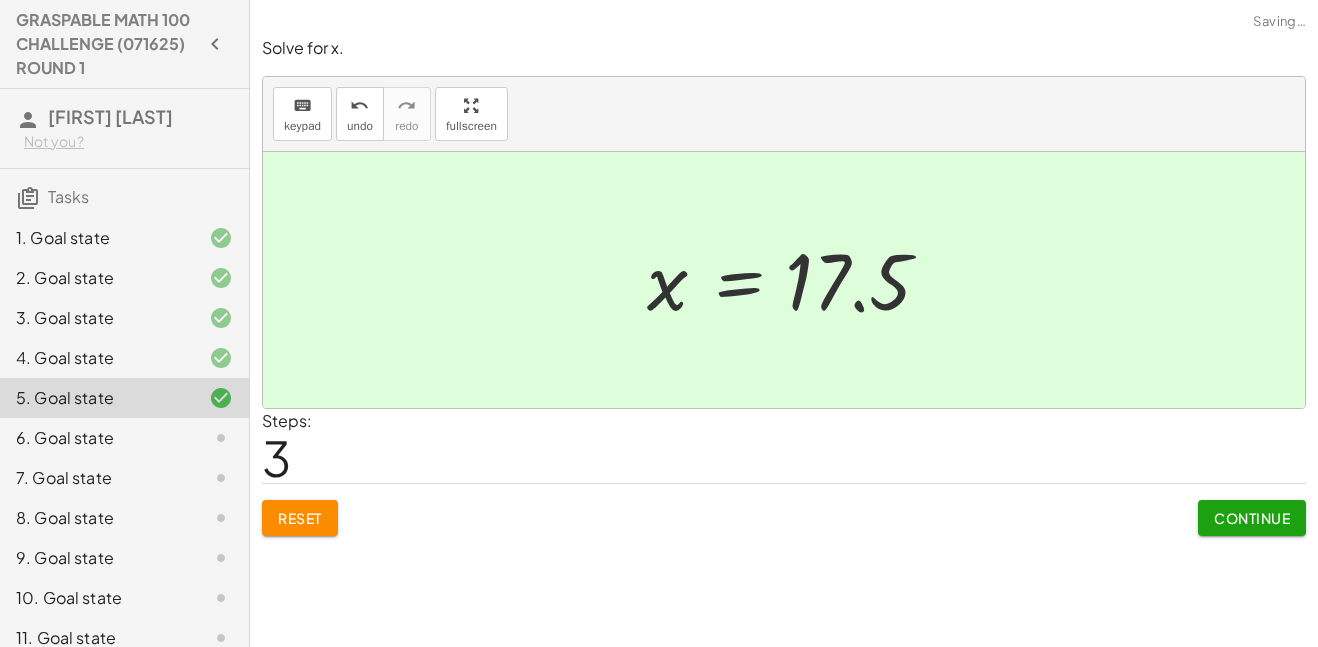 click 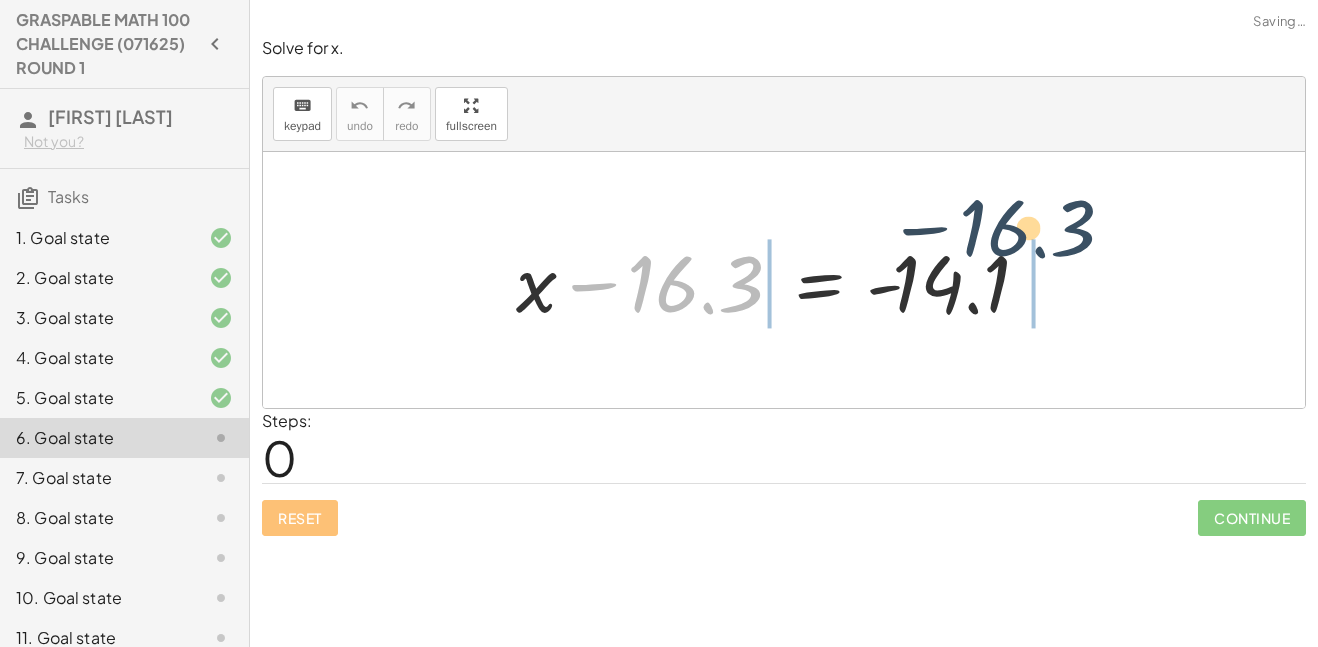 drag, startPoint x: 697, startPoint y: 299, endPoint x: 1044, endPoint y: 276, distance: 347.7614 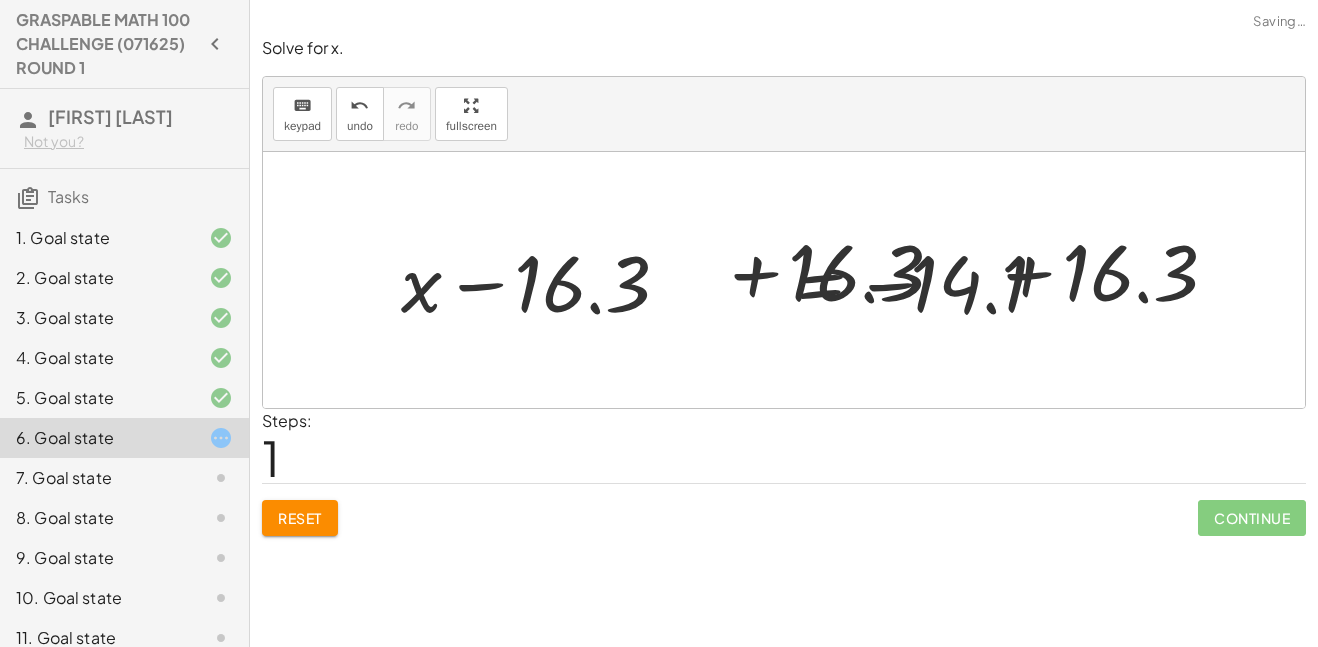 click at bounding box center (808, 280) 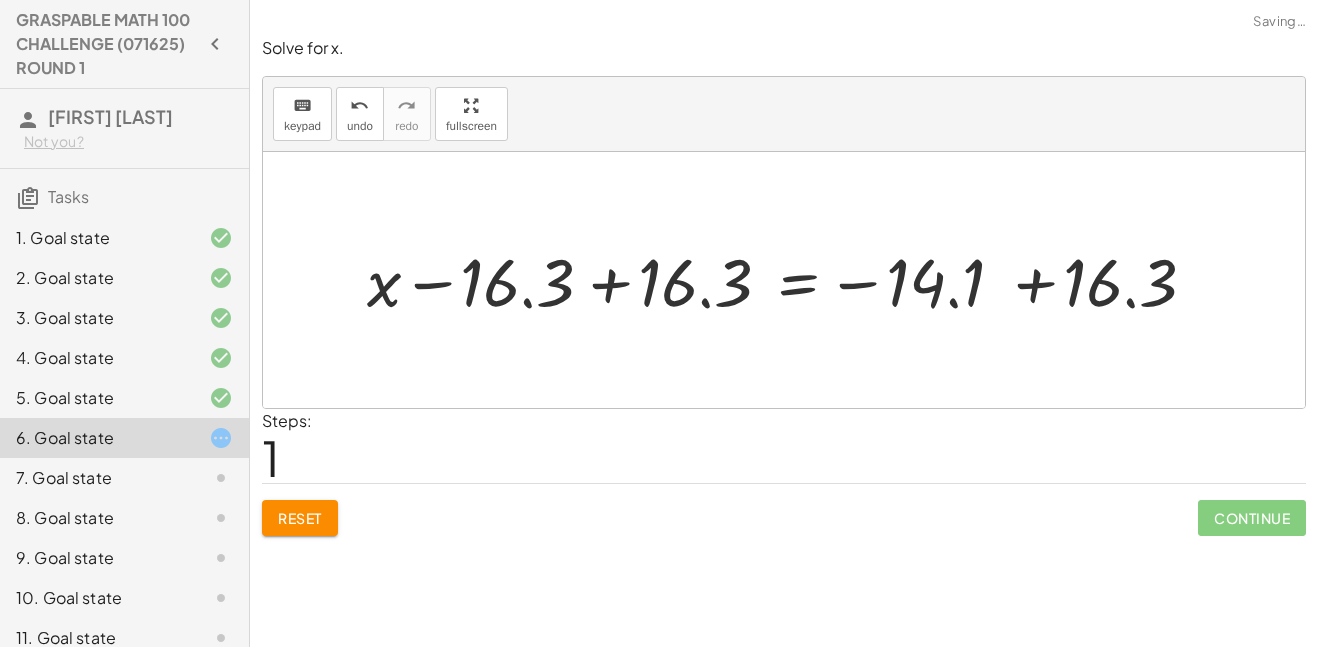 click at bounding box center [791, 280] 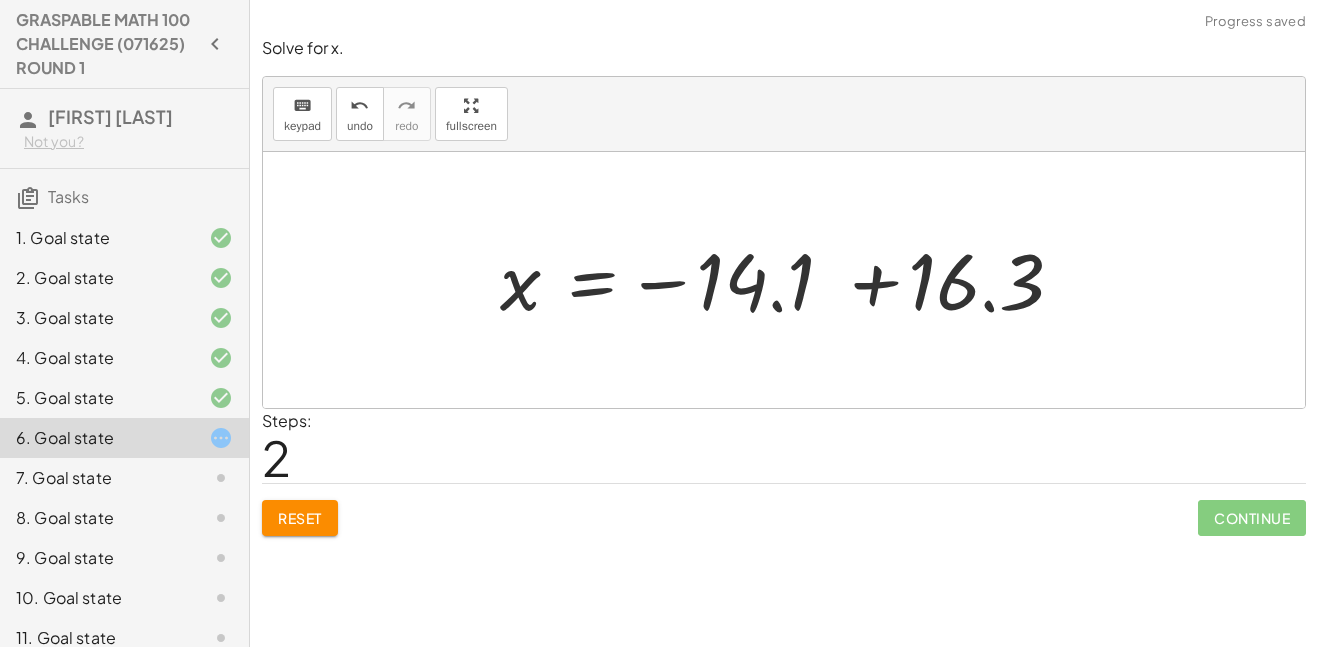 click at bounding box center (791, 280) 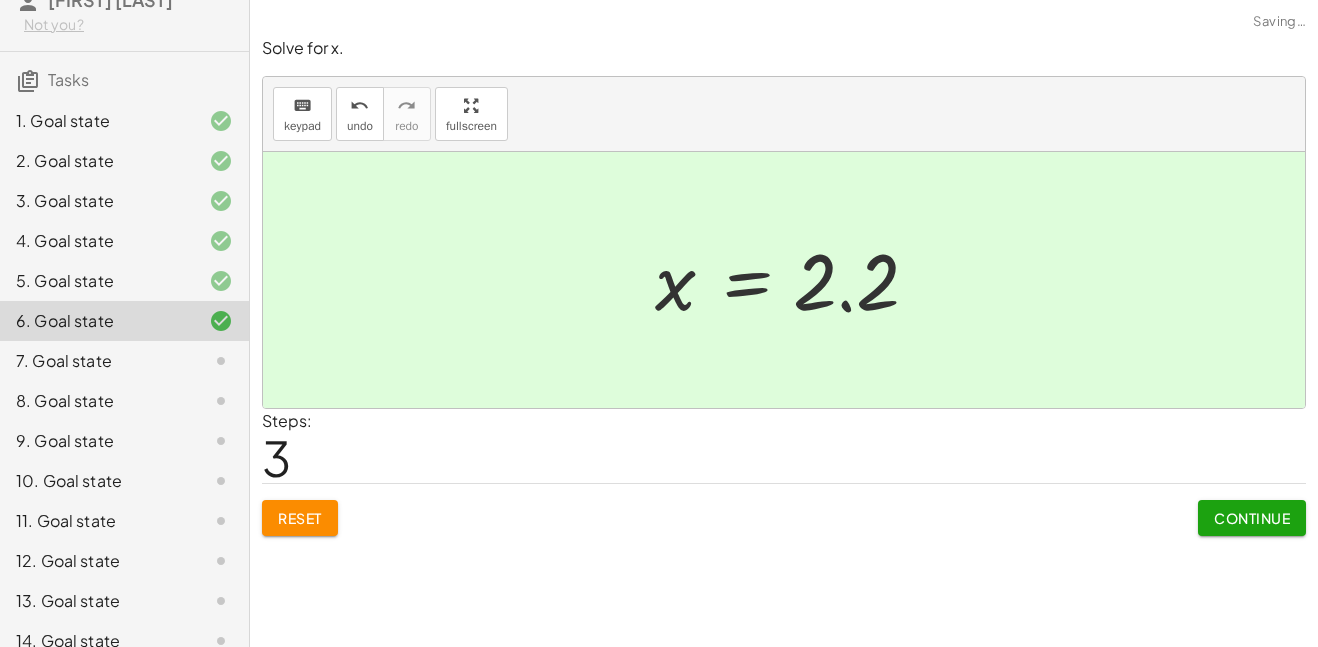 scroll, scrollTop: 140, scrollLeft: 0, axis: vertical 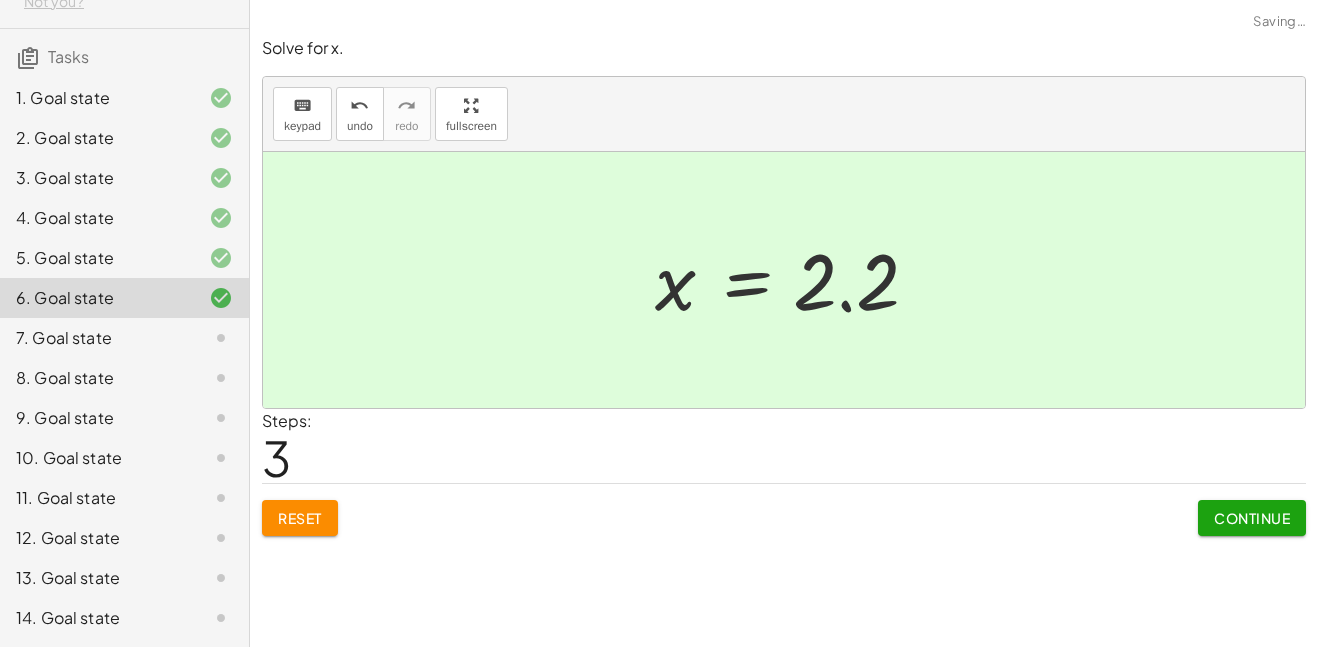 click 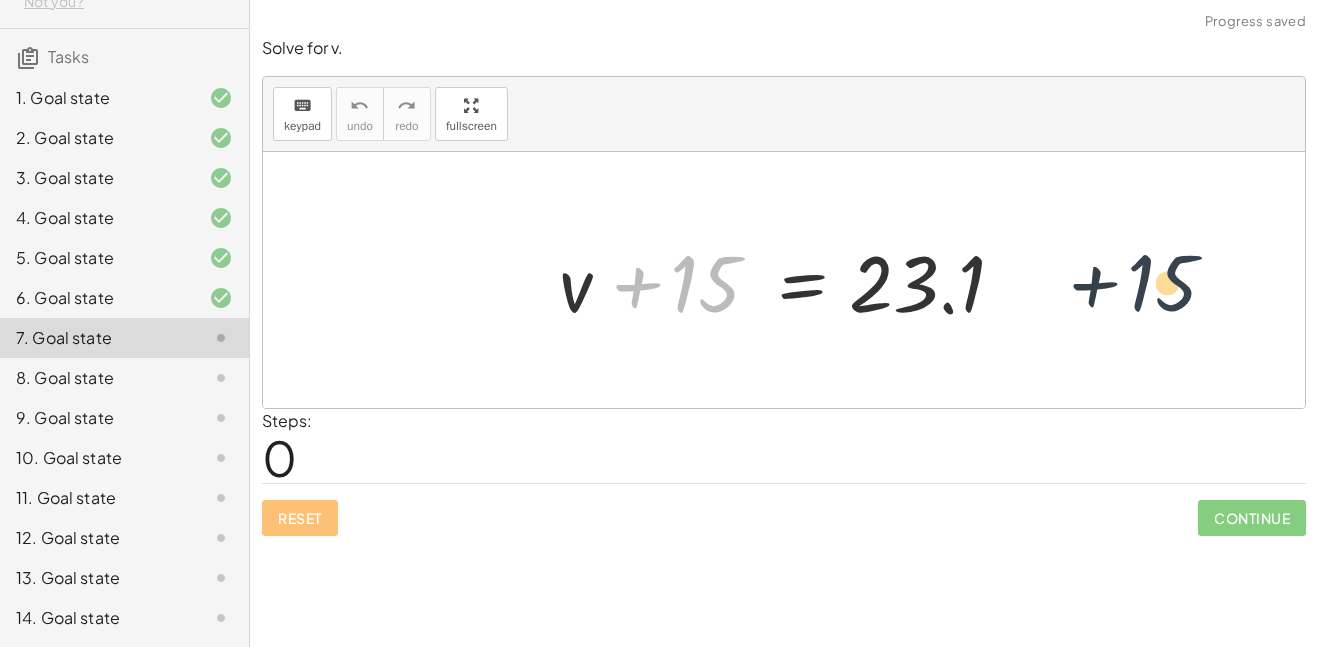 drag, startPoint x: 677, startPoint y: 290, endPoint x: 1130, endPoint y: 314, distance: 453.6353 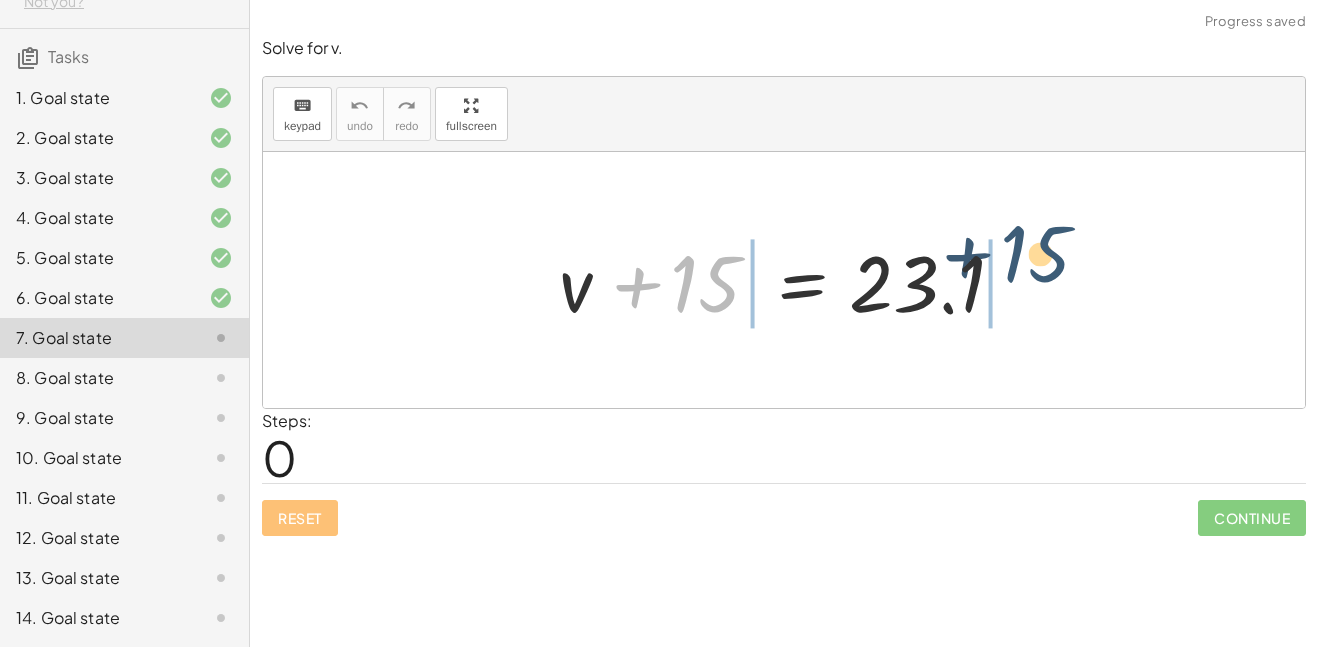 drag, startPoint x: 692, startPoint y: 278, endPoint x: 1016, endPoint y: 253, distance: 324.96307 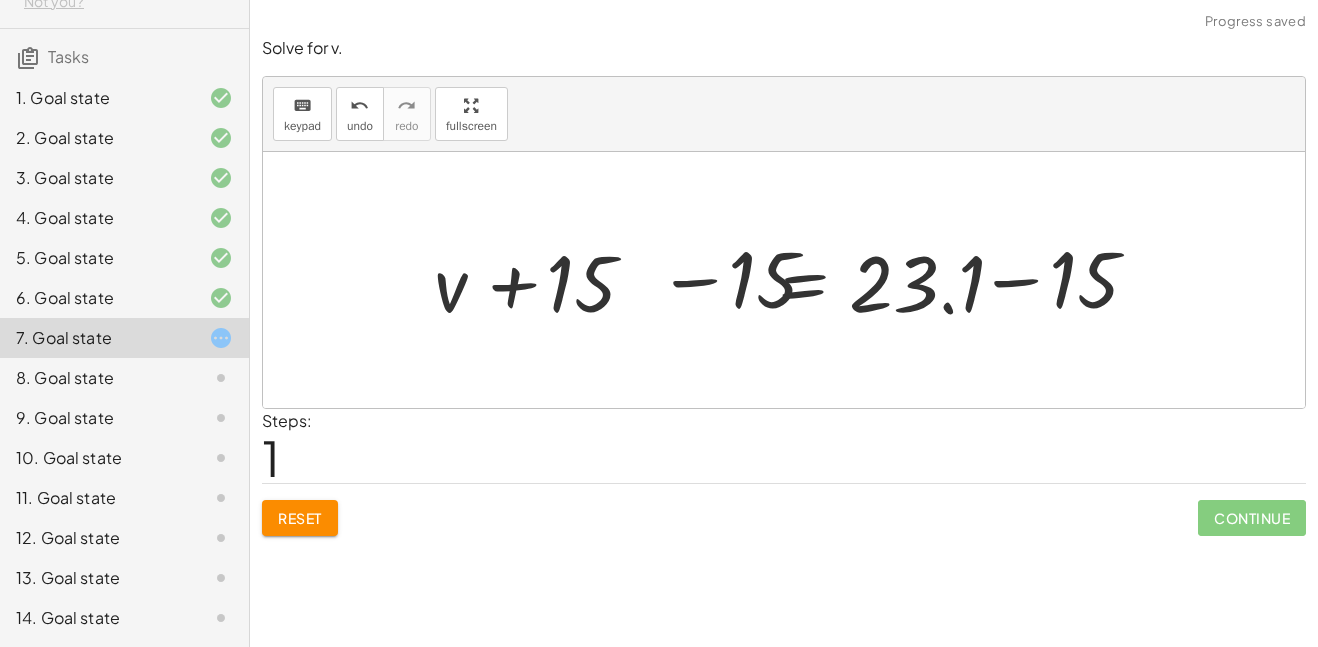 click at bounding box center [792, 280] 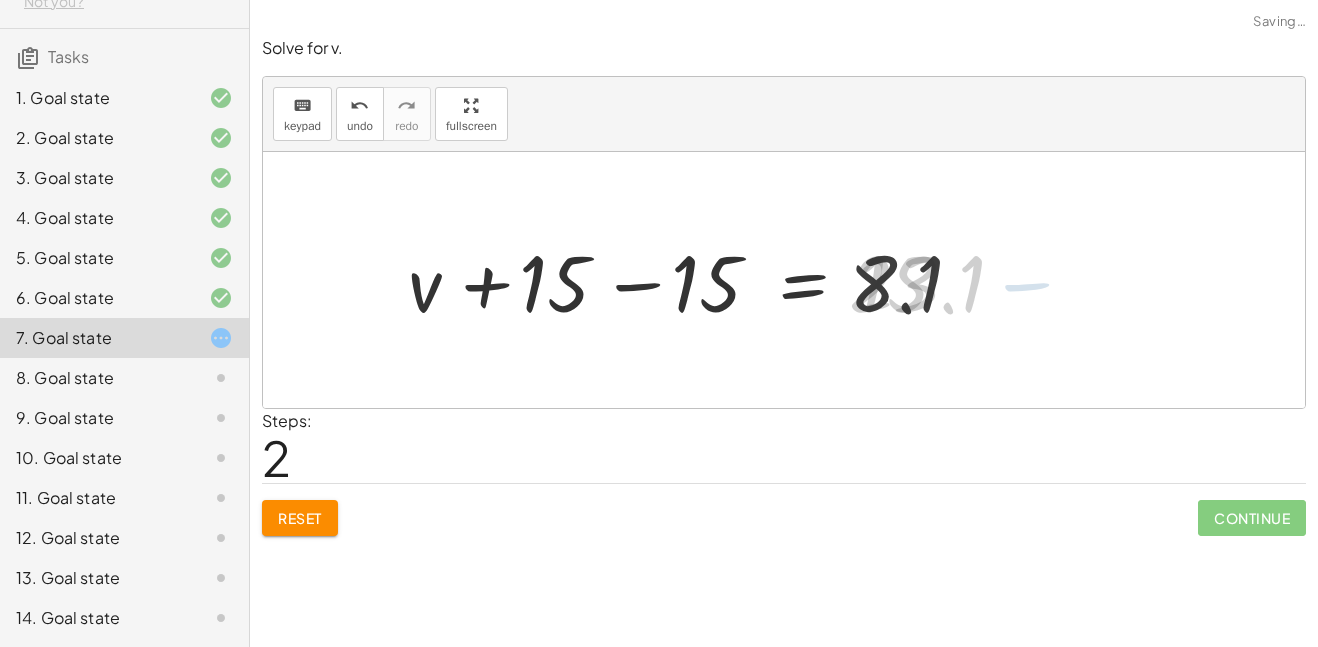 click at bounding box center (696, 280) 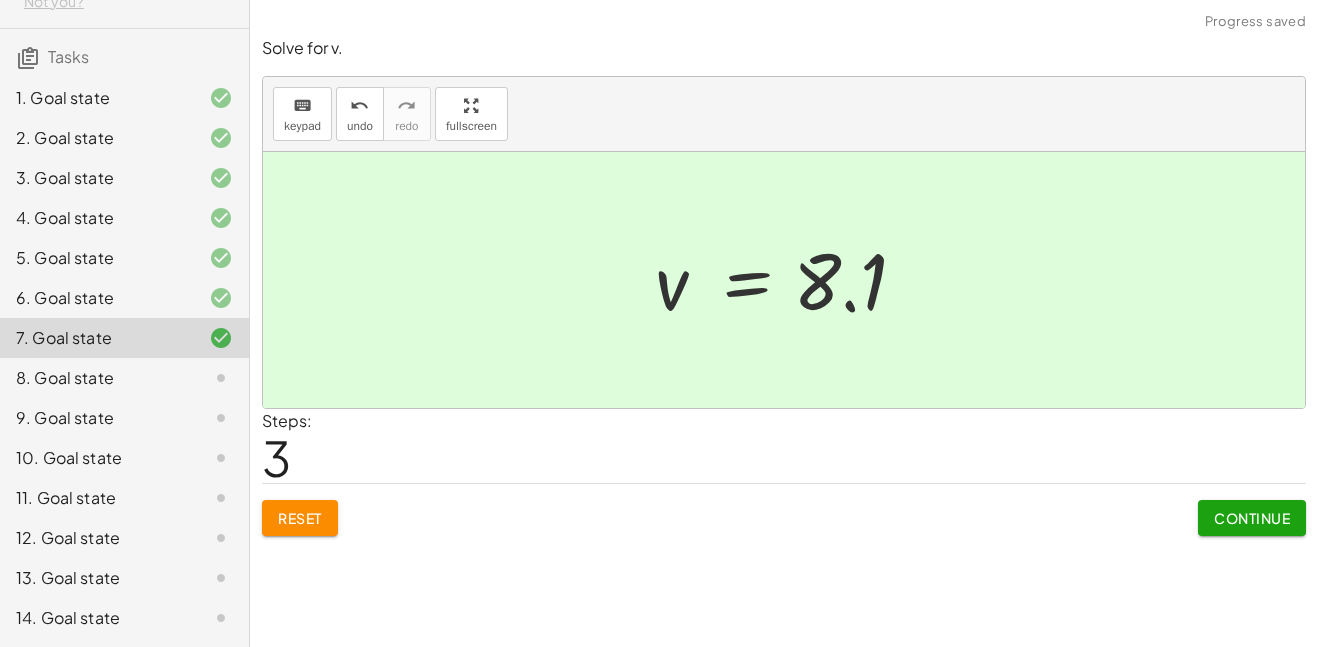 click 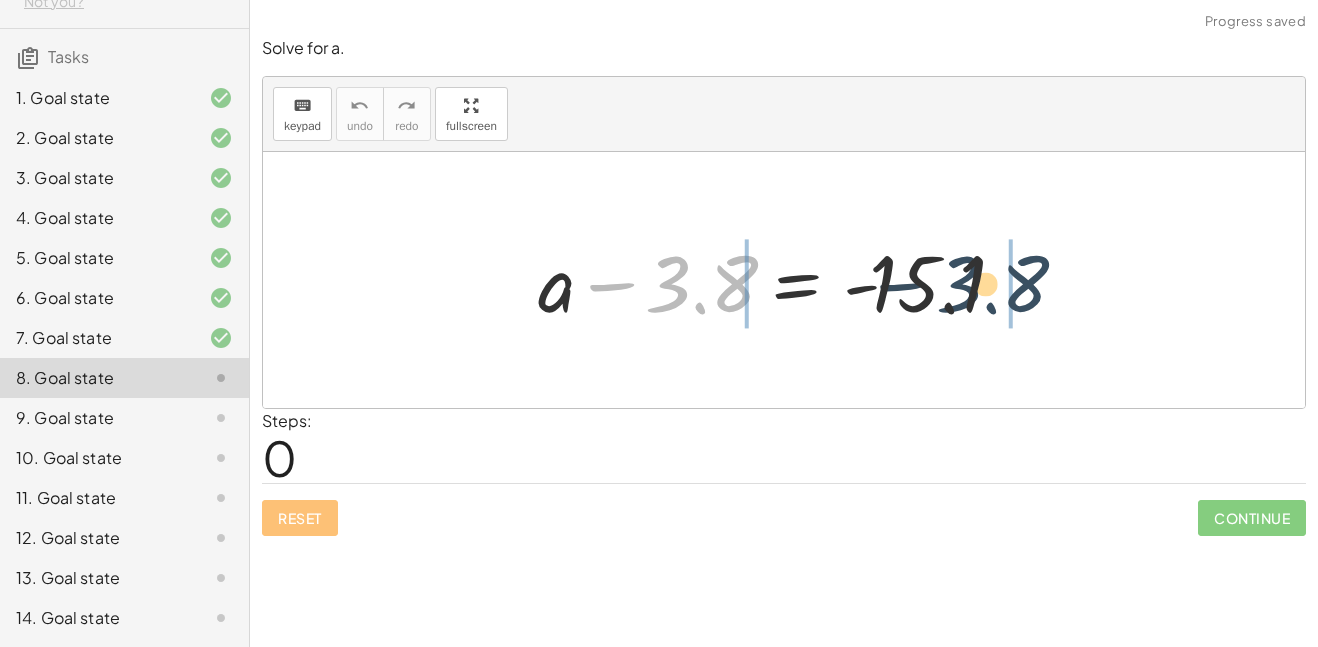 drag, startPoint x: 687, startPoint y: 284, endPoint x: 1011, endPoint y: 293, distance: 324.12497 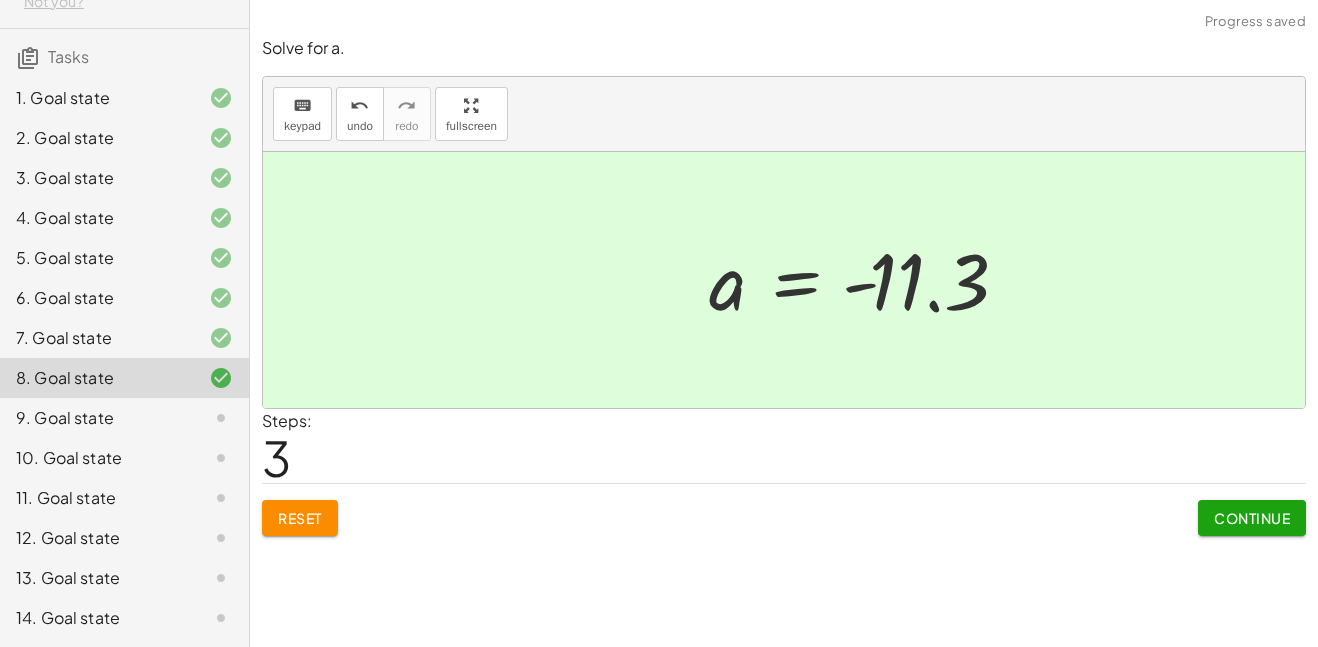 click on "9. Goal state" 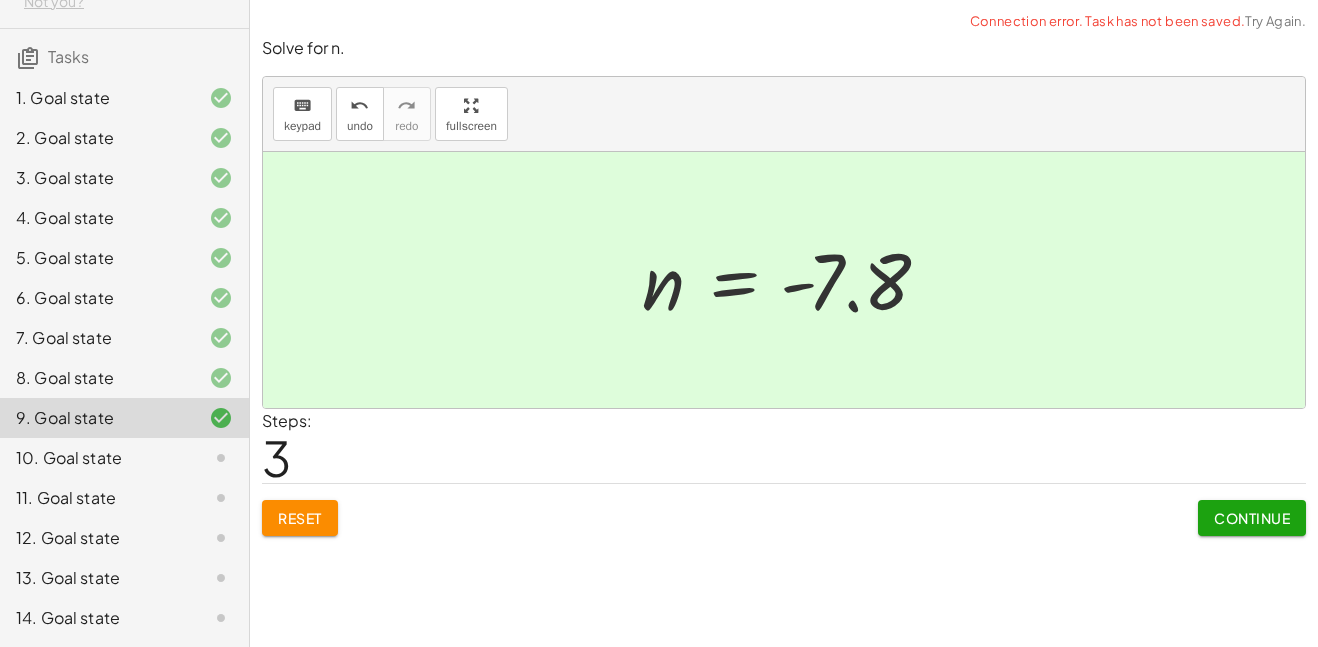 click on "Continue" 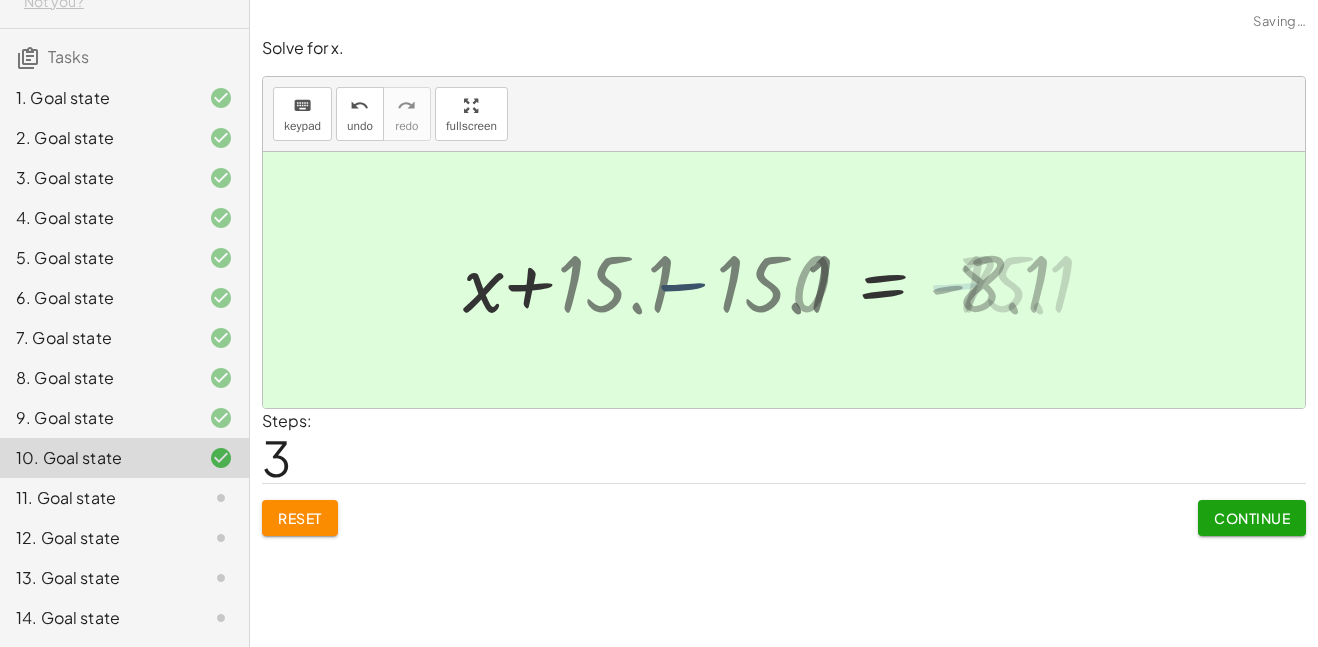 click on "Continue" 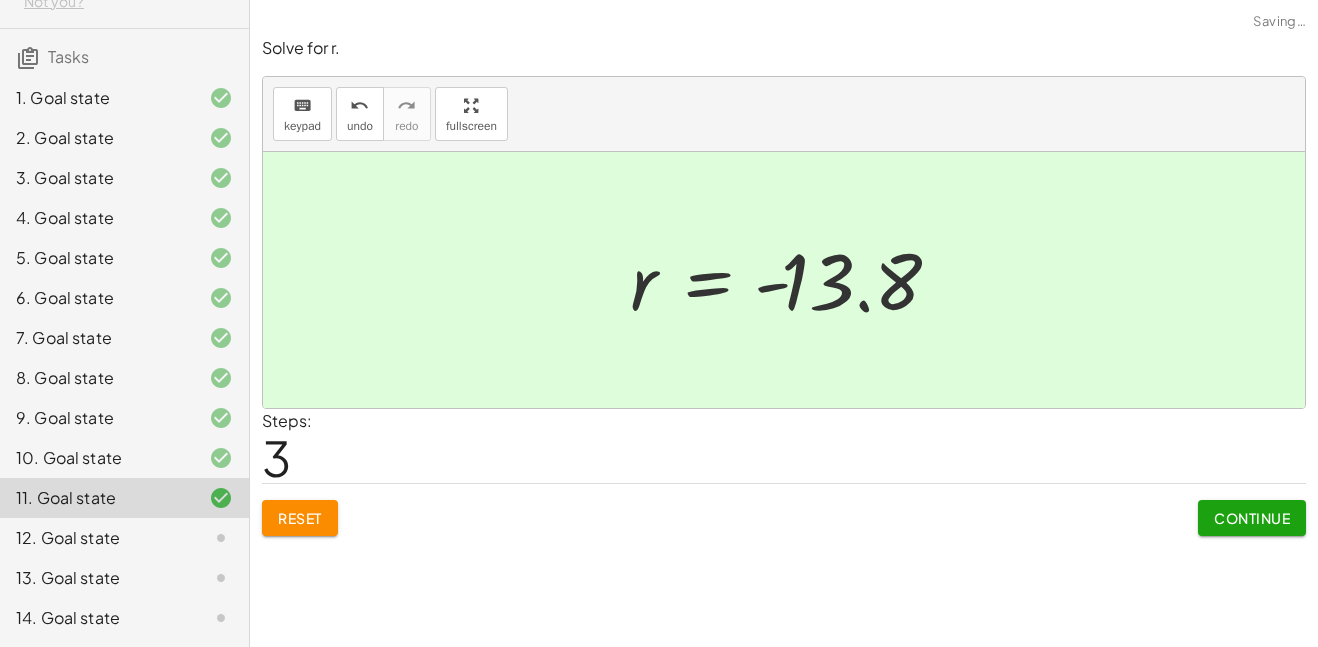click on "Continue" at bounding box center (1252, 518) 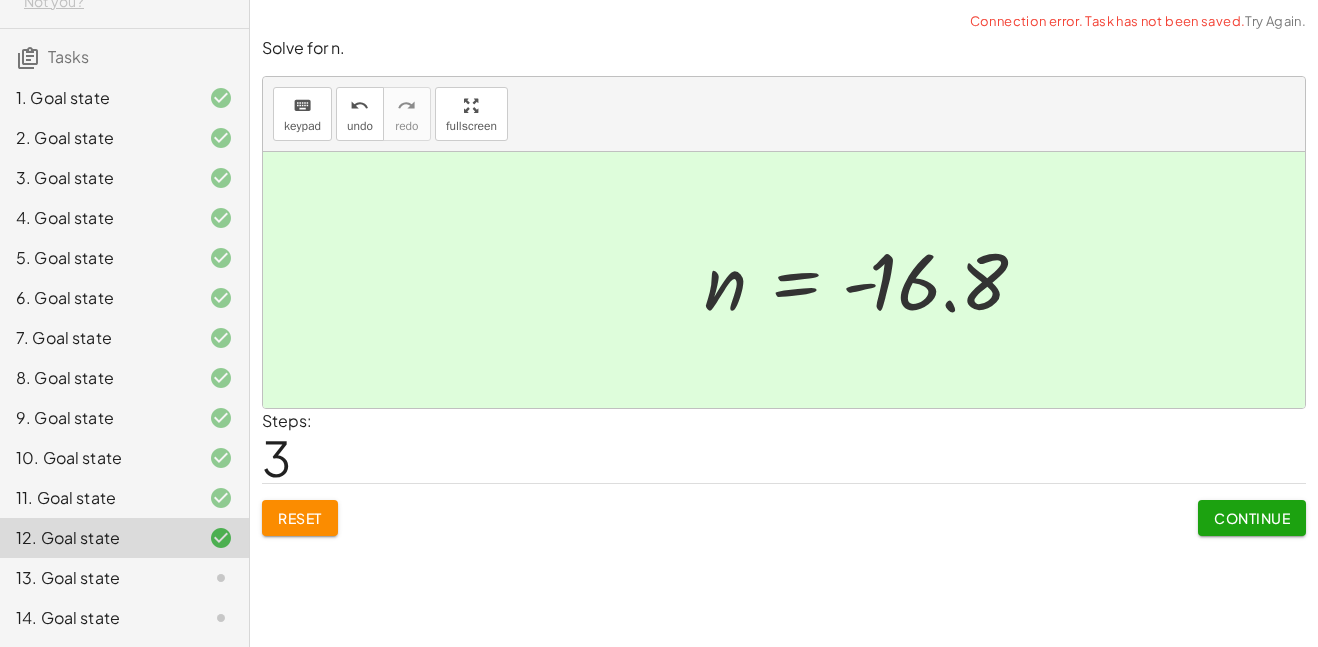 click on "Continue" at bounding box center [1252, 518] 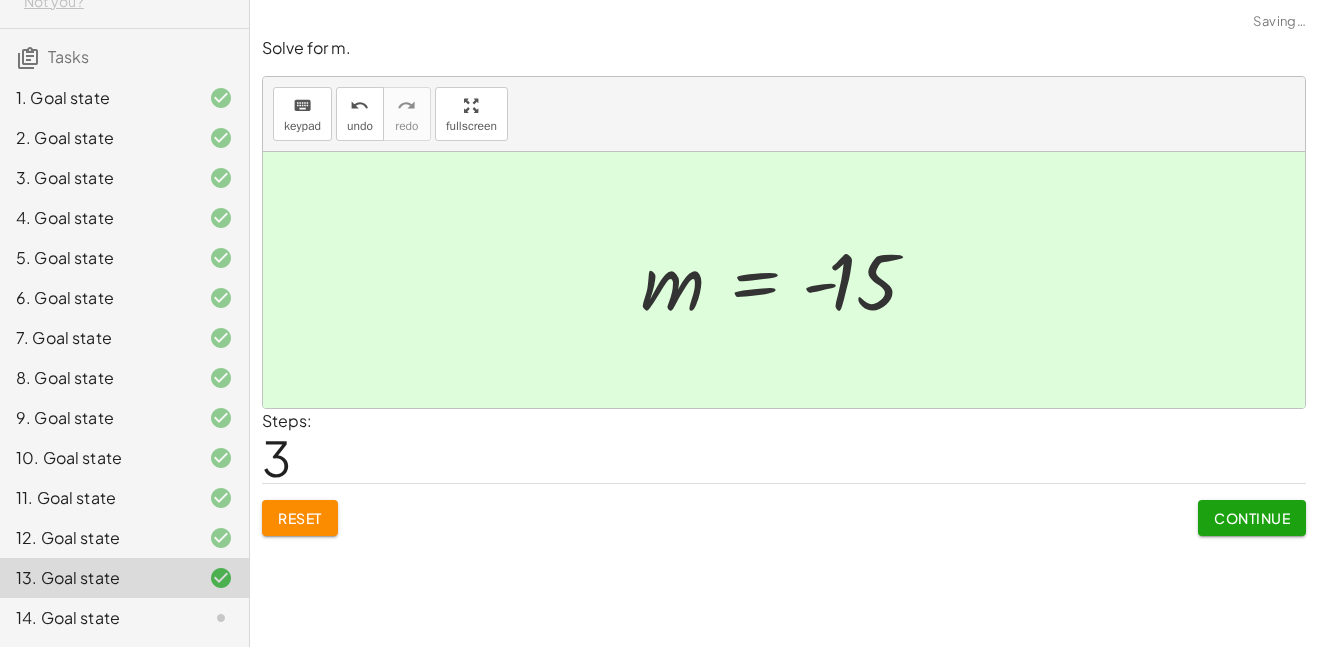 click on "Continue" at bounding box center (1252, 518) 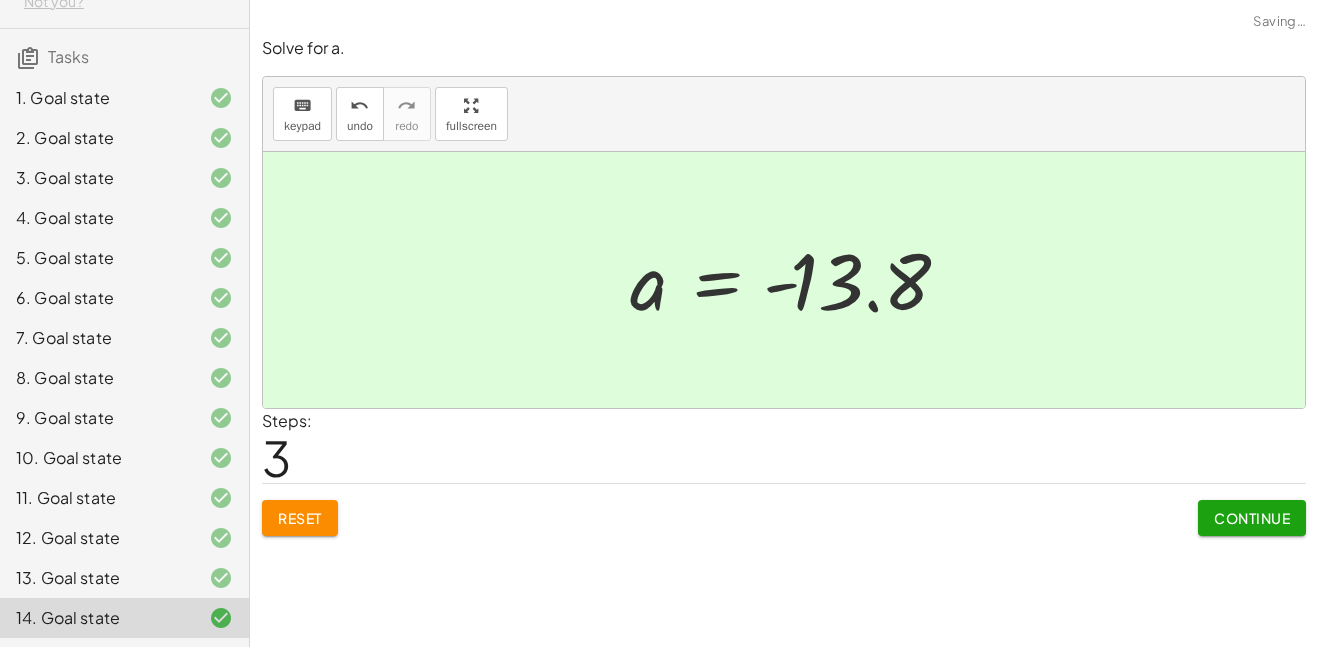 click on "Continue" at bounding box center (1252, 518) 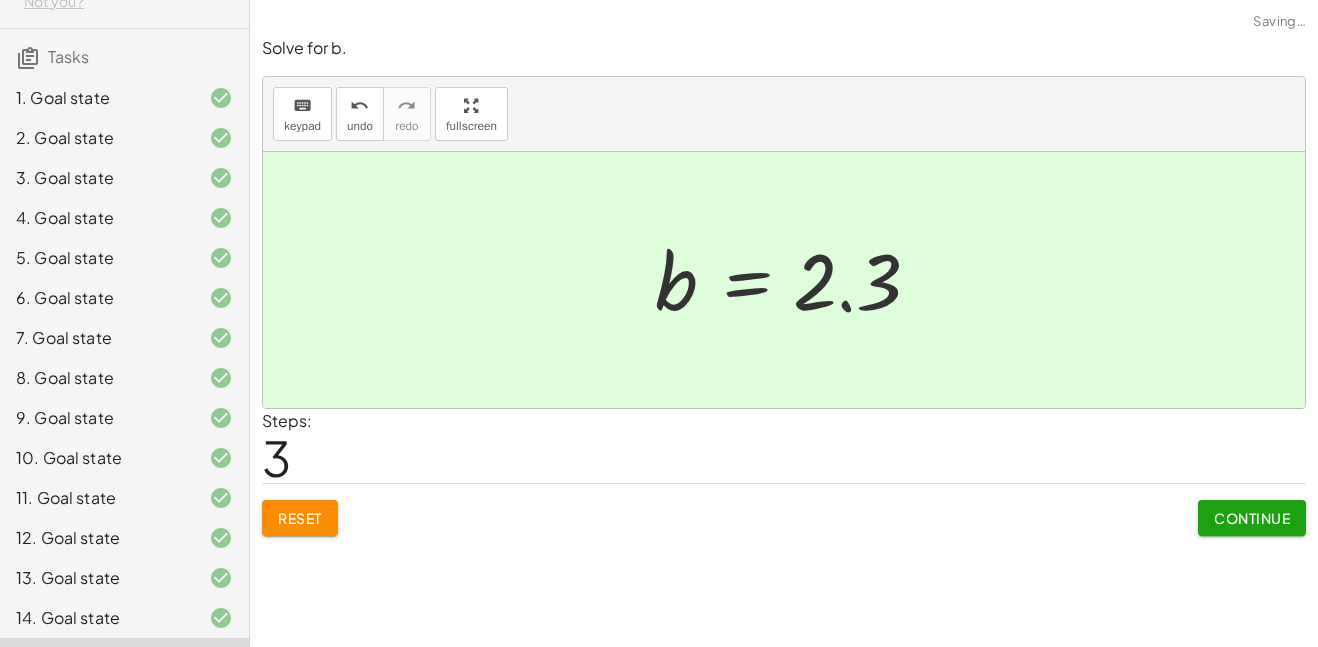 click on "Continue" 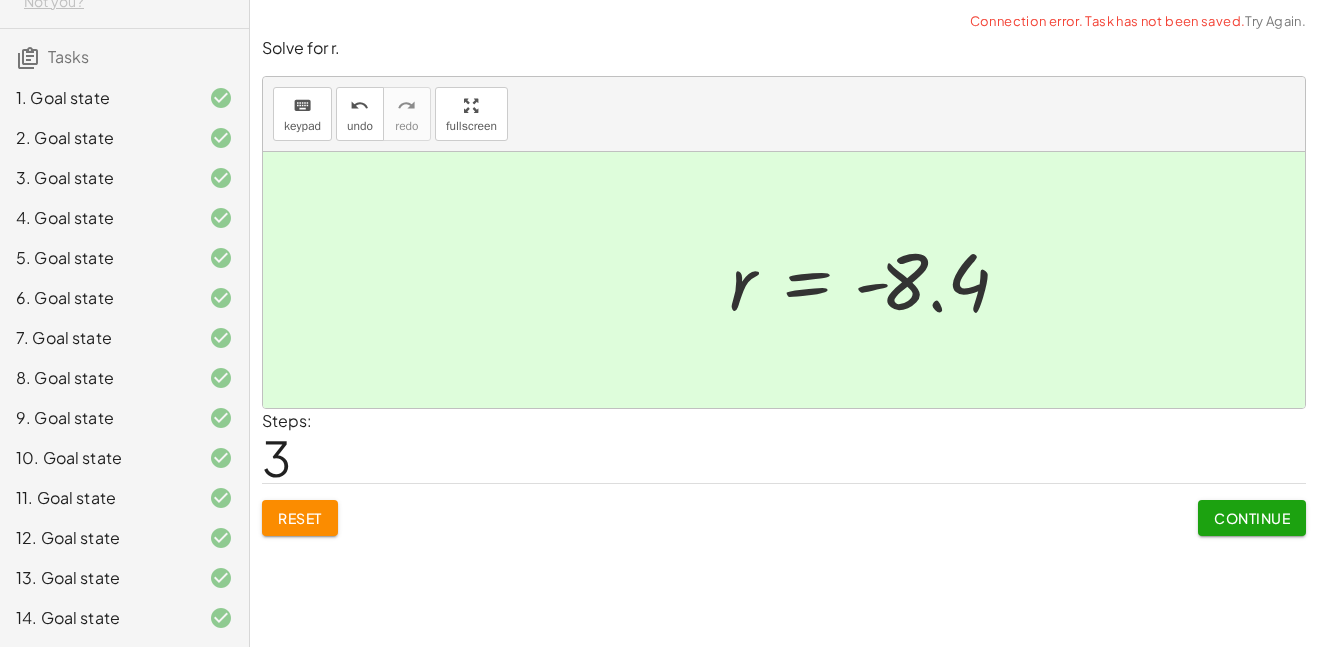 click on "Continue" at bounding box center (1252, 518) 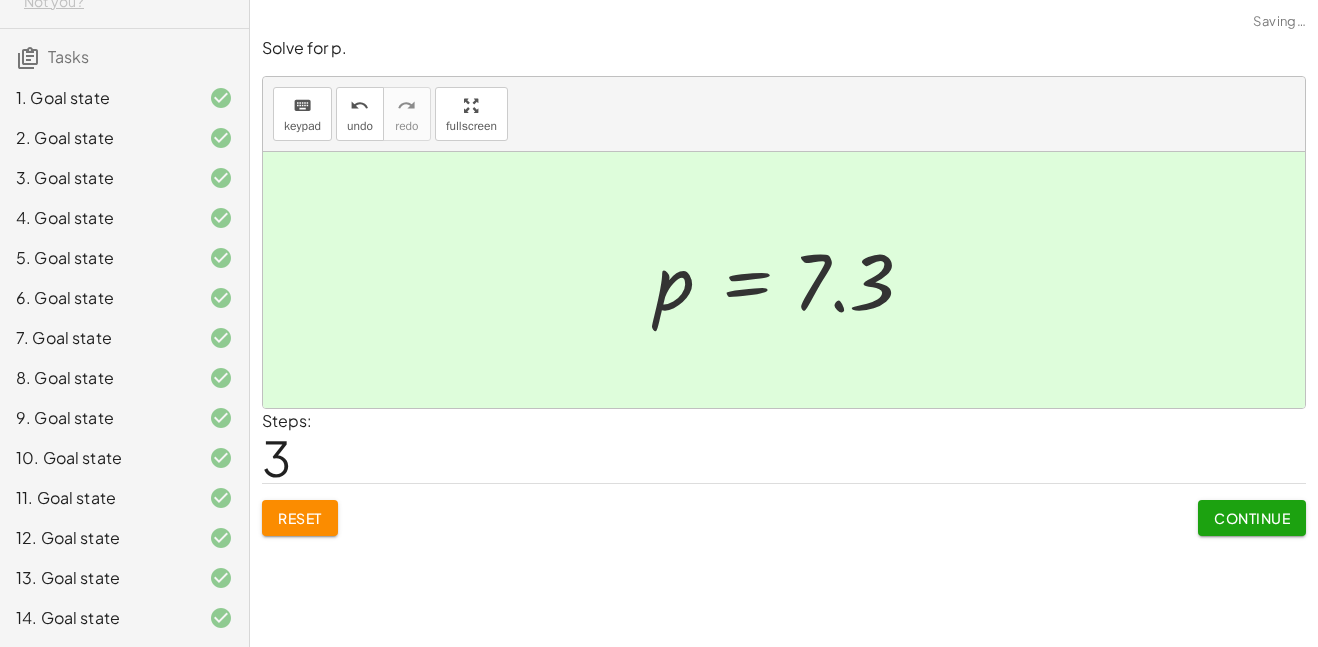 click on "Continue" at bounding box center [1252, 518] 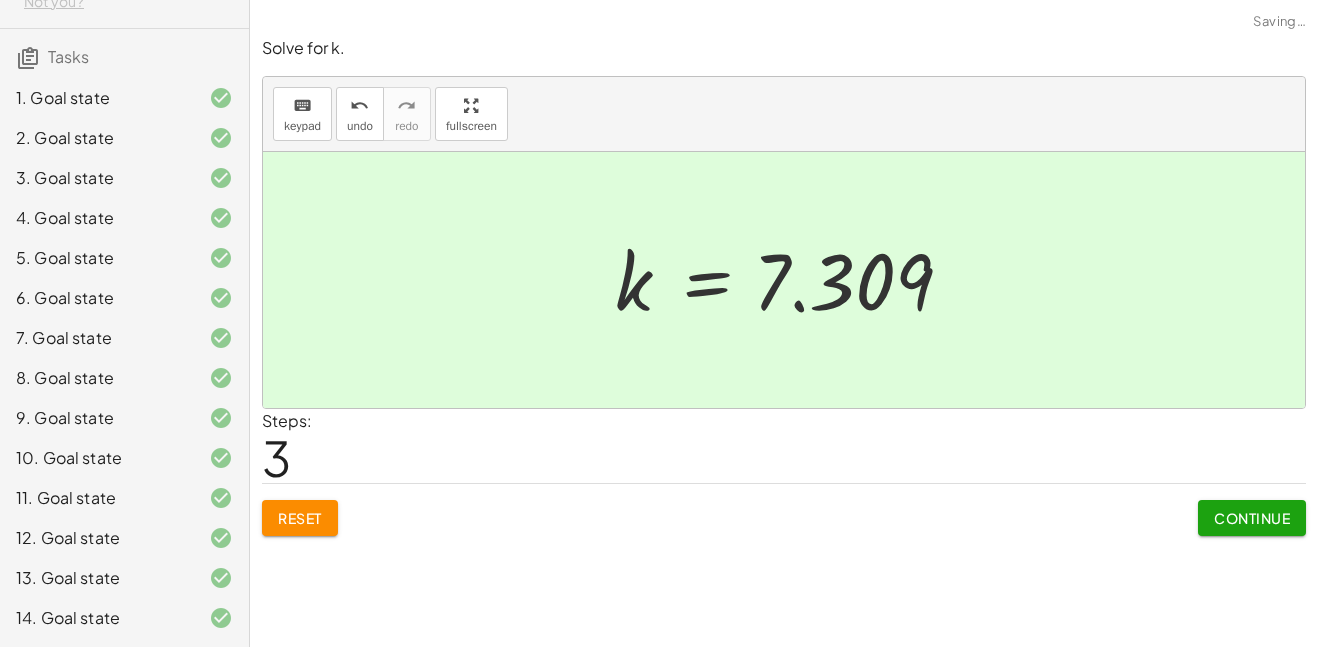 click on "Steps:  3" at bounding box center (784, 446) 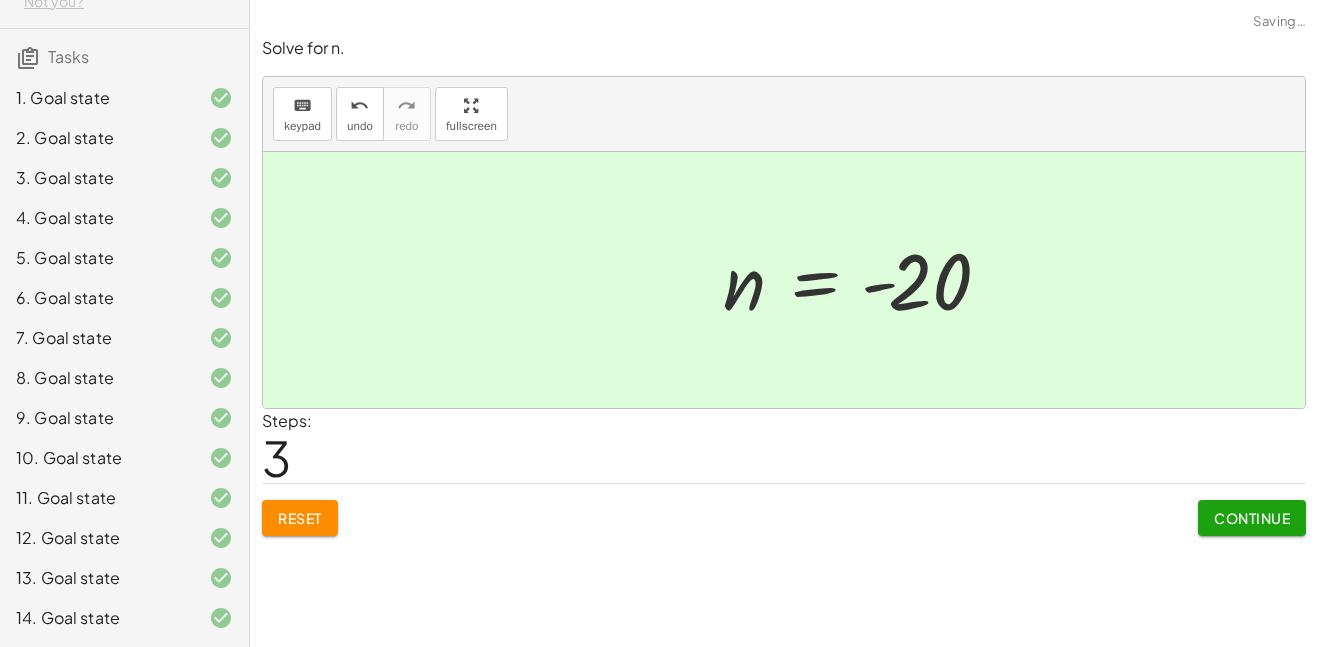 click on "Continue" at bounding box center [1252, 518] 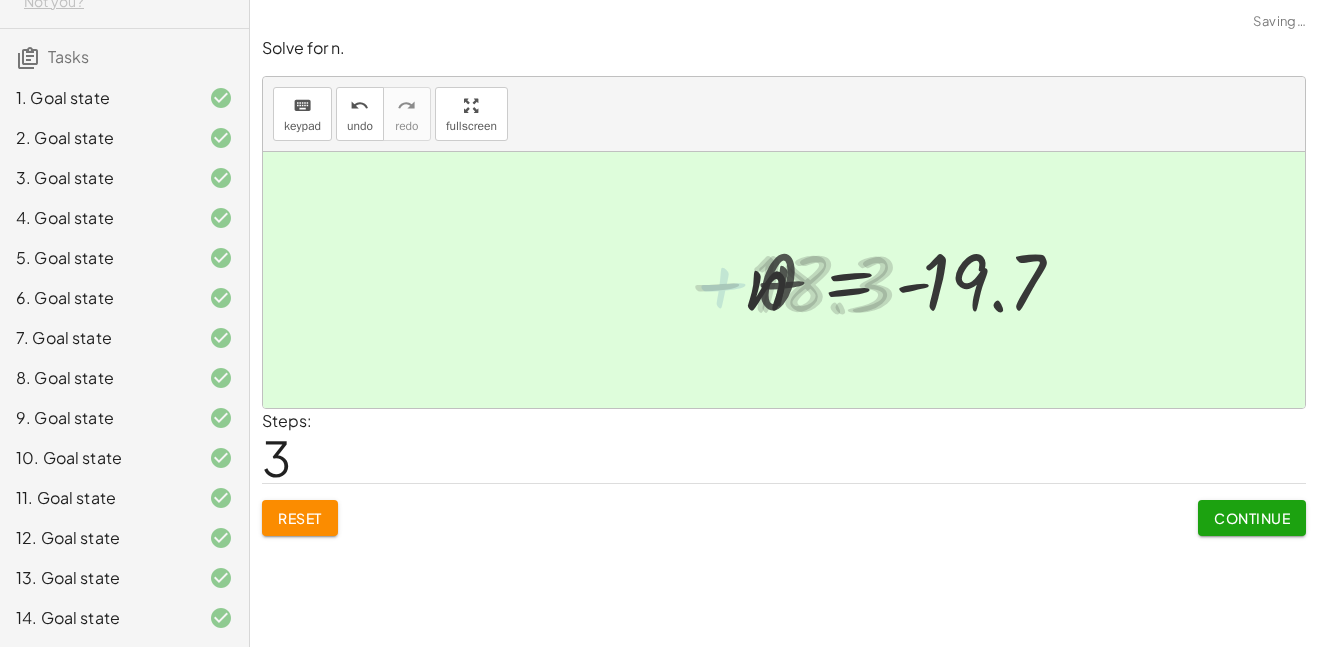 click on "Continue" at bounding box center [1252, 518] 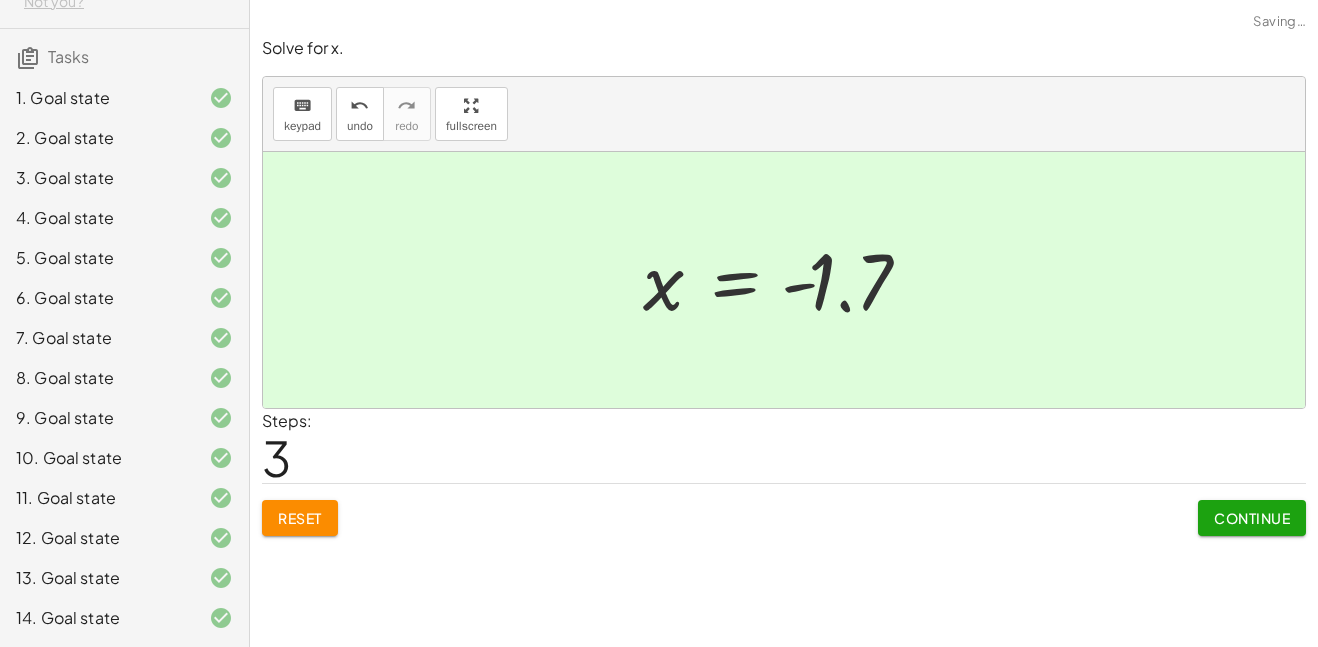 click on "Continue" 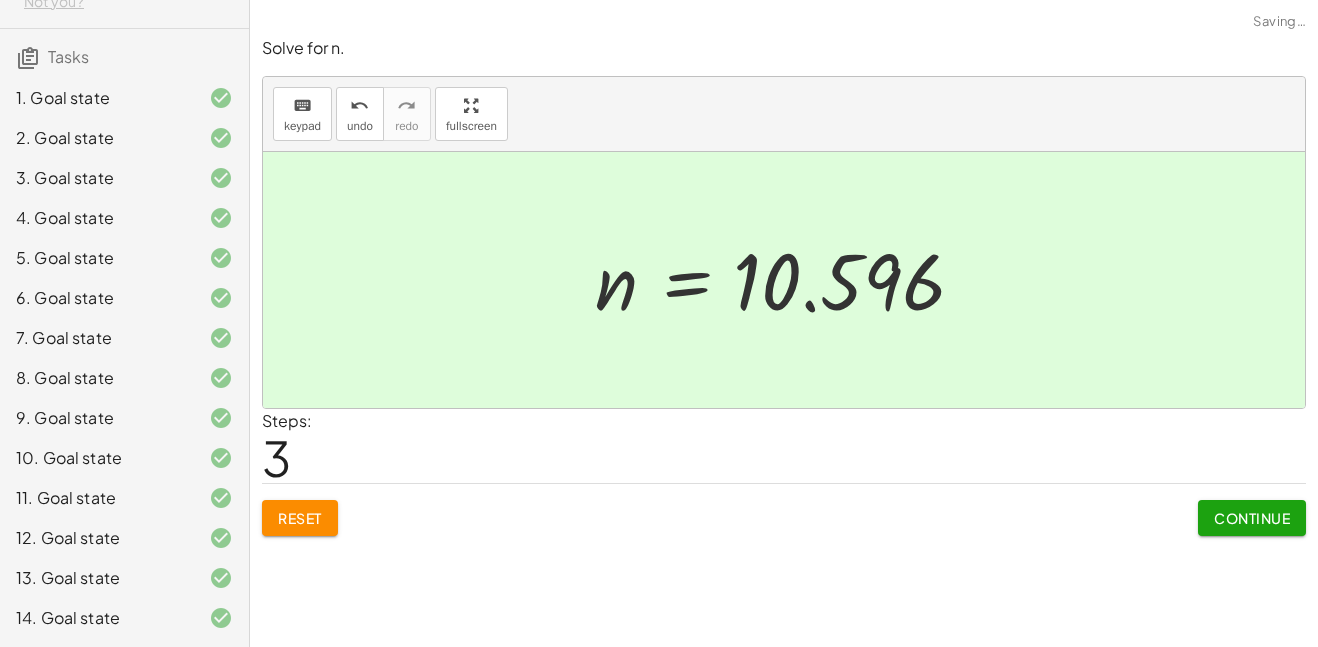 click on "Continue" 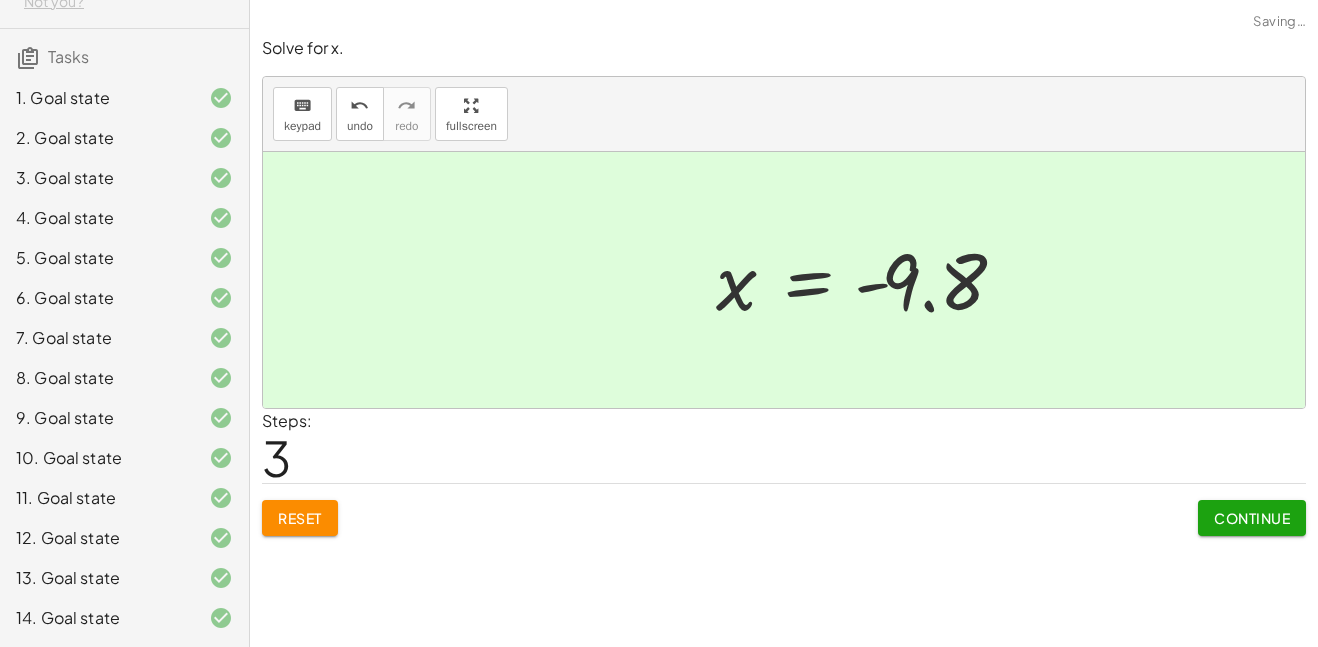 click on "Continue" at bounding box center [1252, 518] 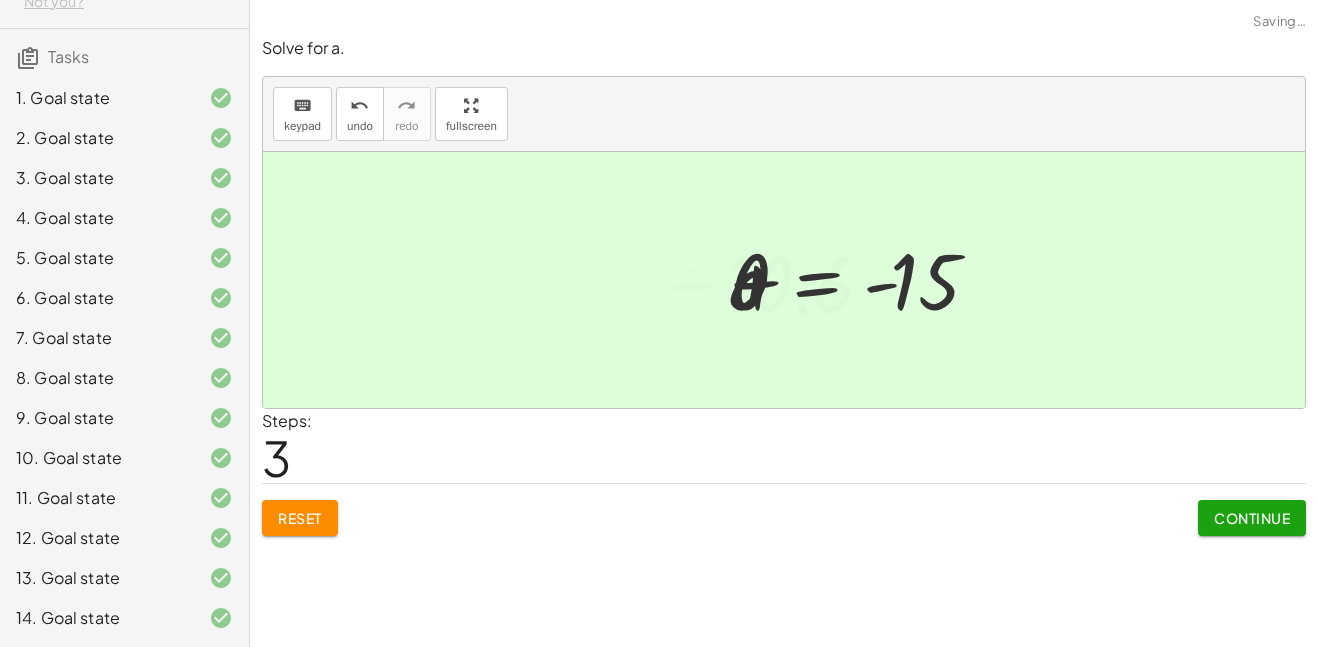 click on "Continue" 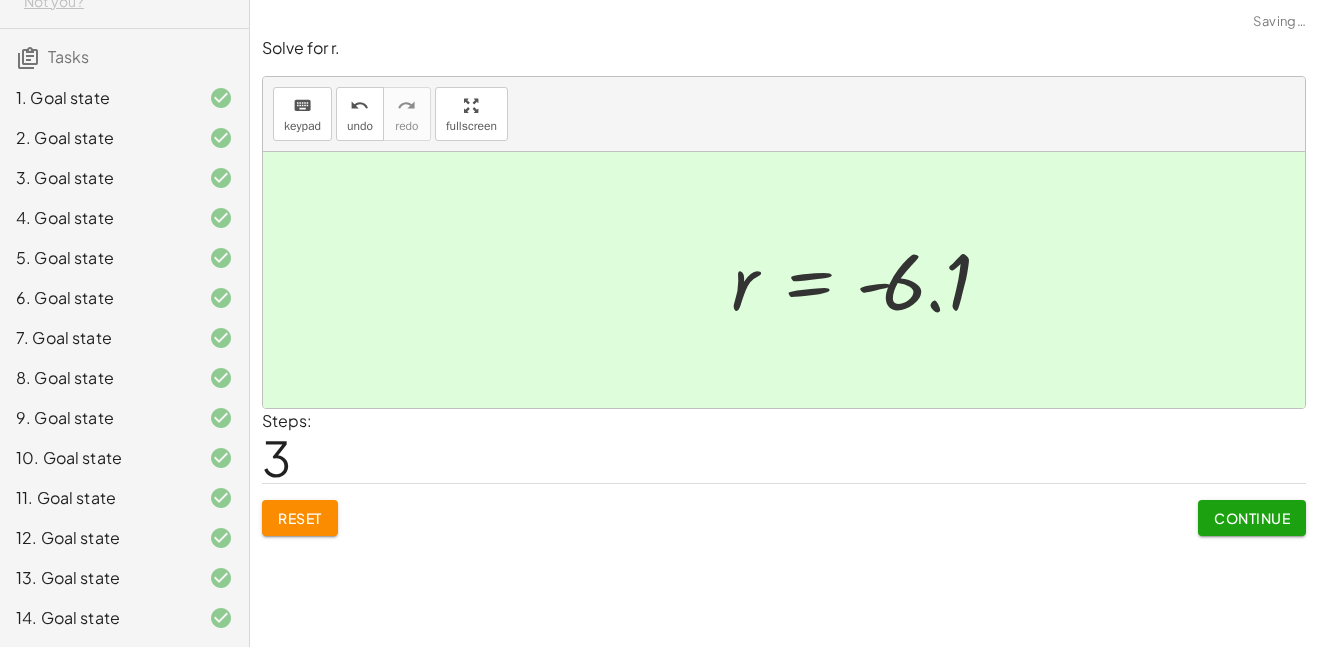 click on "Continue" 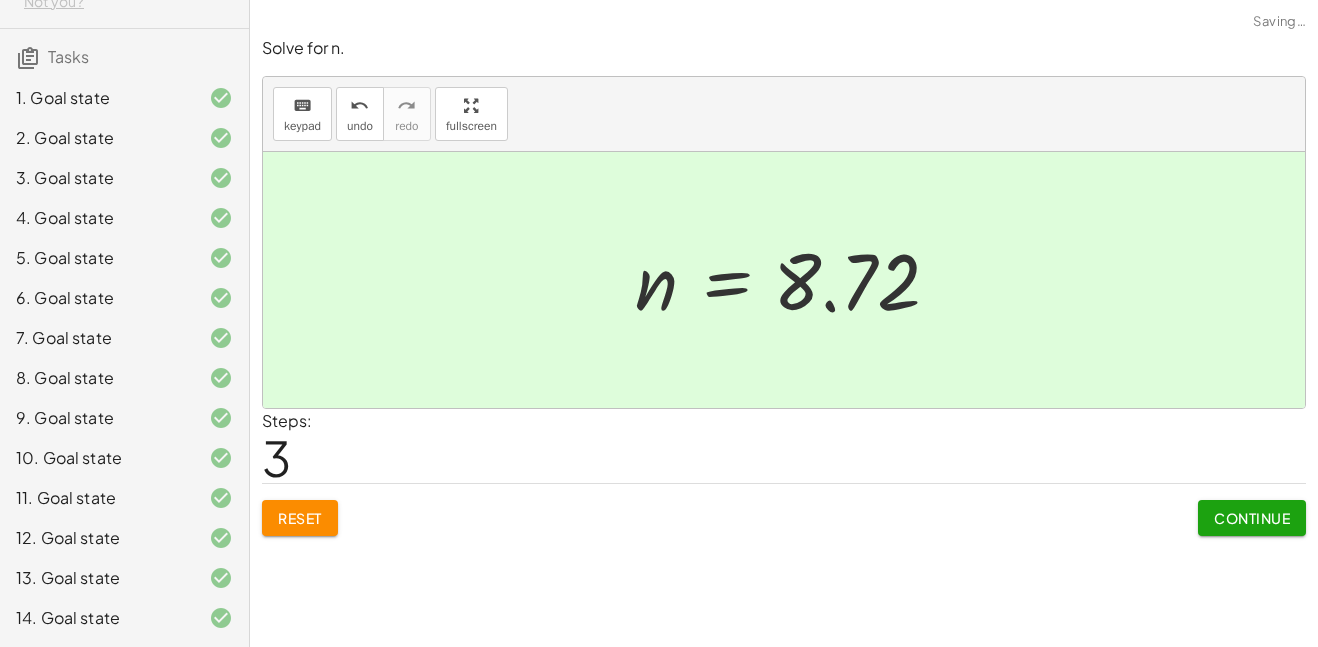 click on "Continue" 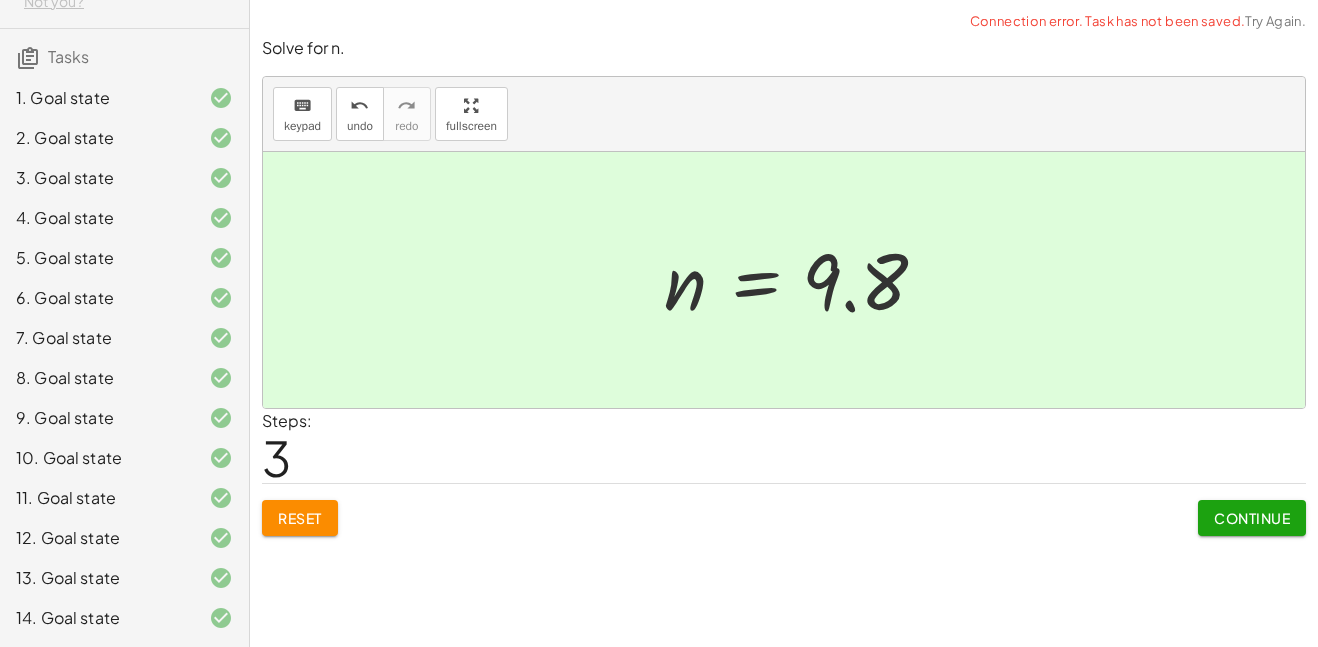 click on "Continue" 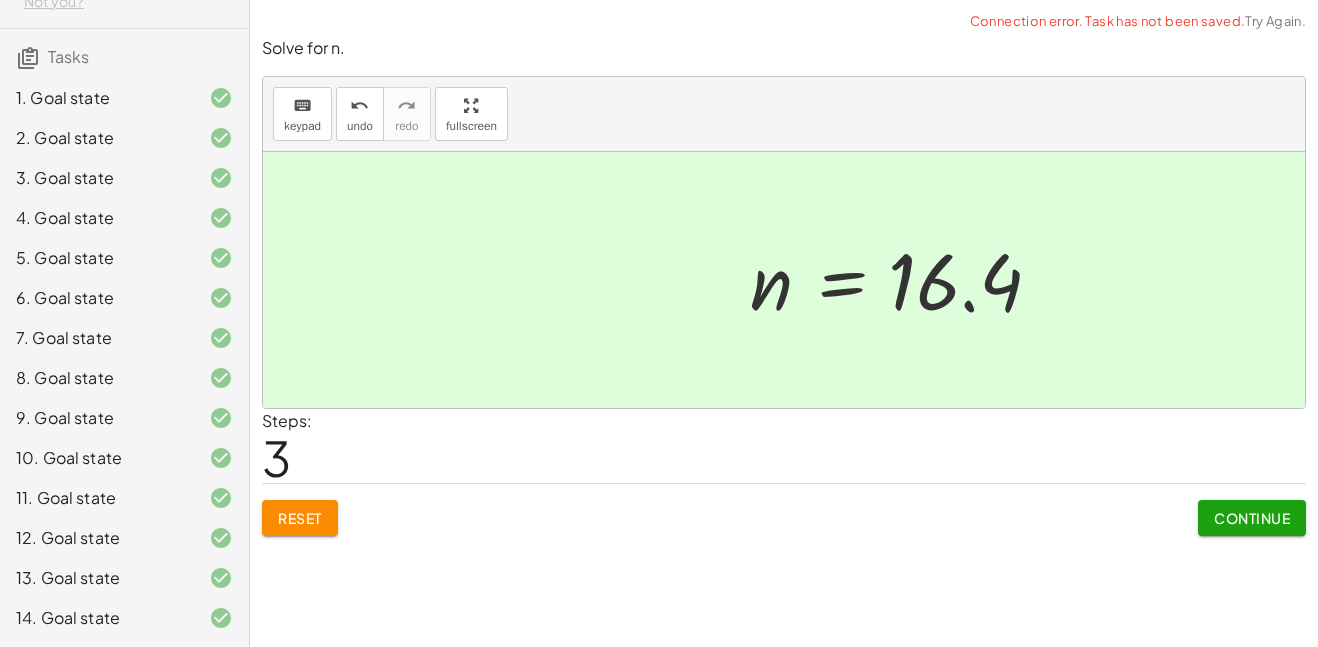 click on "Continue" 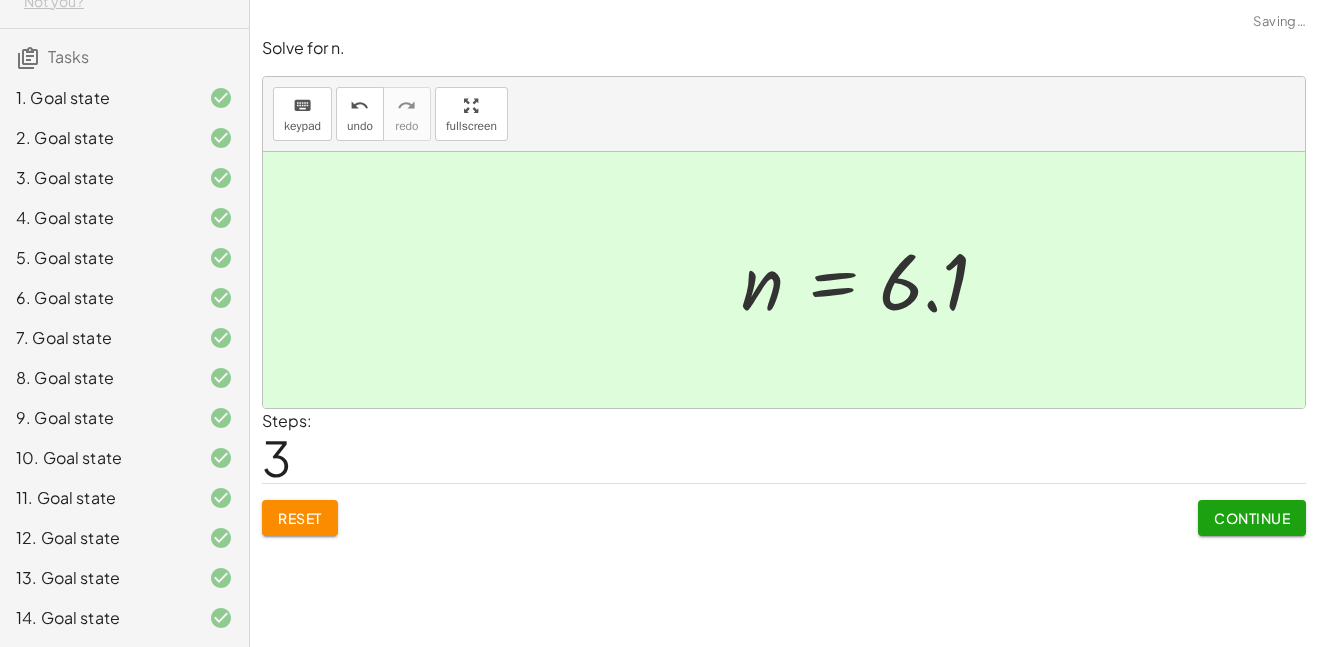click on "Continue" 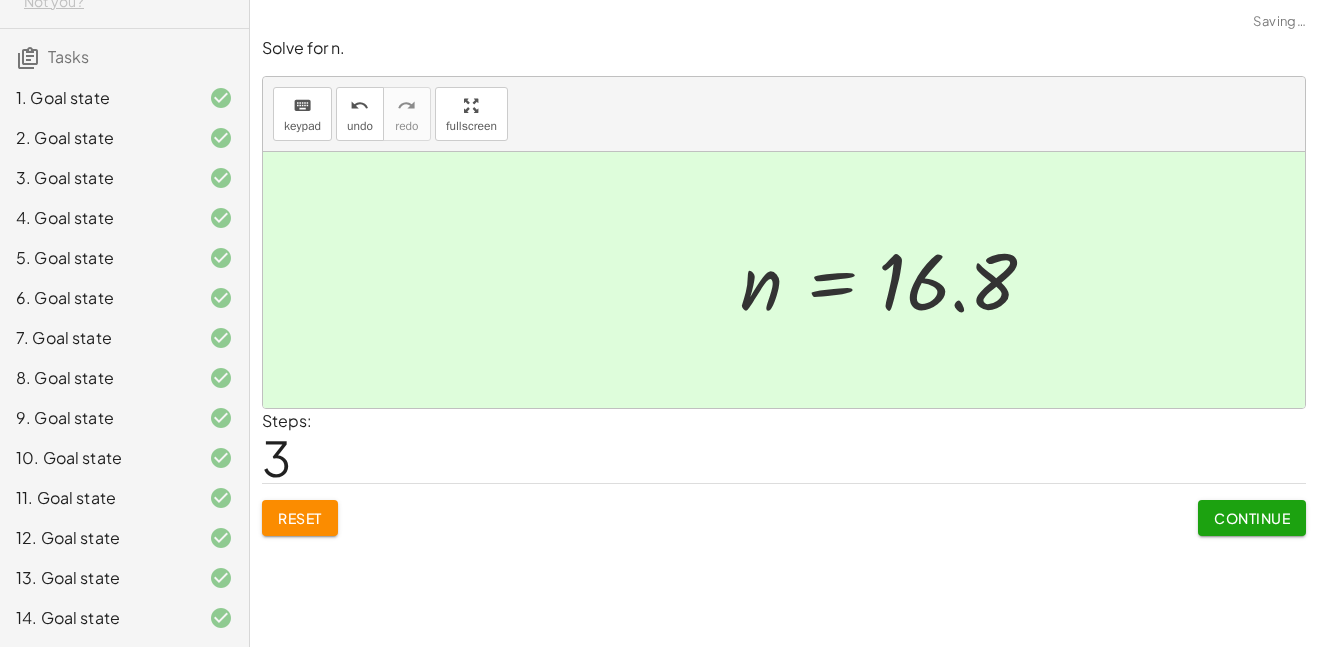 click on "Continue" 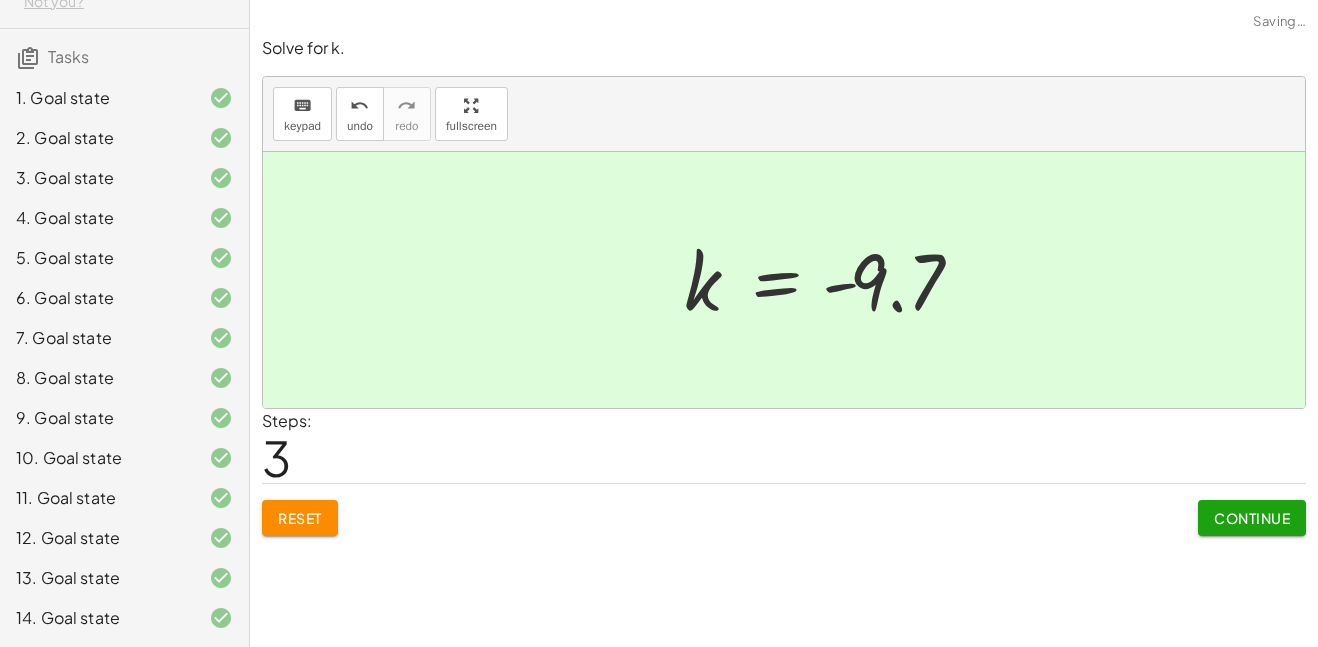 click on "Continue" 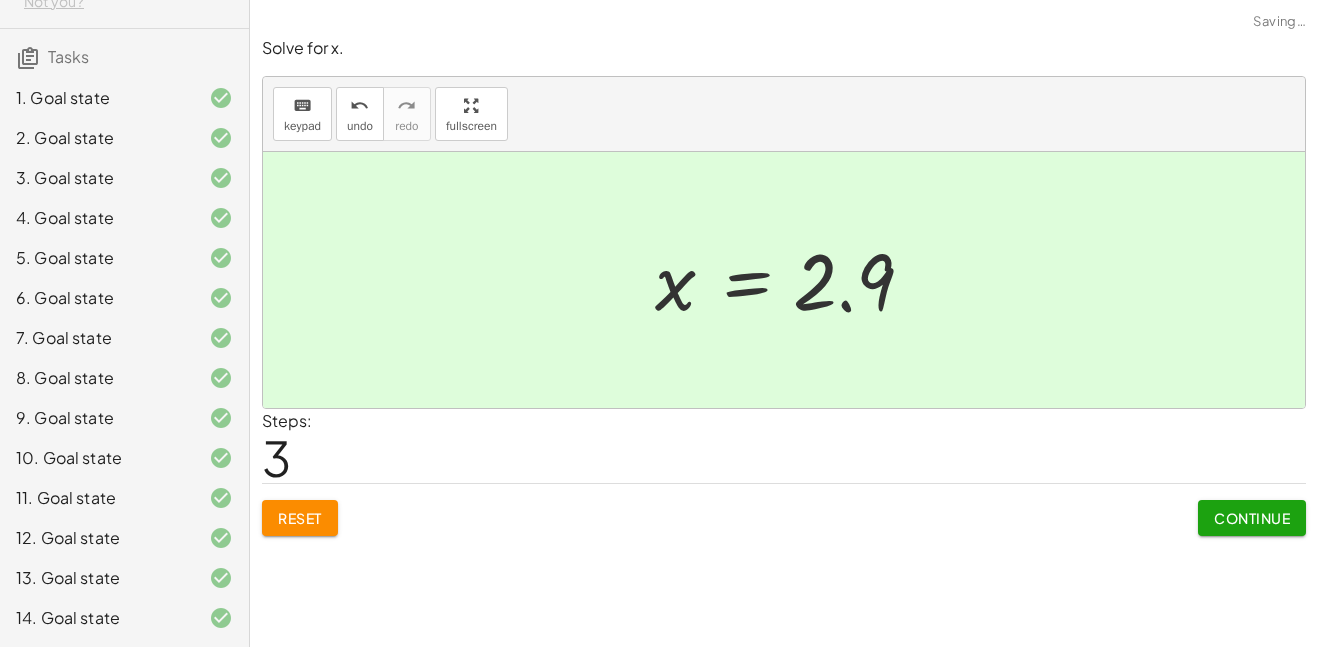 click on "Continue" at bounding box center (1252, 518) 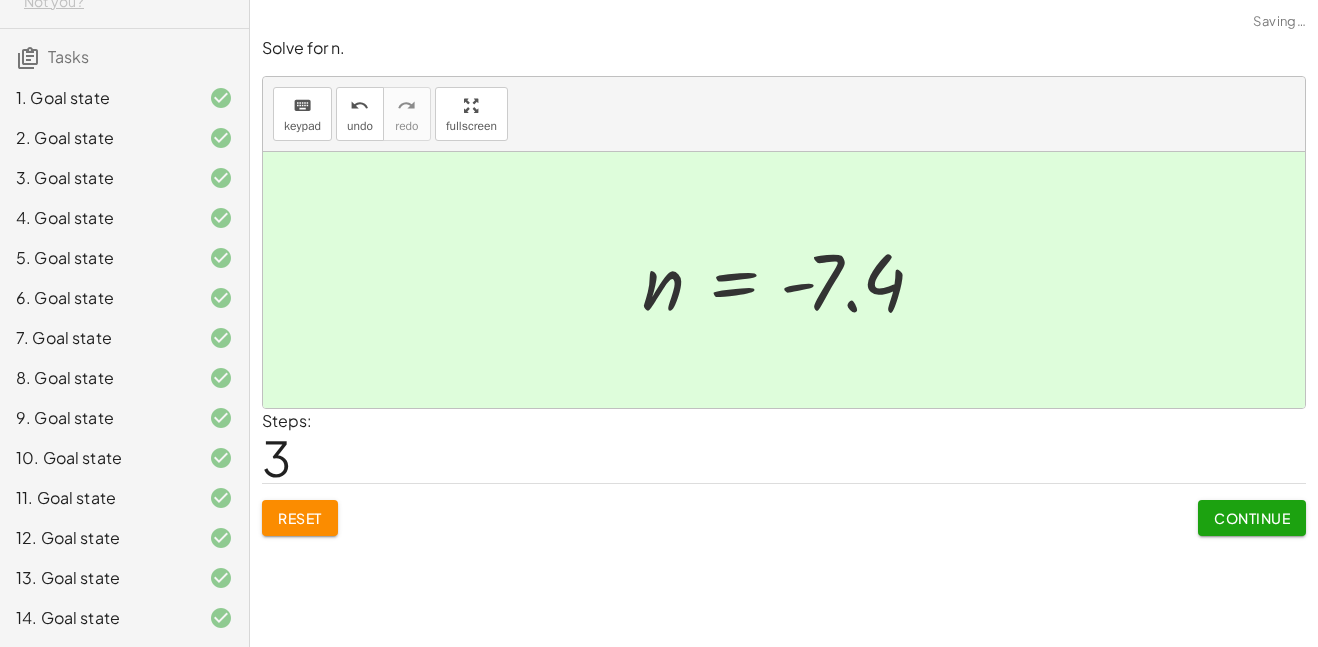 click on "Continue" 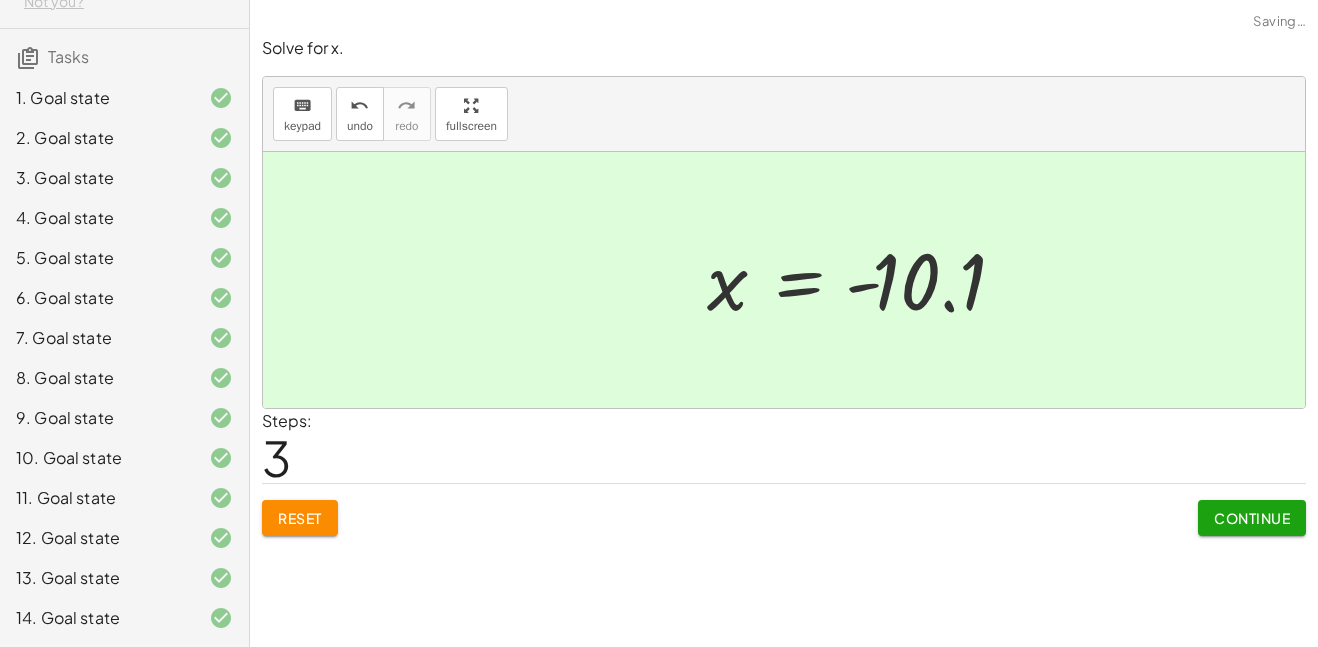 click on "Continue" 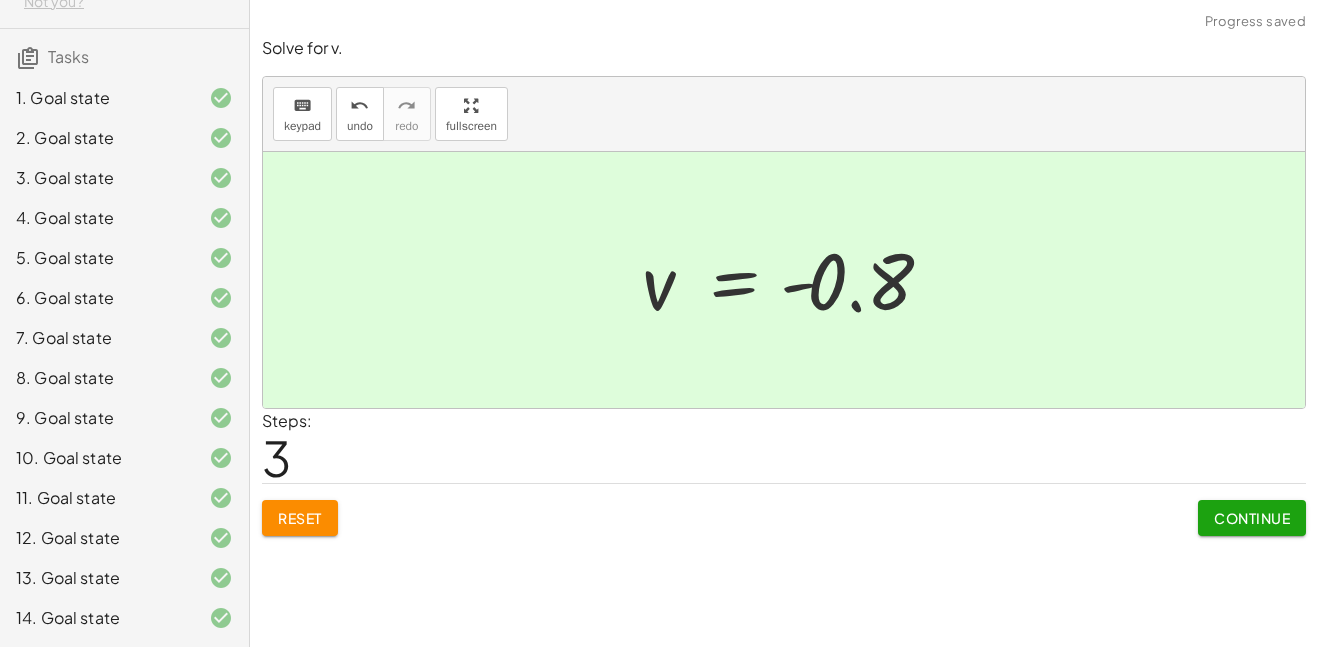 click on "Continue" 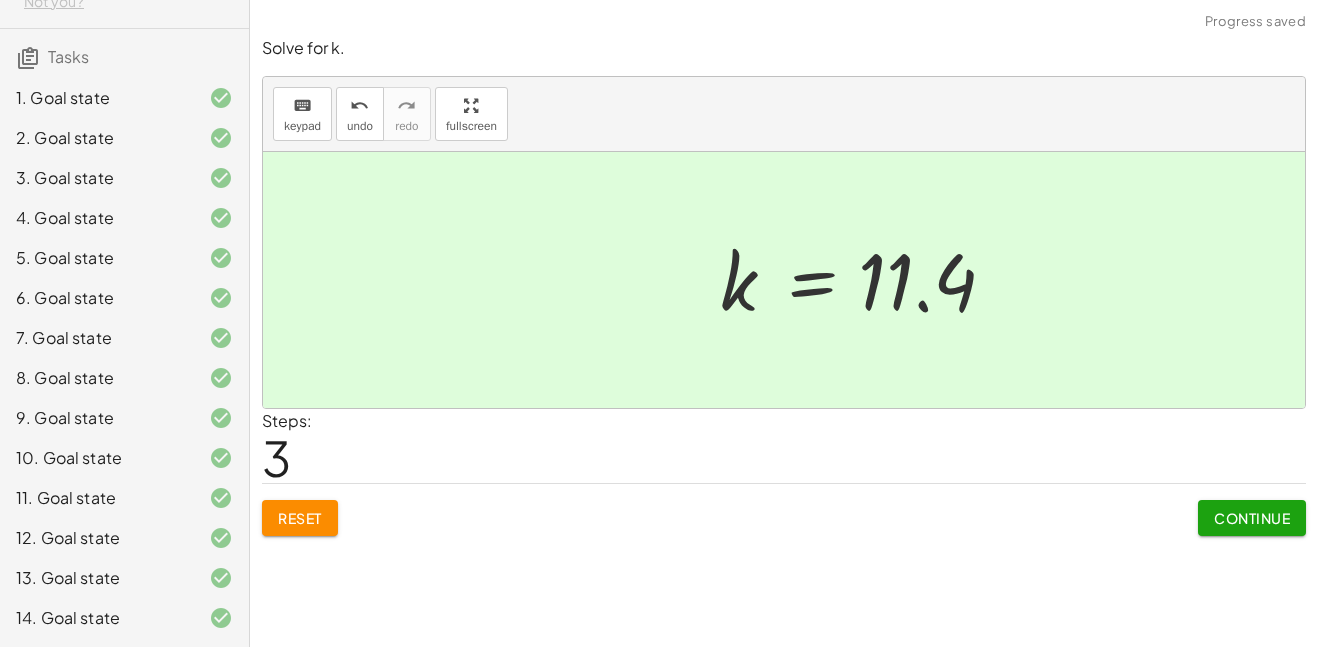 click on "Continue" at bounding box center [1252, 518] 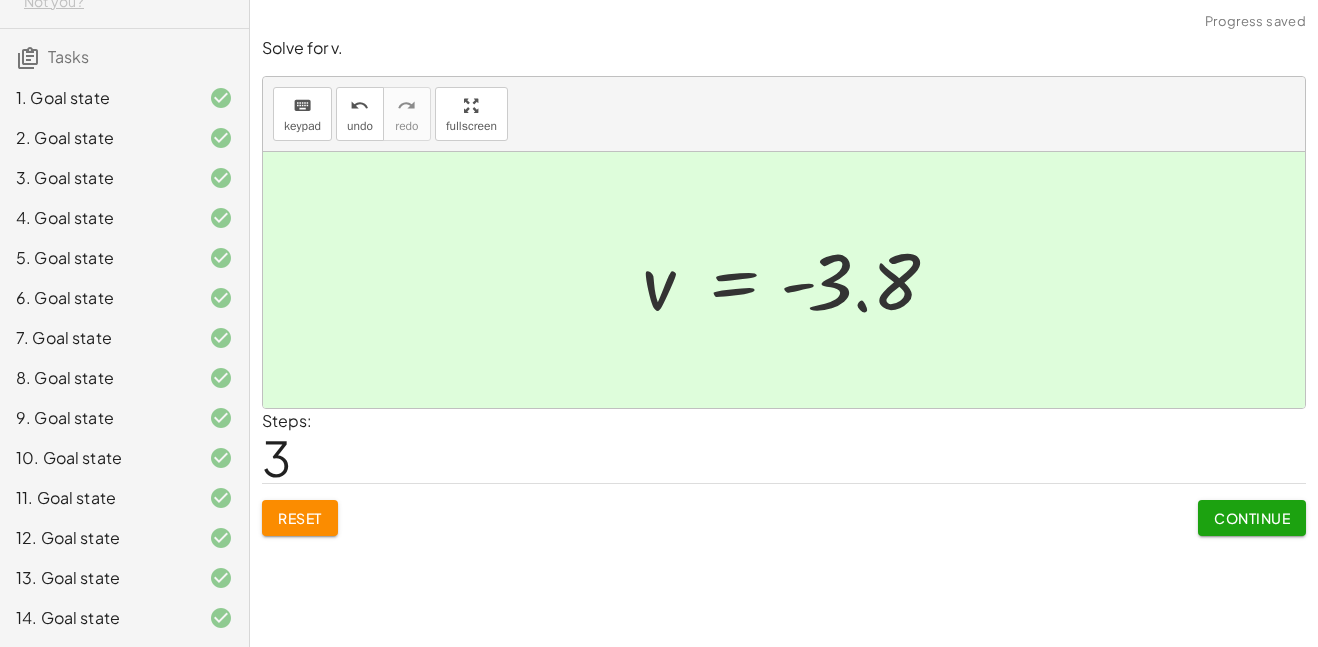 click on "Continue" 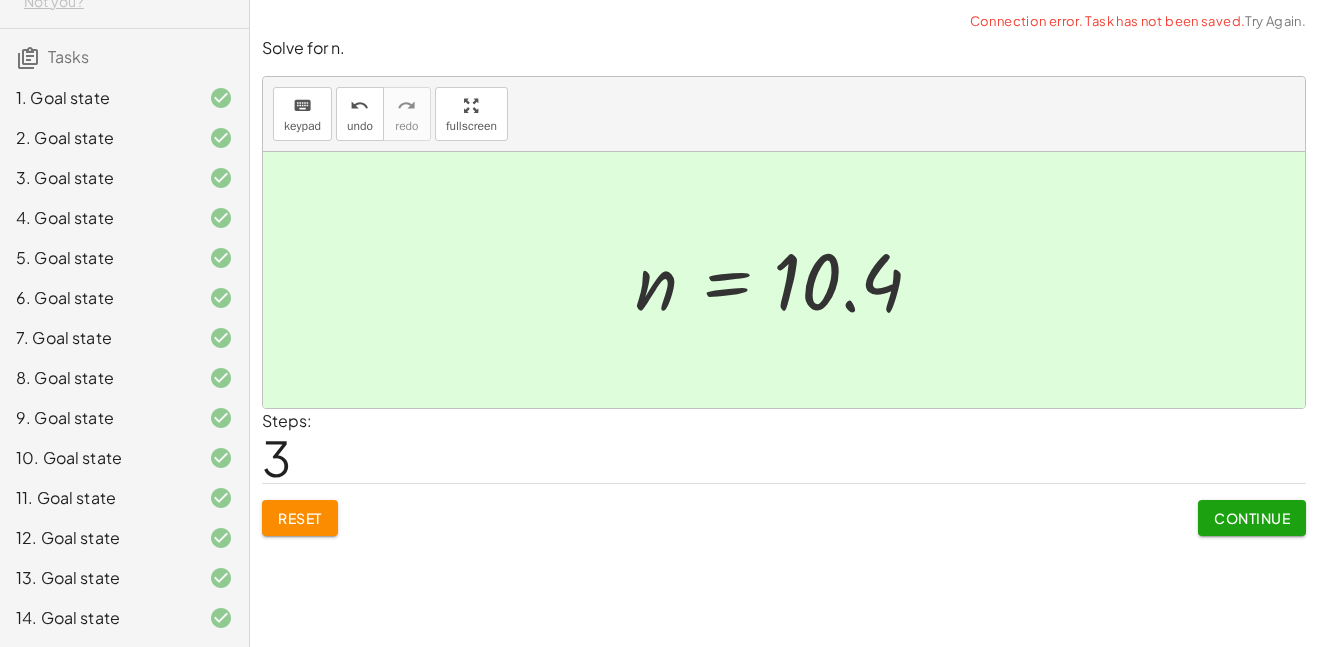 click on "Continue" 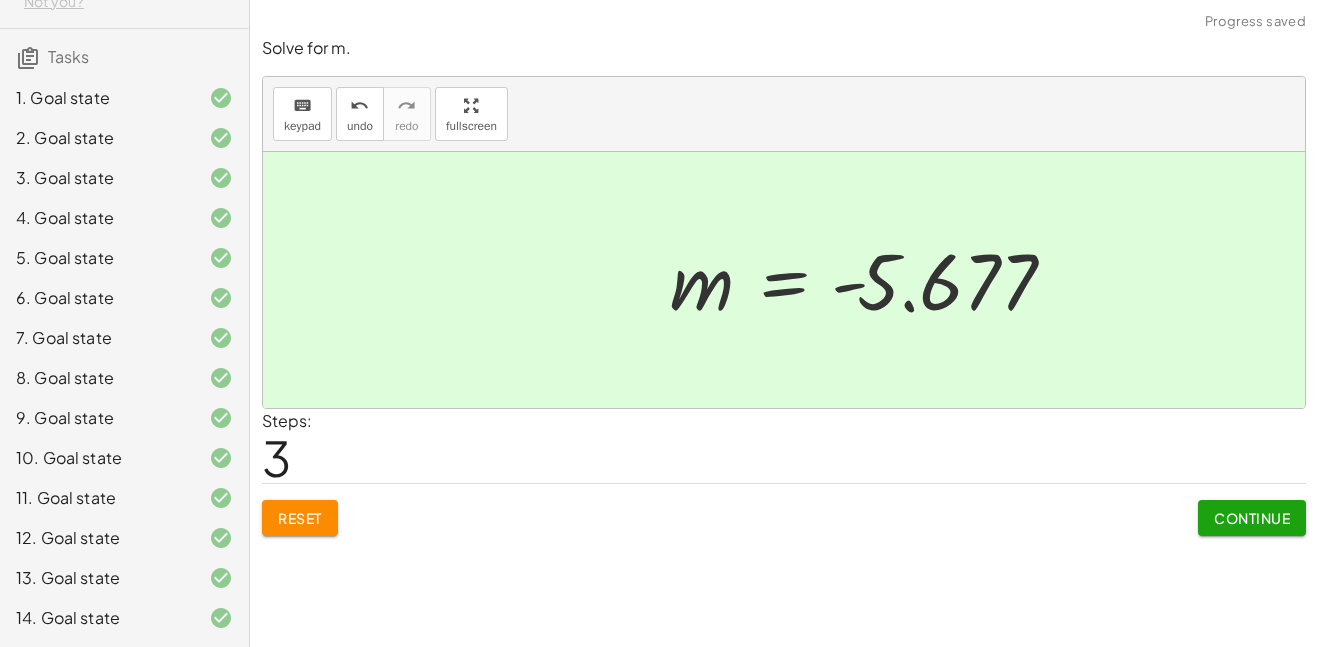 click on "Continue" 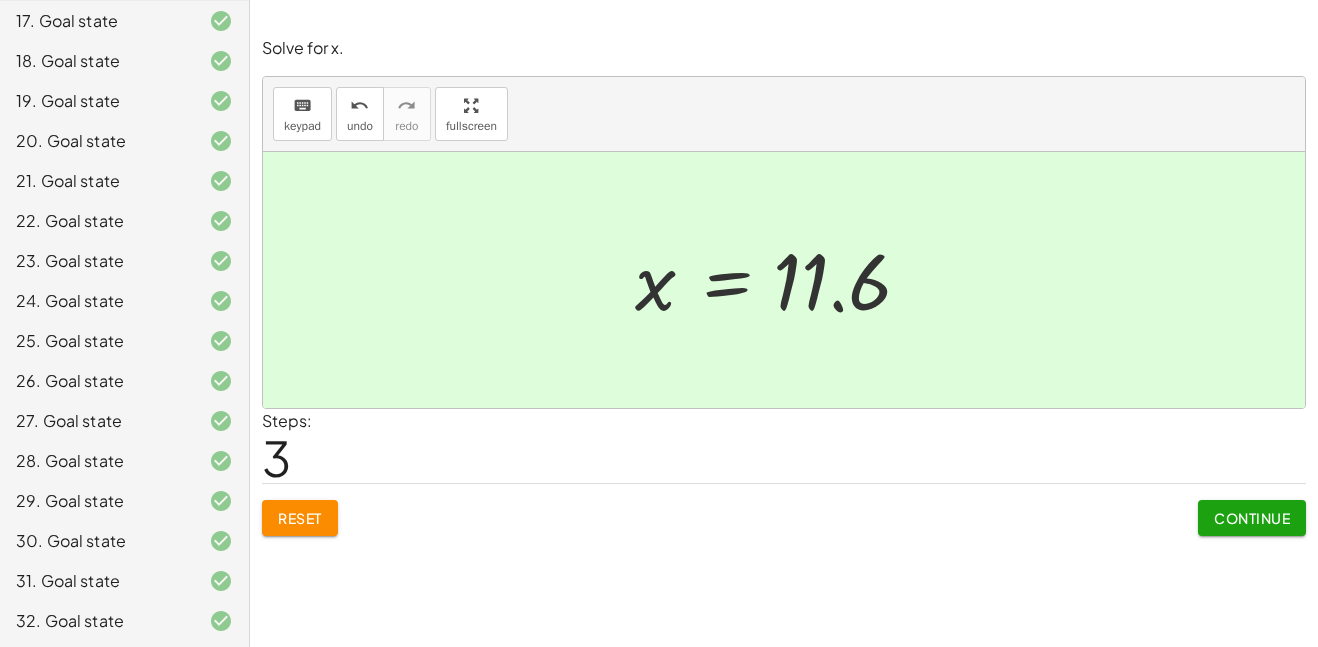 scroll, scrollTop: 828, scrollLeft: 0, axis: vertical 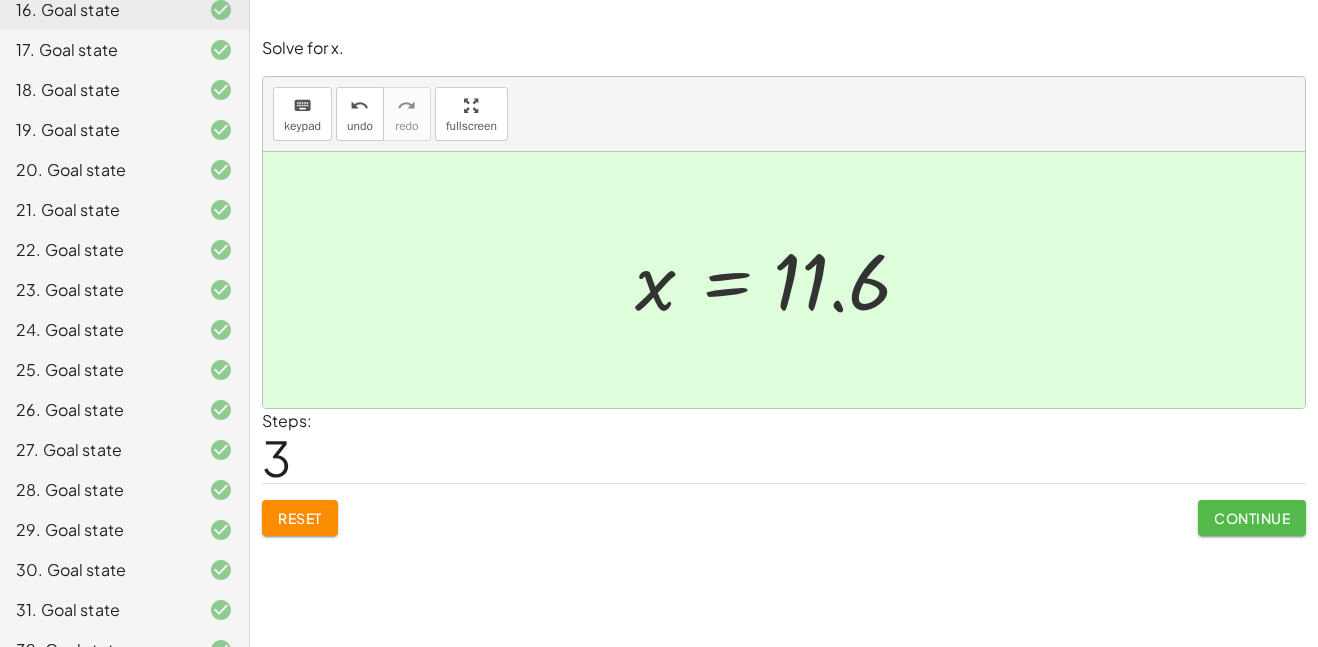 click on "Continue" 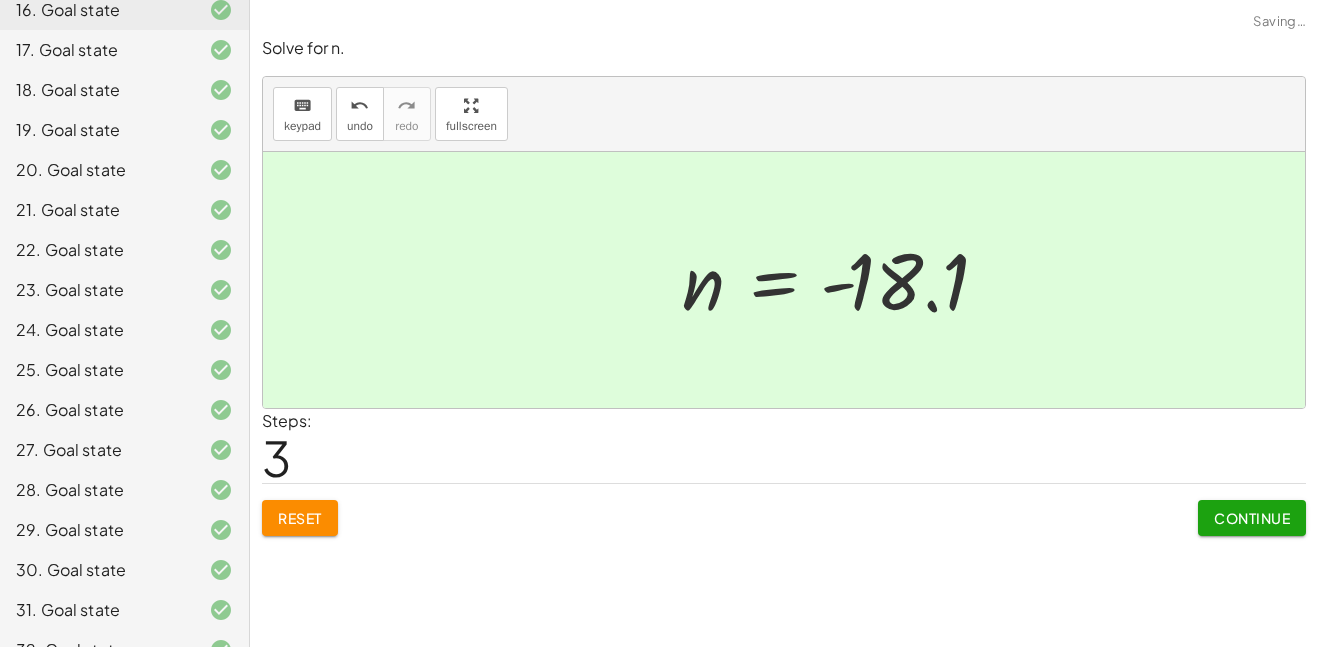 click on "Continue" 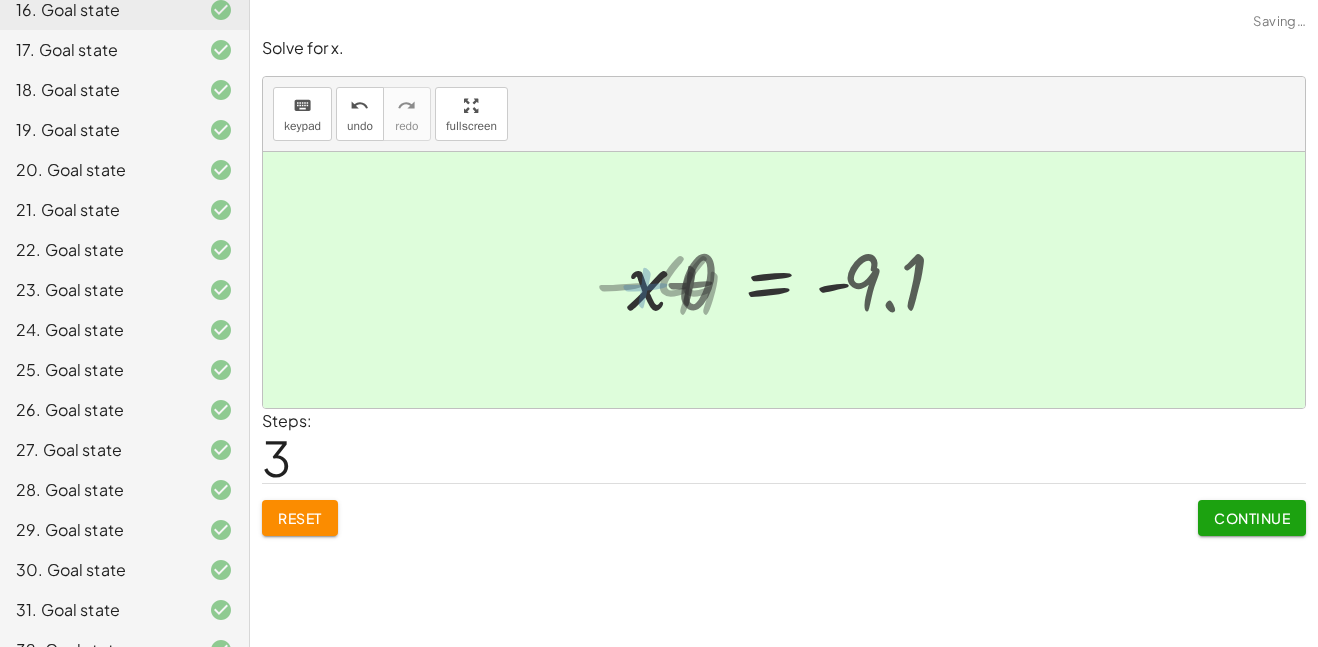 click on "Continue" 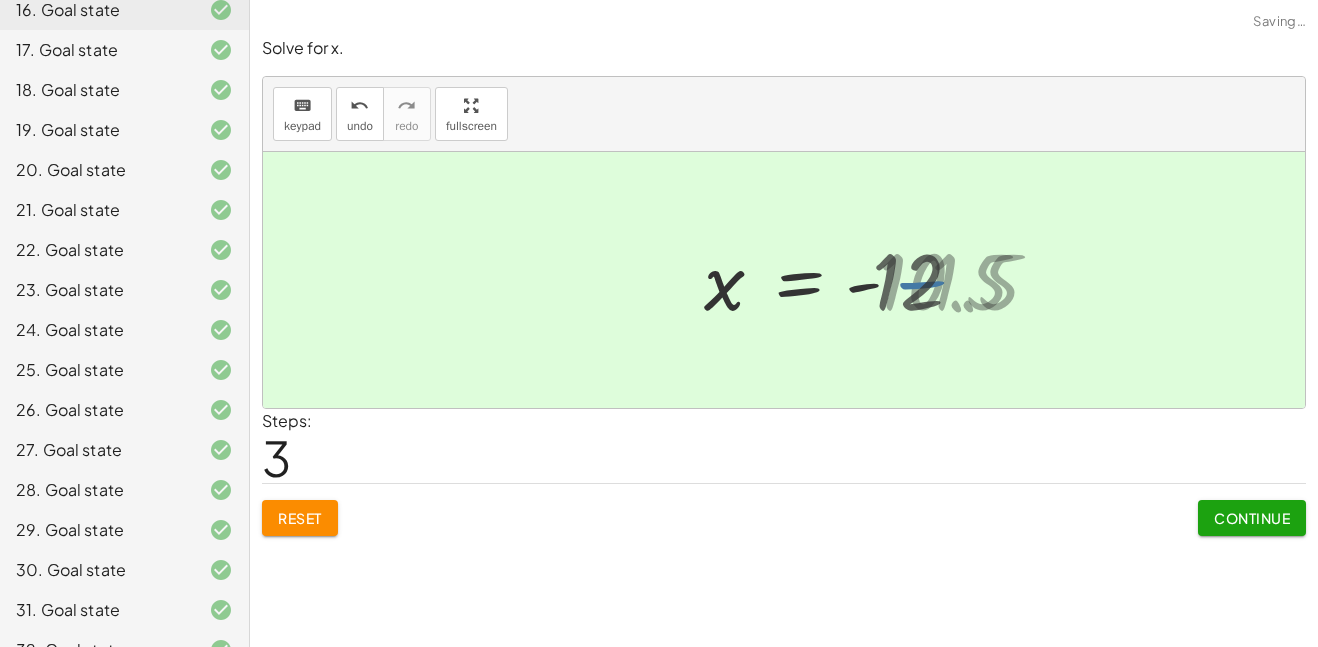 click on "Continue" 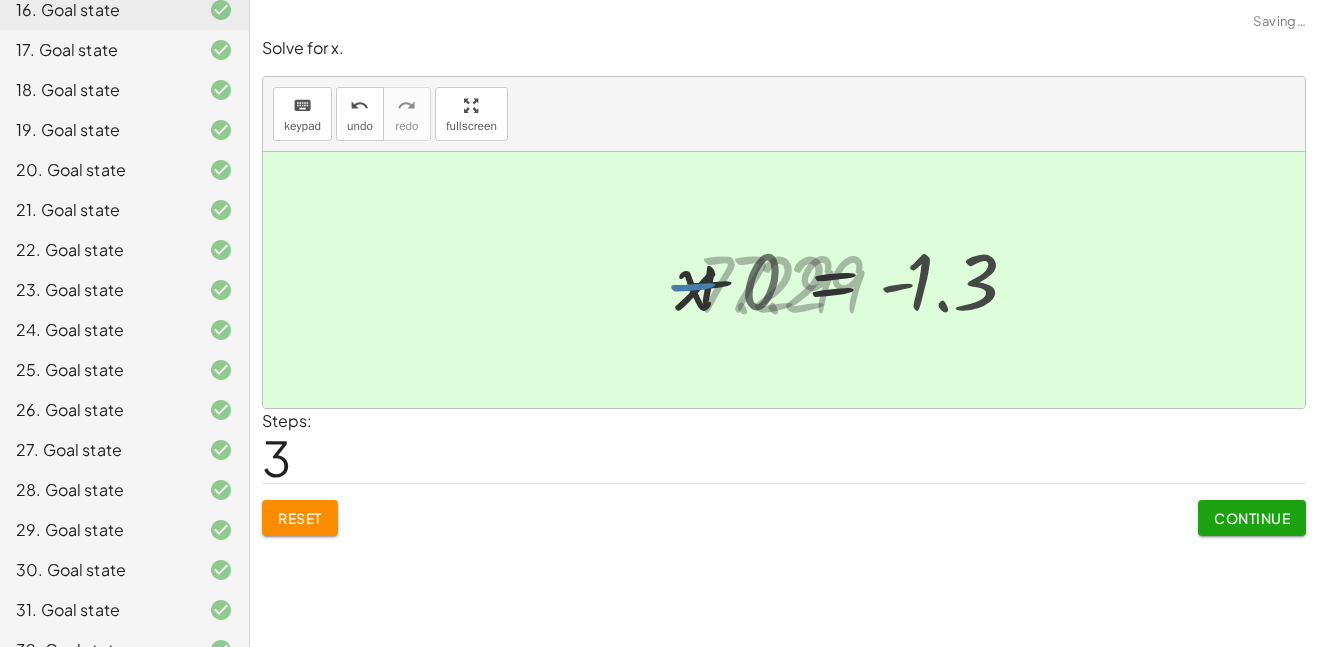 click on "Continue" at bounding box center [1252, 518] 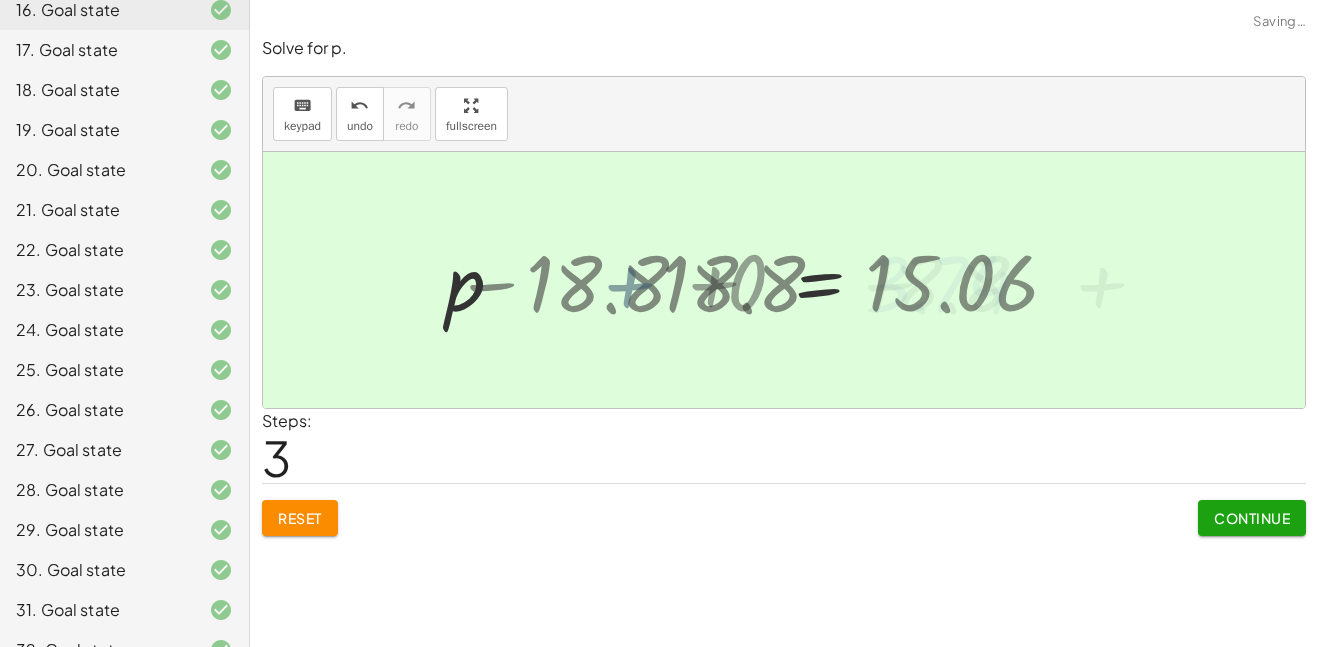 click on "Solve for a. keyboard keypad undo undo redo redo fullscreen + a + 10.8 = 12.54 + a + 10.8 − 10.8 = + 12.54 − 10.8 + a + 0 = + 12.54 − 10.8 a = + 12.54 − 10.8 a = 1.74 × Steps:  3 Reset   Continue  Solve for p. keyboard keypad undo undo redo redo fullscreen + p − 11.3 = - 3.2 + p − 11.3 + 11.3 = − 3.2 + 11.3 + p − 11.3 + 11.3 = 8.1 + p + 0 = 8.1 p = 8.1 × Steps:  3 Reset   Continue  Solve for x. keyboard keypad undo undo redo redo fullscreen + x − 3.6 = - 4 + x − 3.6 + 3.6 = − 4 + 3.6 + x + 0 = − 4 + 3.6 x = − 4 + 3.6 x = - 0.4 × Steps:  3 Reset   Continue  Solve for m. keyboard keypad undo undo redo redo fullscreen + m − 11.27 = - 4.67 + m − 11.27 + 11.27 = − 4.67 + 11.27 + m + 0 = − 4.67 + 11.27 m = − 4.67 + 11.27 m = 6.6 × Steps:  3 Reset   Continue  Solve for x. keyboard keypad undo undo redo redo fullscreen + x + 8.7 = 26.2 + x + 8.7 − 8.7 = + 26.2 − 8.7 + x + 8.7 − 8.7 = 17.5 + x + 0 = 17.5 x = 17.5 × Steps:  3 Reset   Continue  Solve for x. keyboard +" 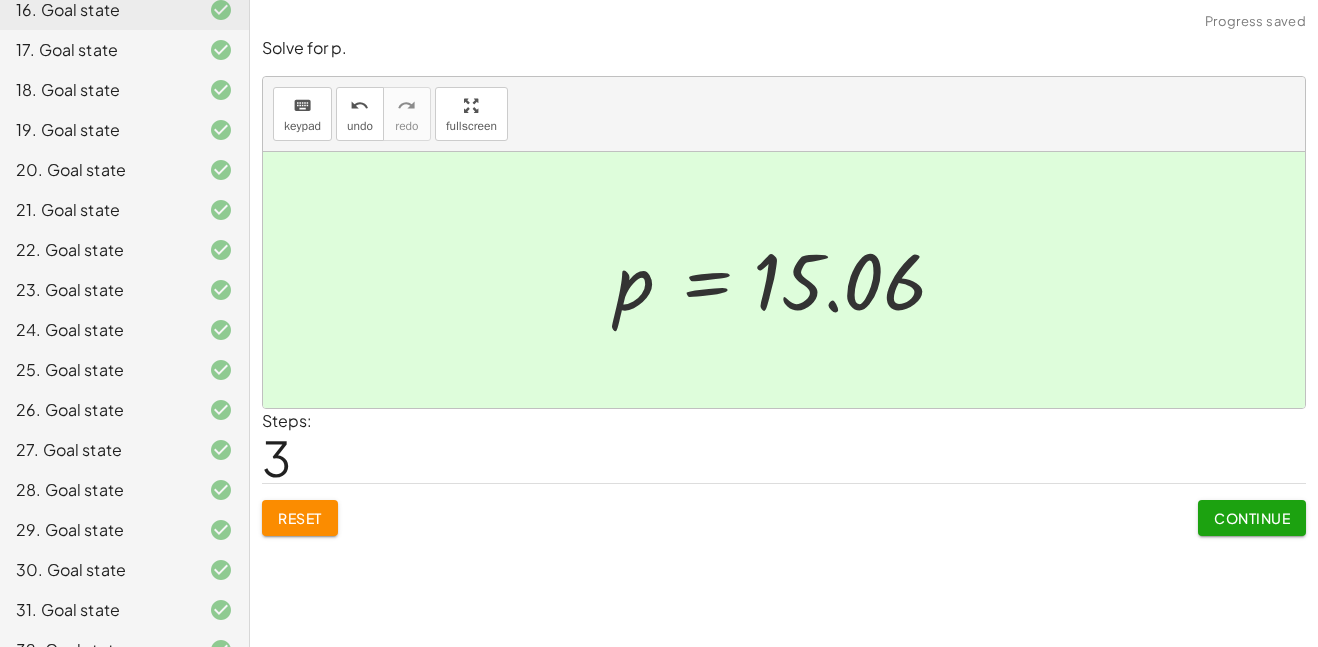 click on "Continue" 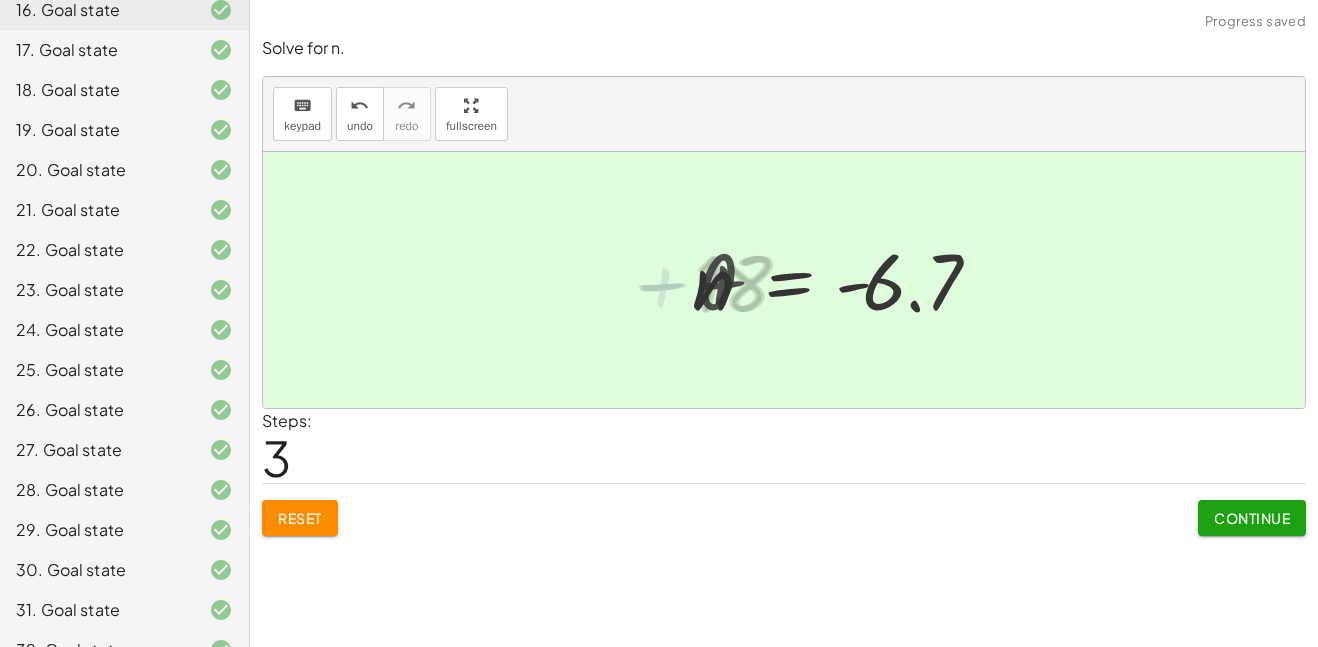 click on "Continue" at bounding box center [1252, 518] 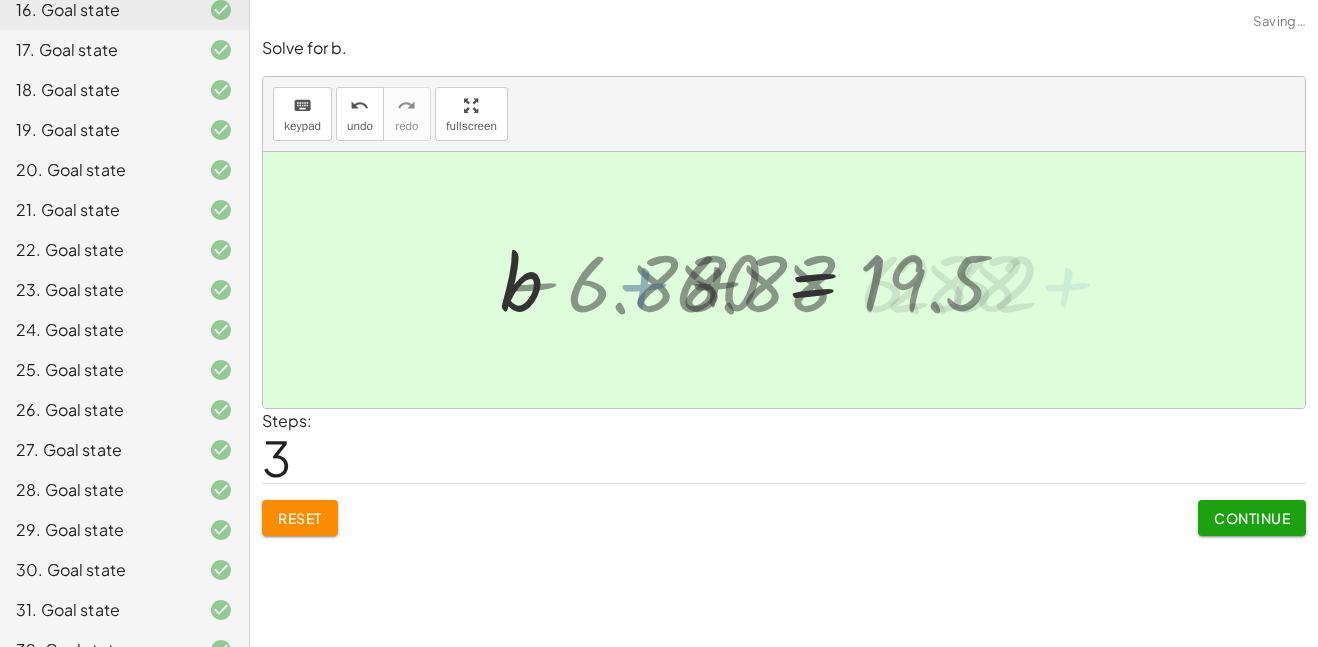 click on "Continue" 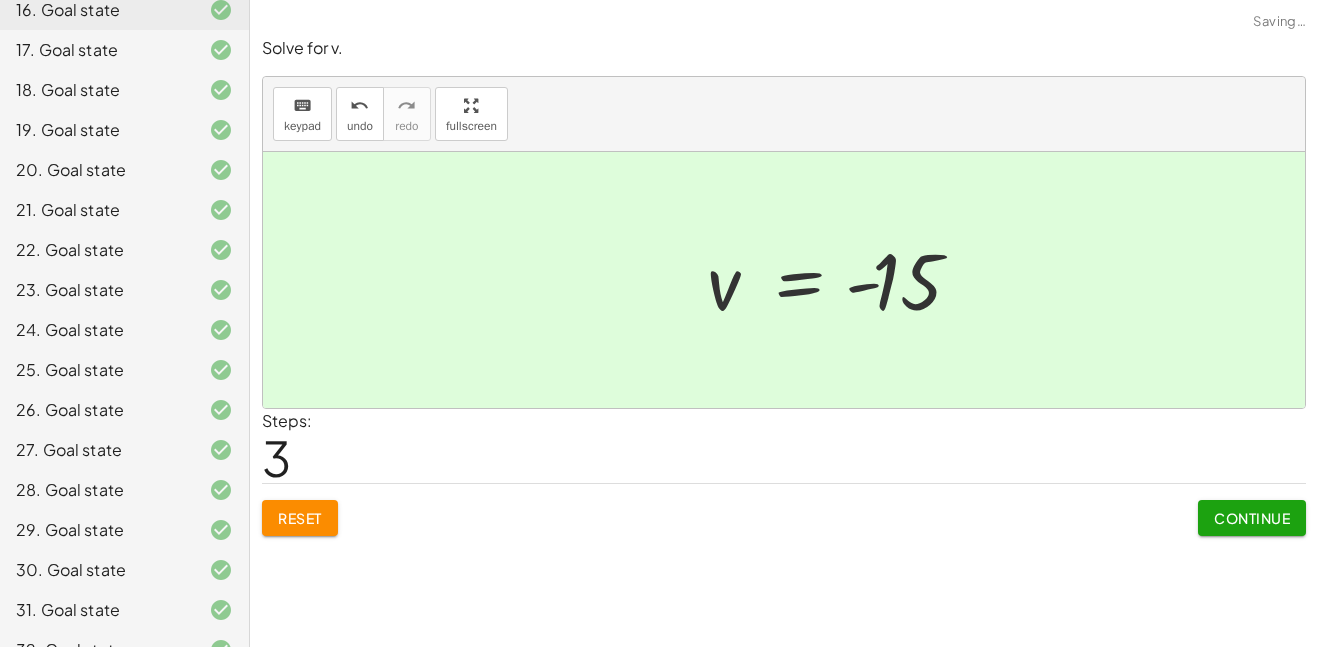 click on "Continue" at bounding box center (1252, 518) 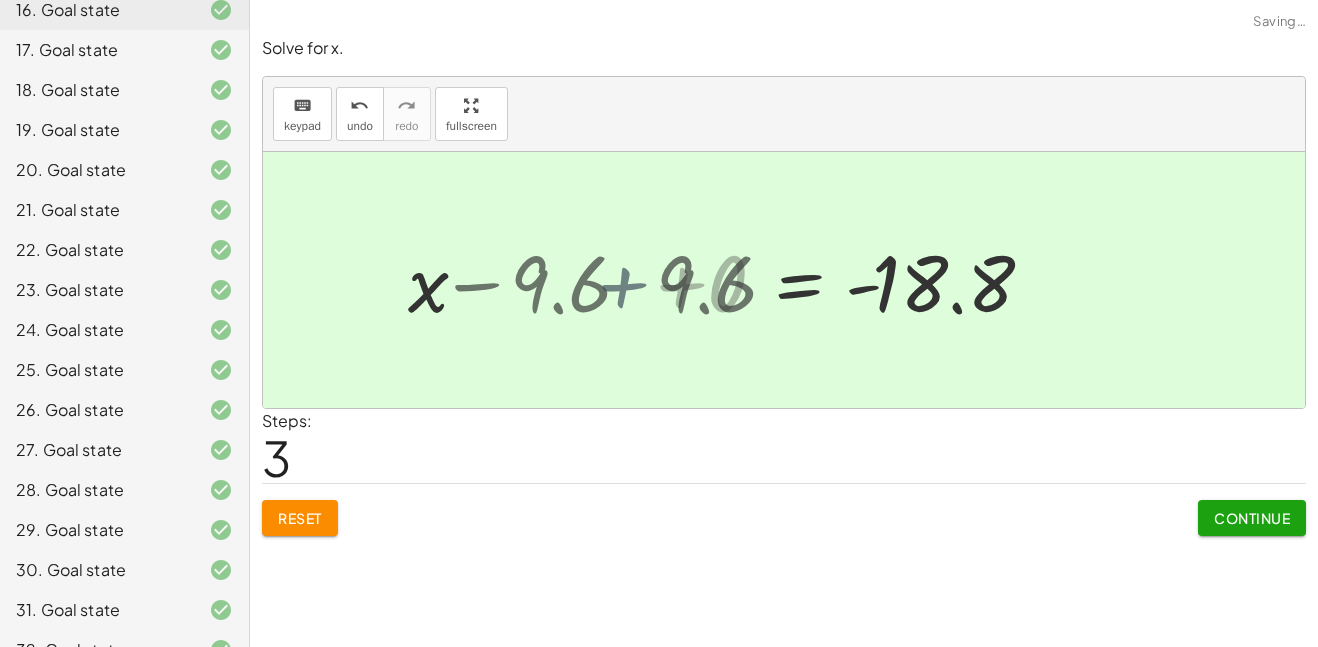 click on "Continue" 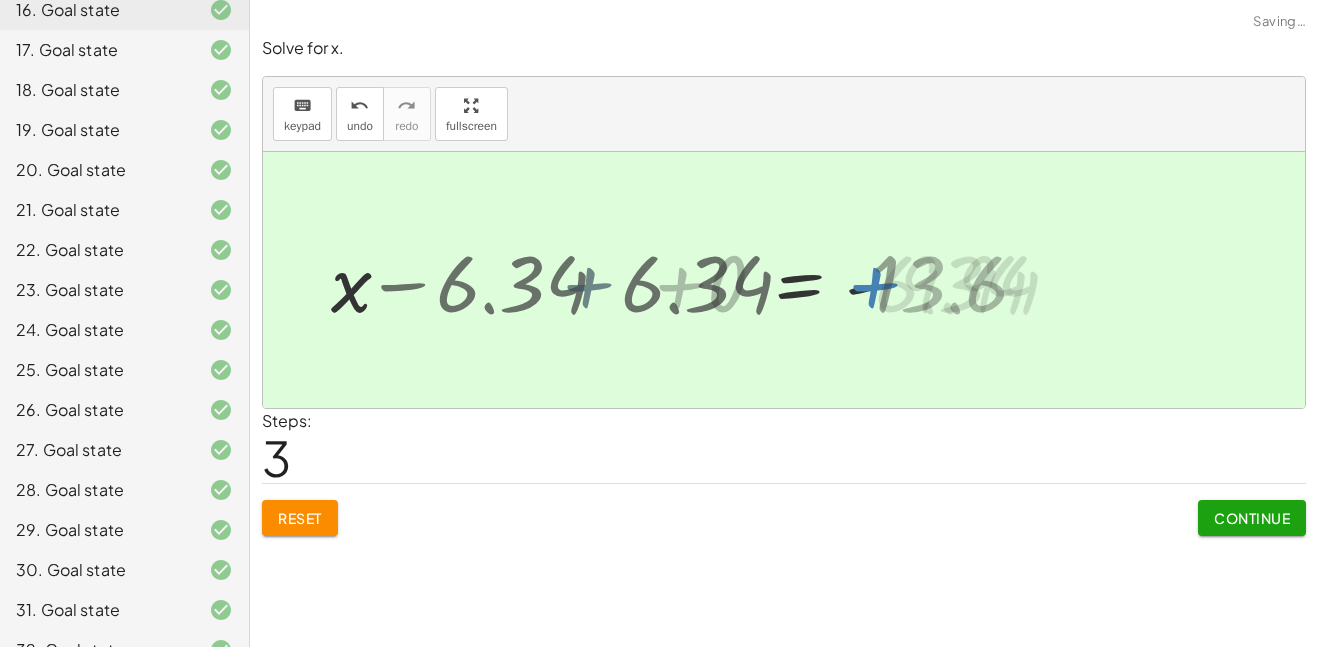 click on "Continue" 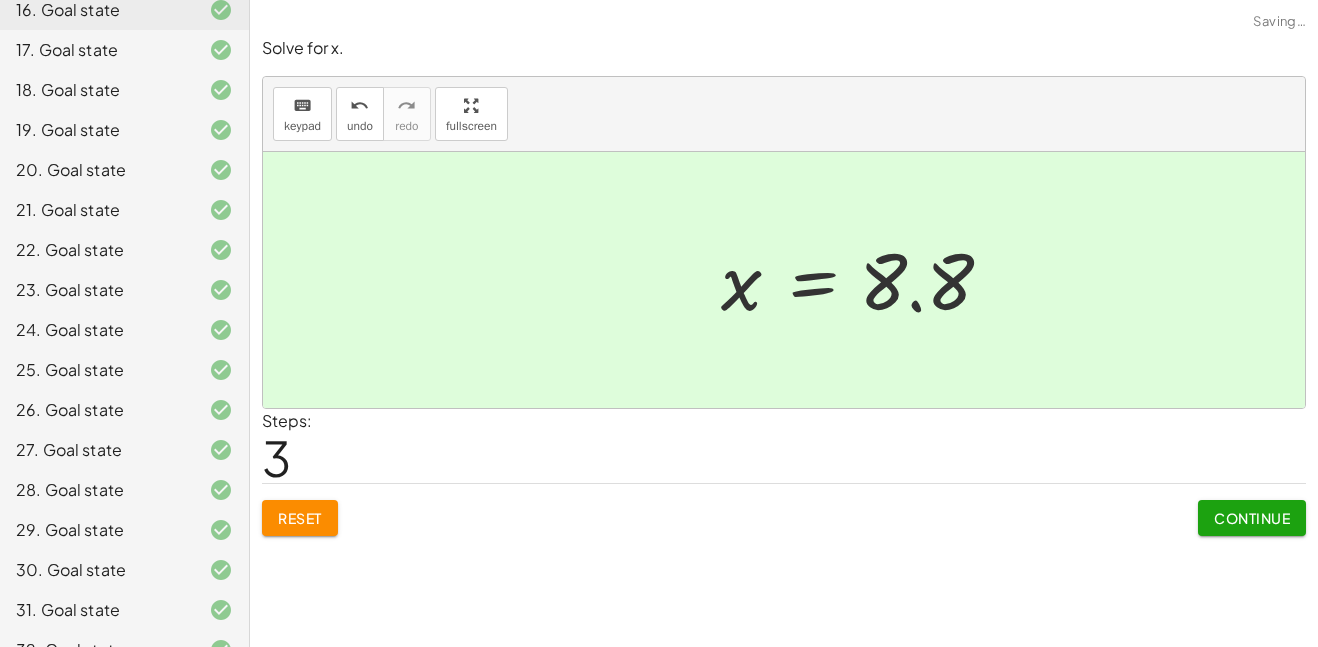 click on "Continue" 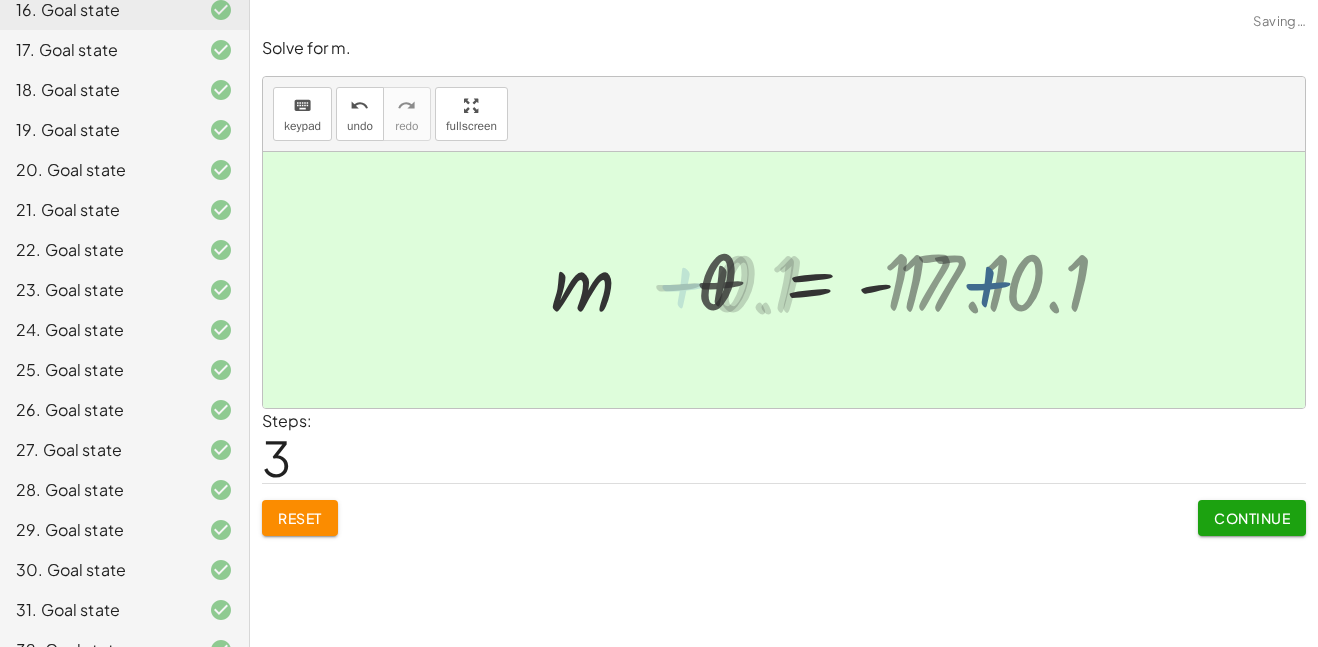 click on "Continue" at bounding box center [1252, 518] 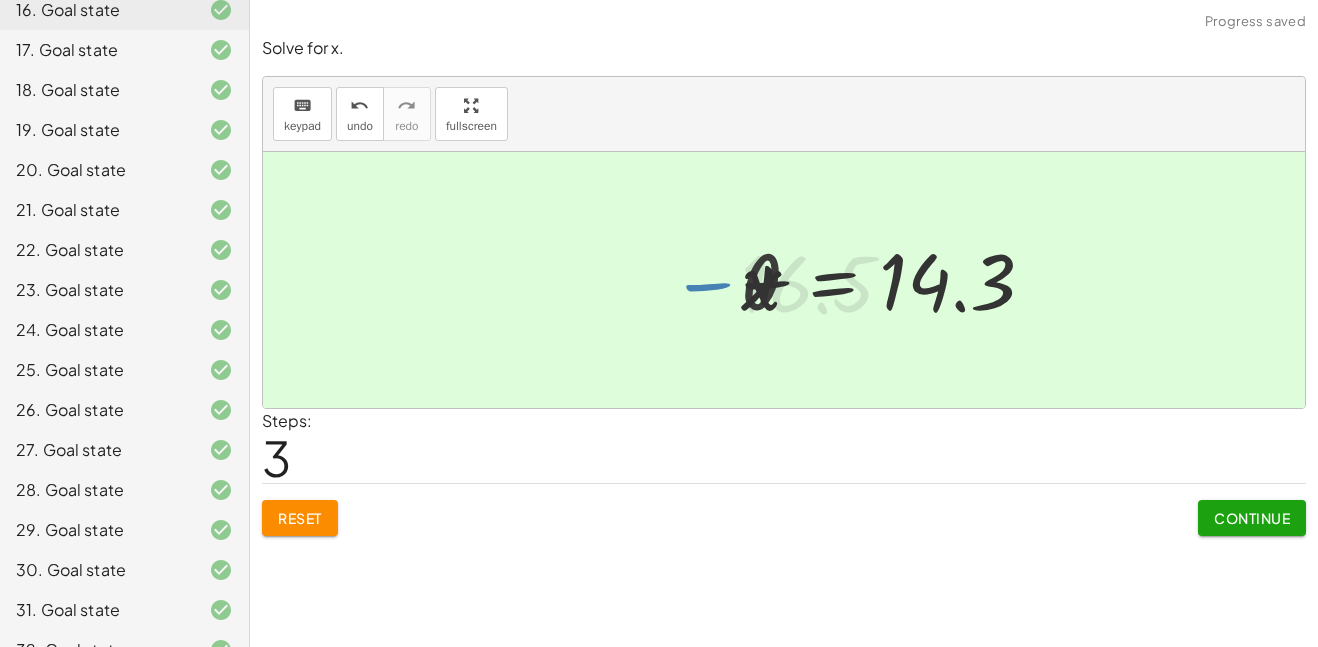 click on "Continue" at bounding box center [1252, 518] 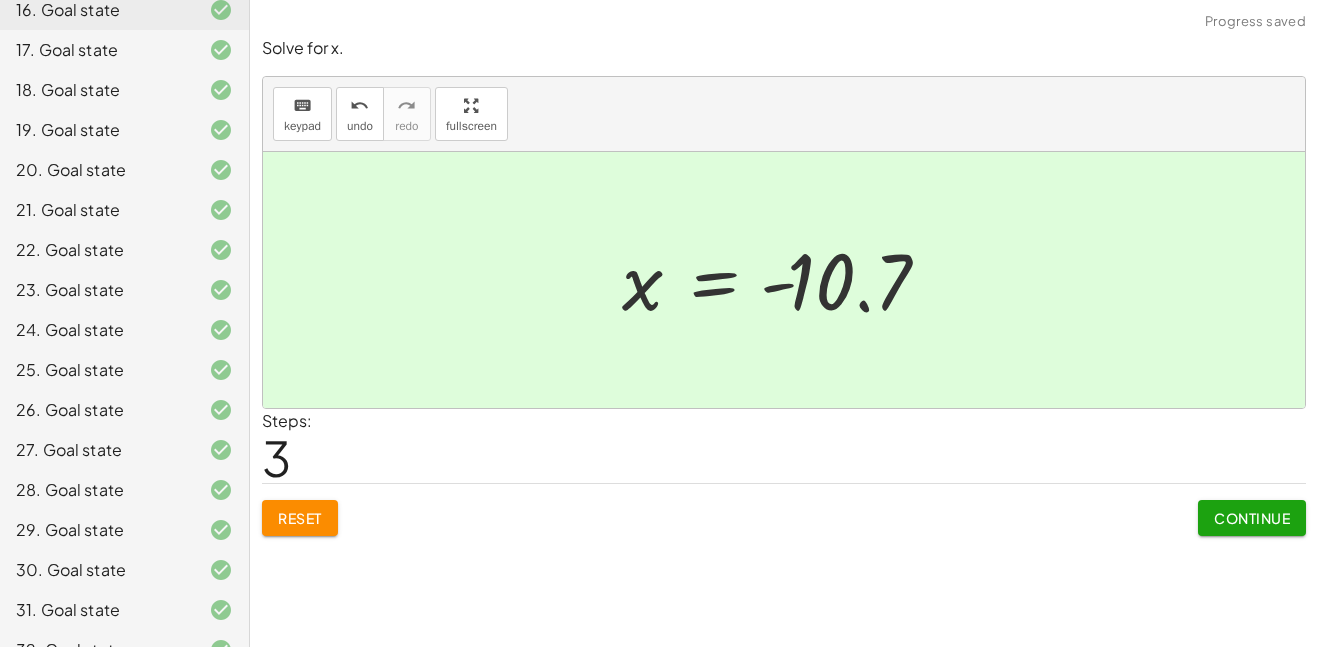 click on "Continue" 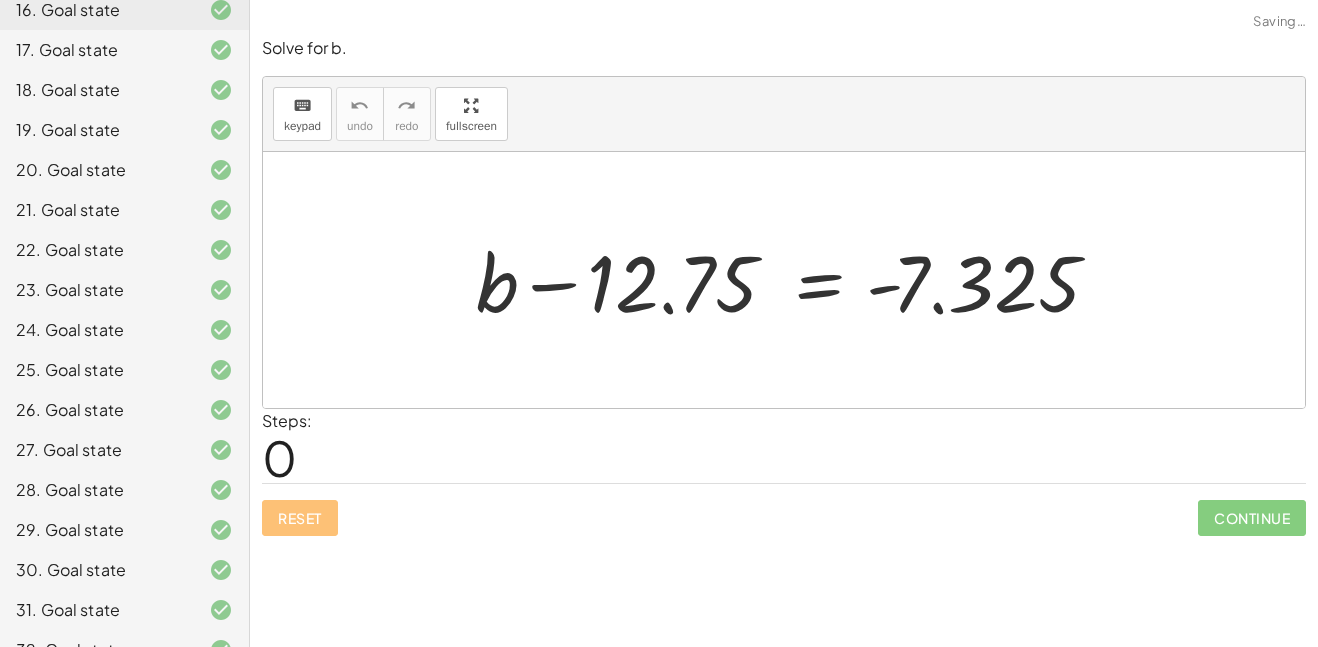 click on "Continue" 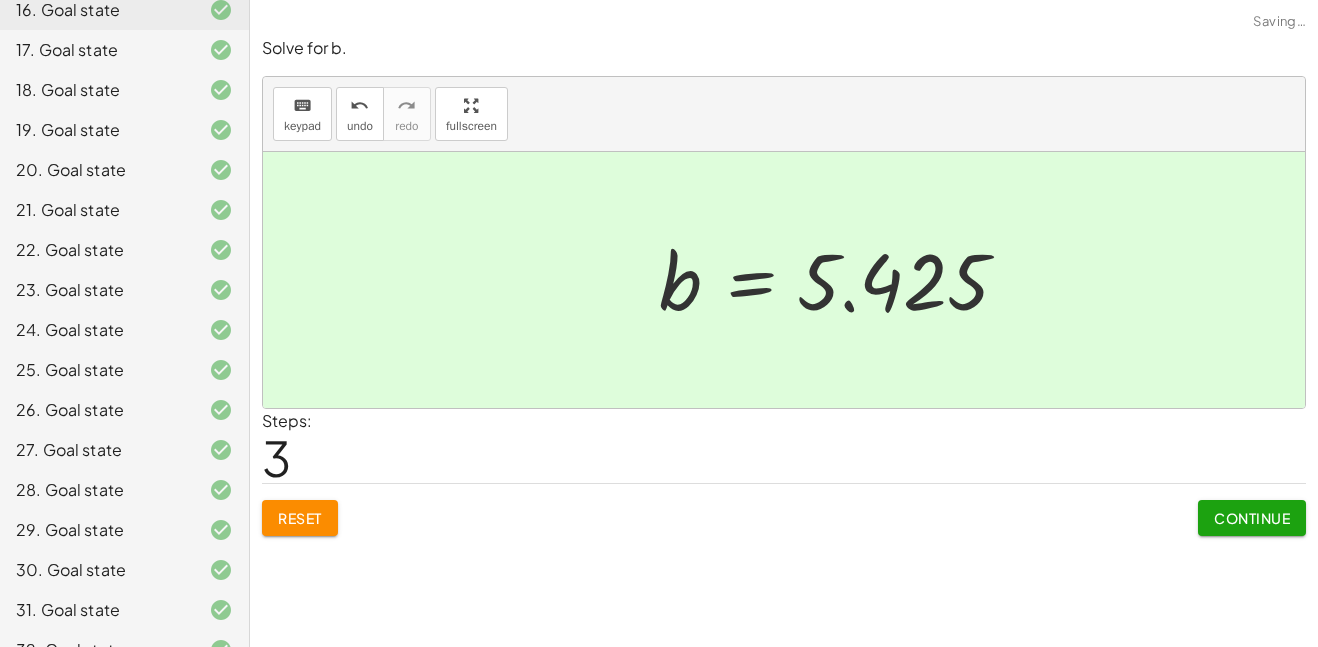 click on "Continue" at bounding box center (1252, 518) 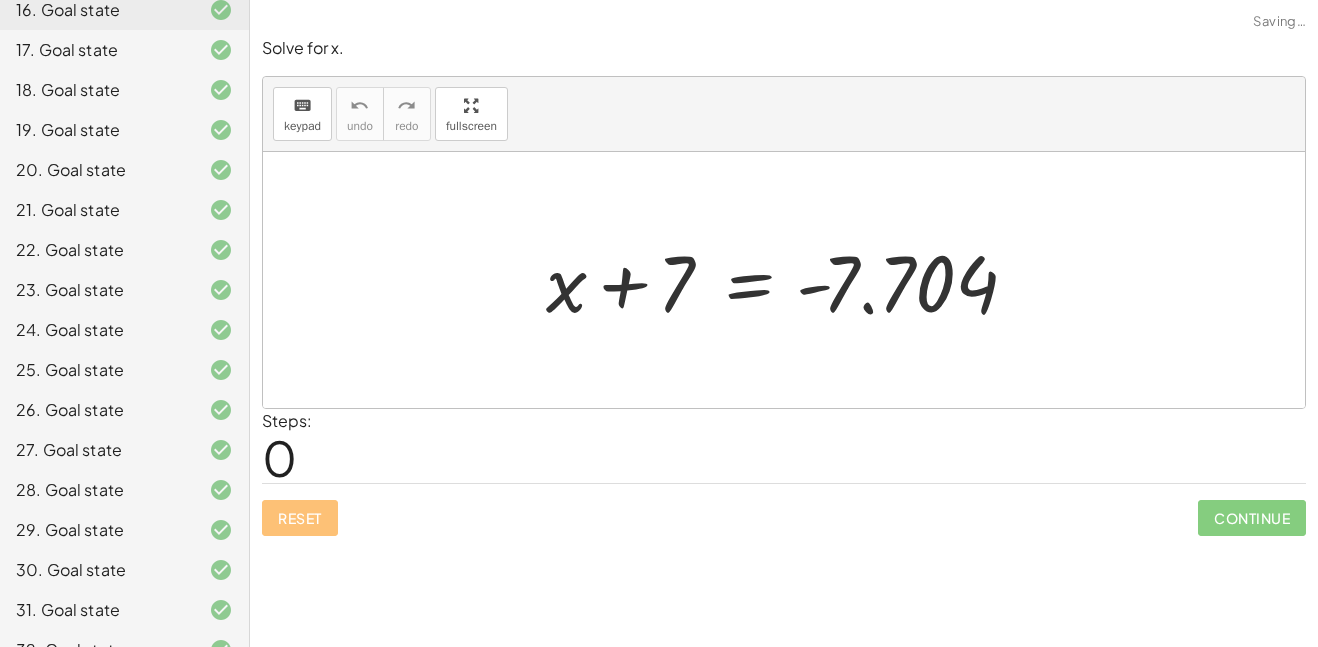 click on "Continue" 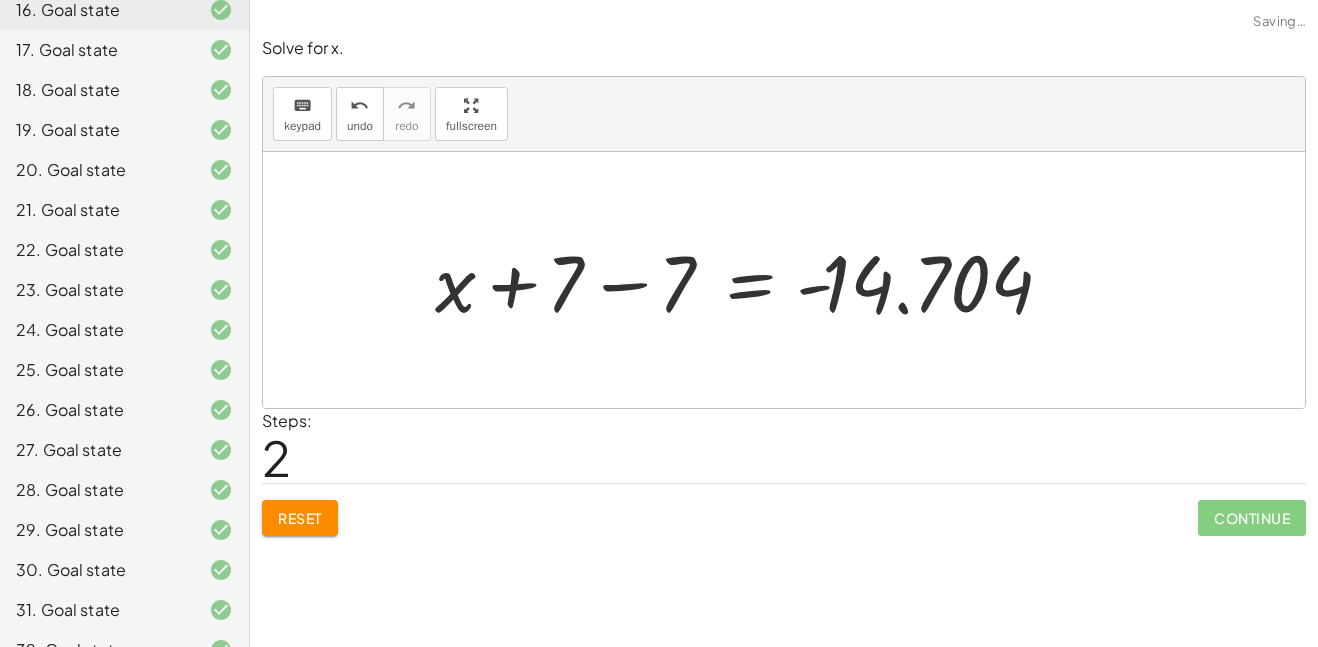 click on "Reset" at bounding box center (300, 518) 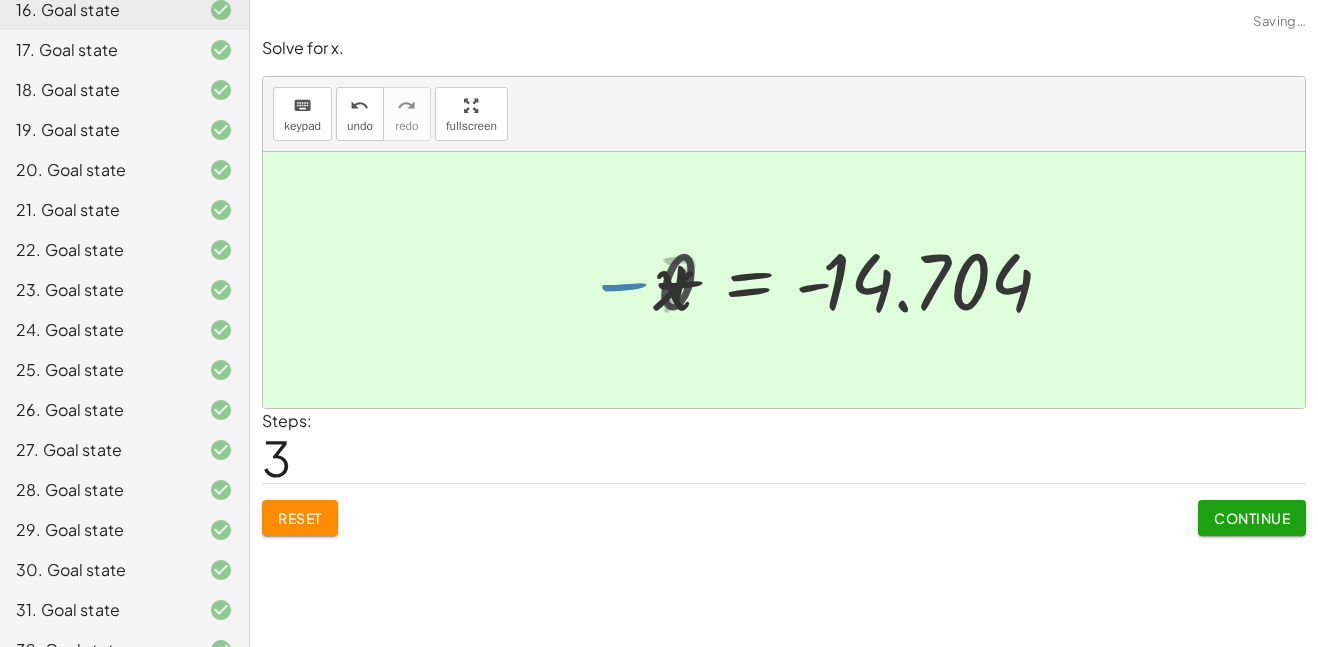 click on "Continue" at bounding box center (1252, 518) 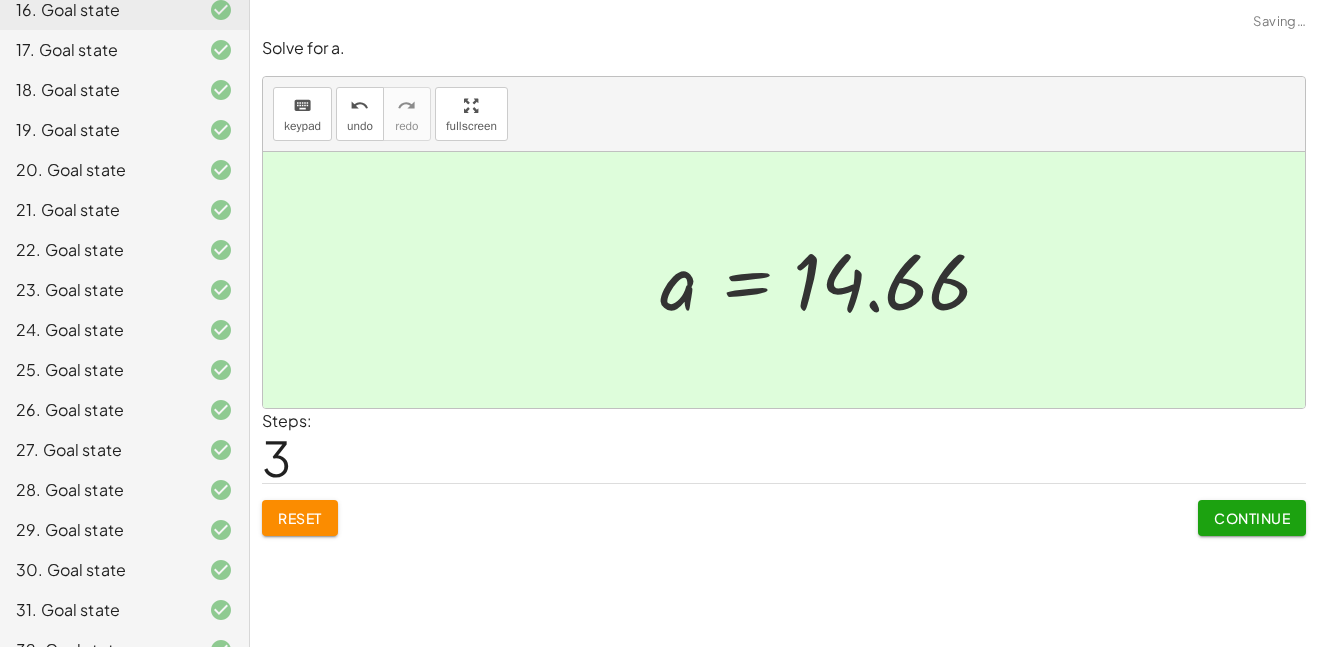 click on "Continue" 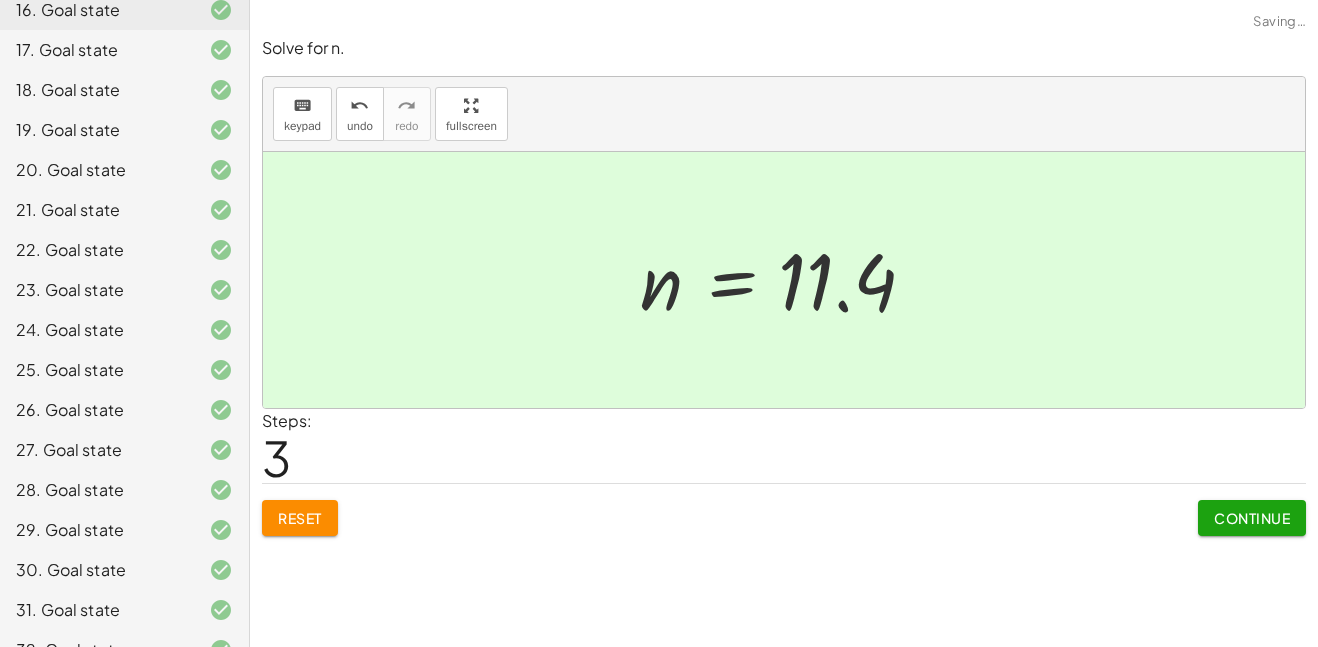 click on "Continue" 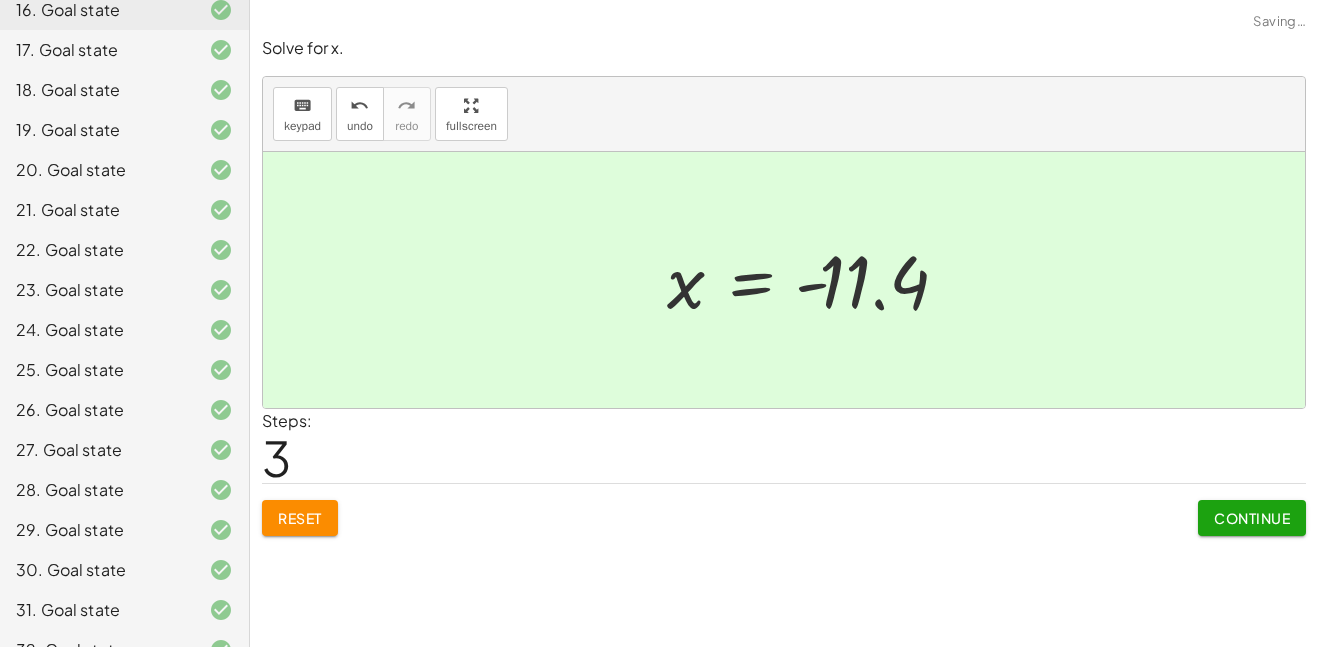 click on "Continue" 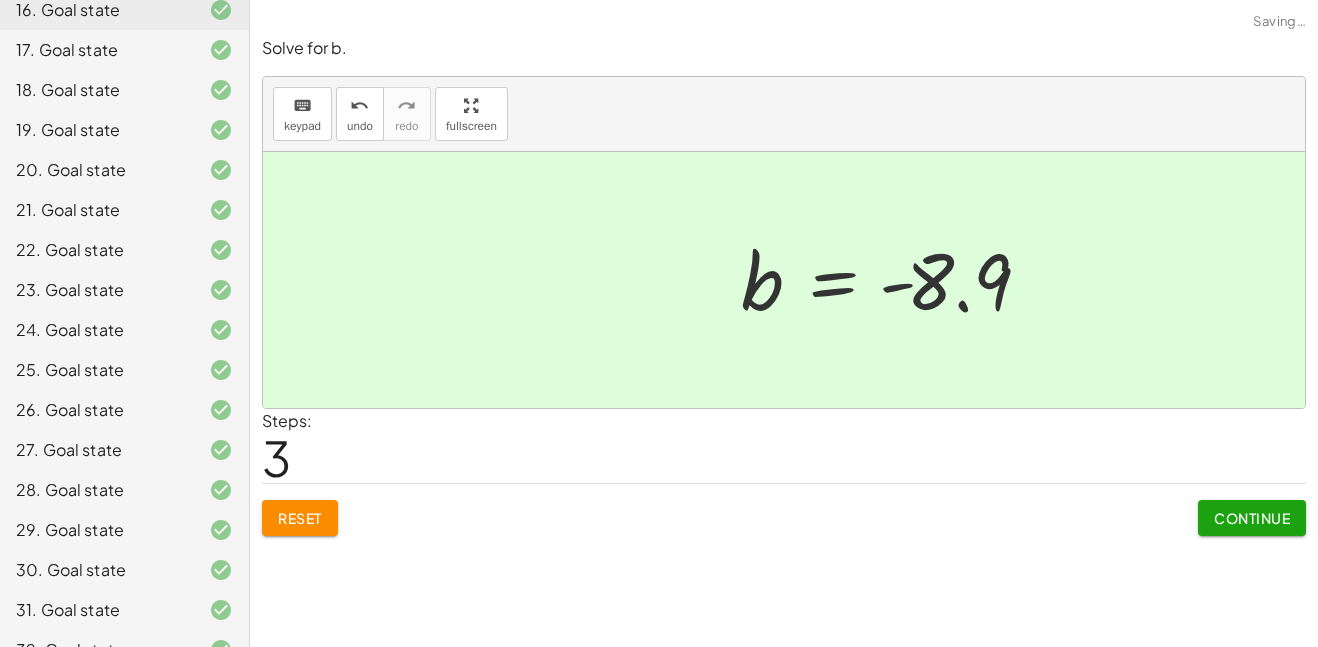 click on "Continue" 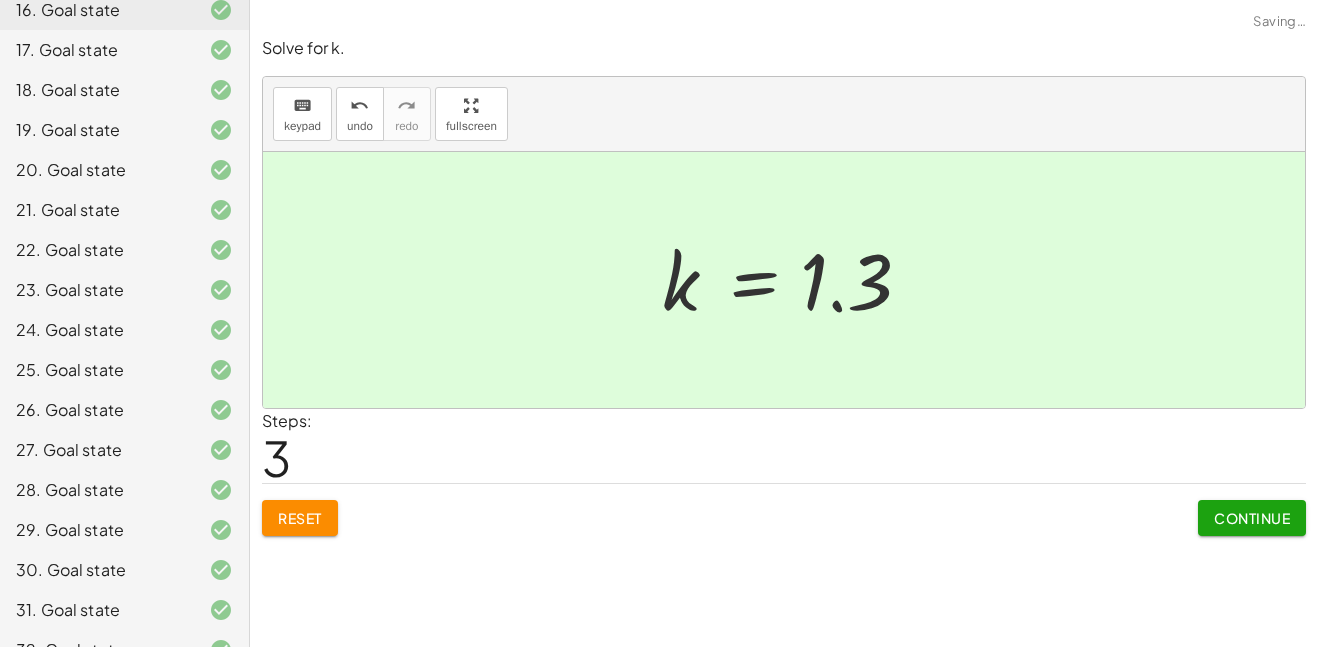click on "Continue" at bounding box center (1252, 518) 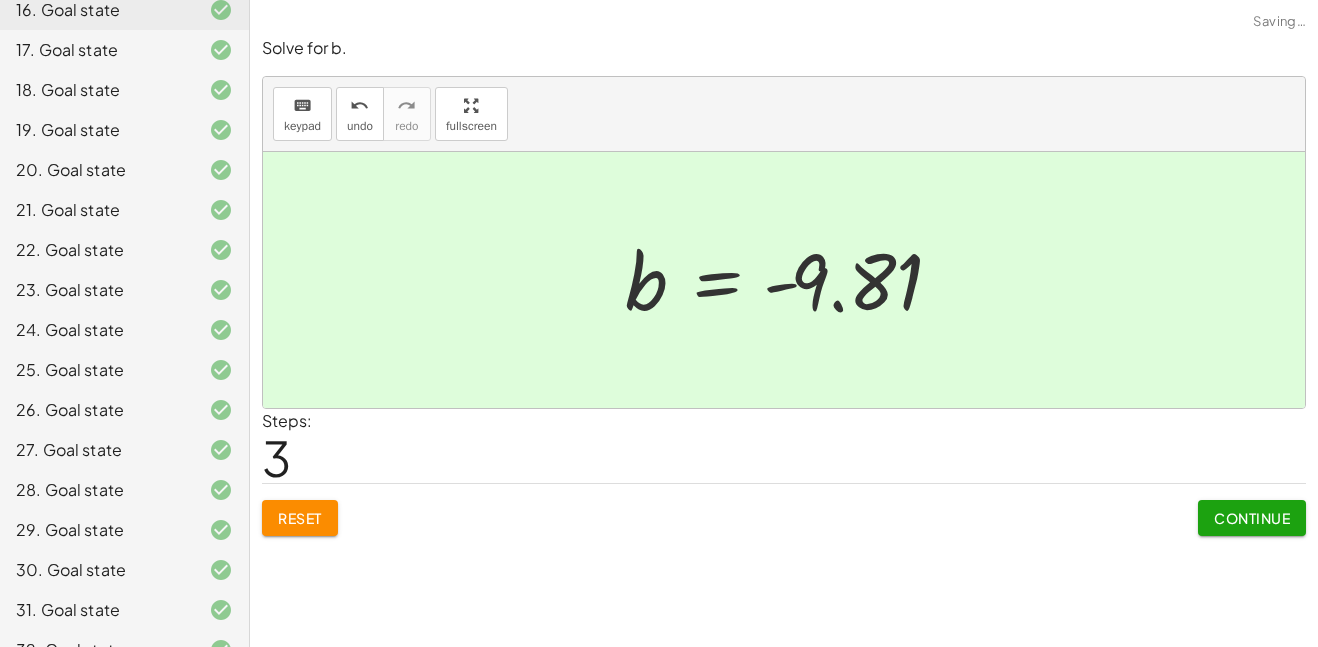 click on "Continue" 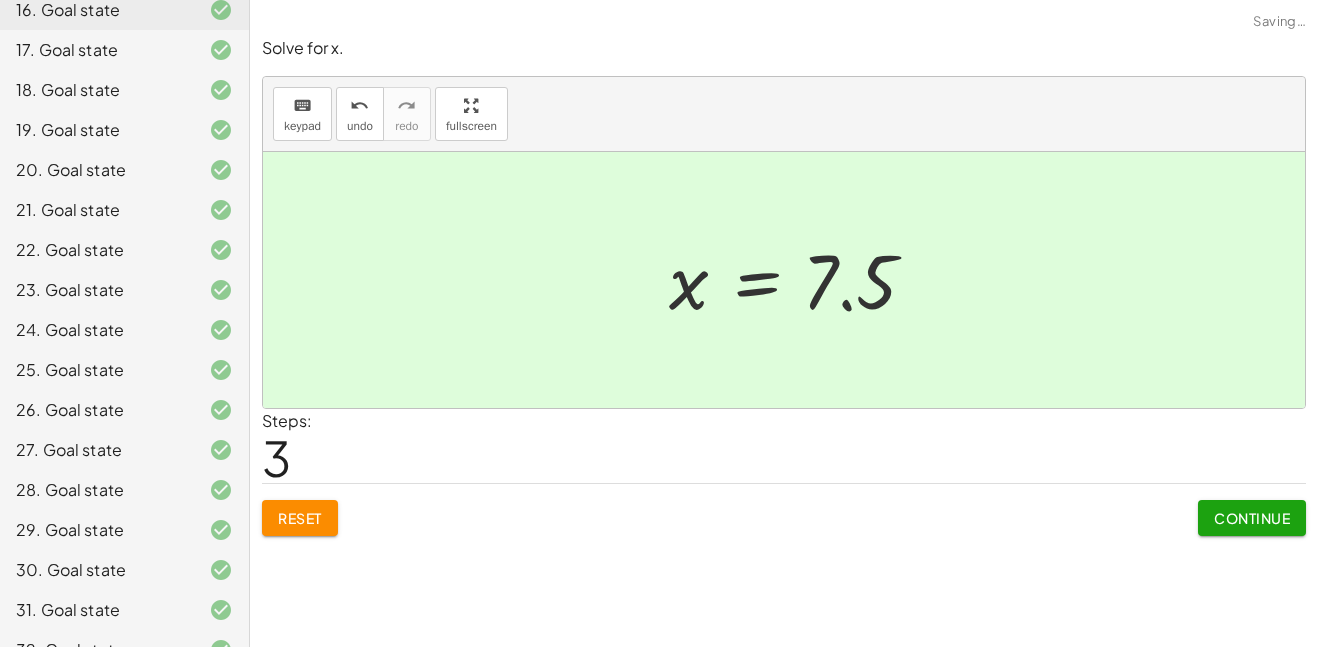 click on "Continue" at bounding box center [1252, 518] 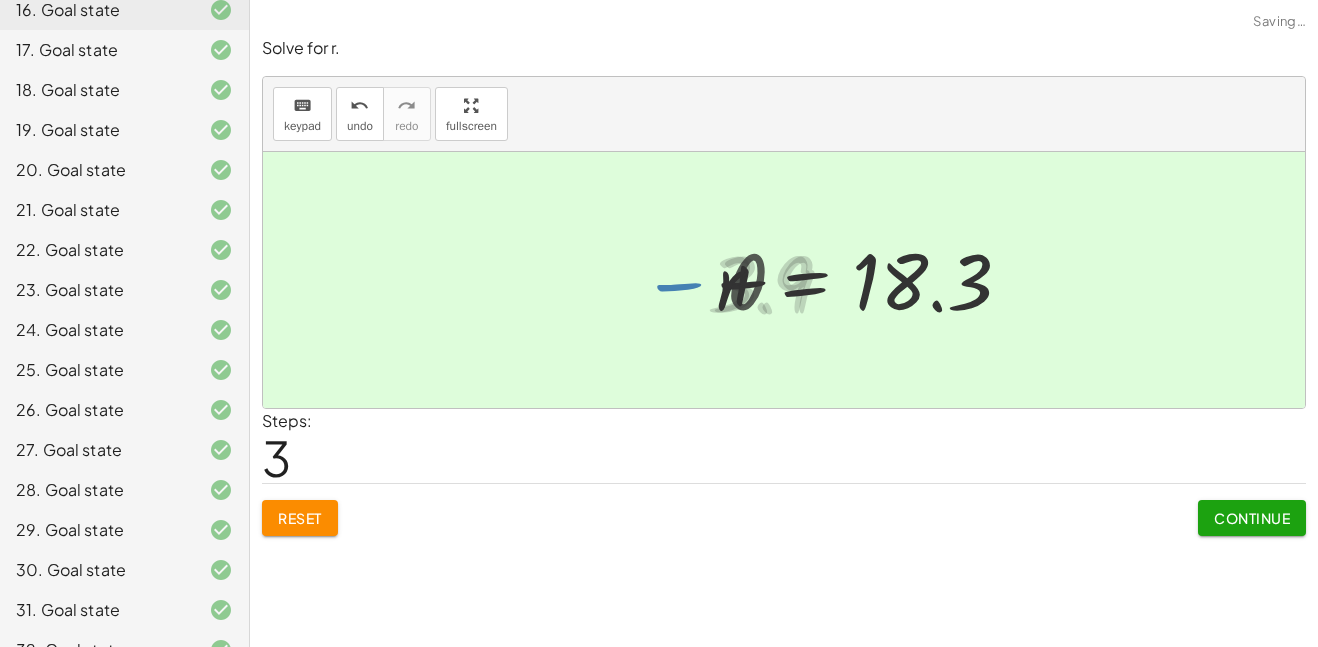 click on "Continue" at bounding box center [1252, 518] 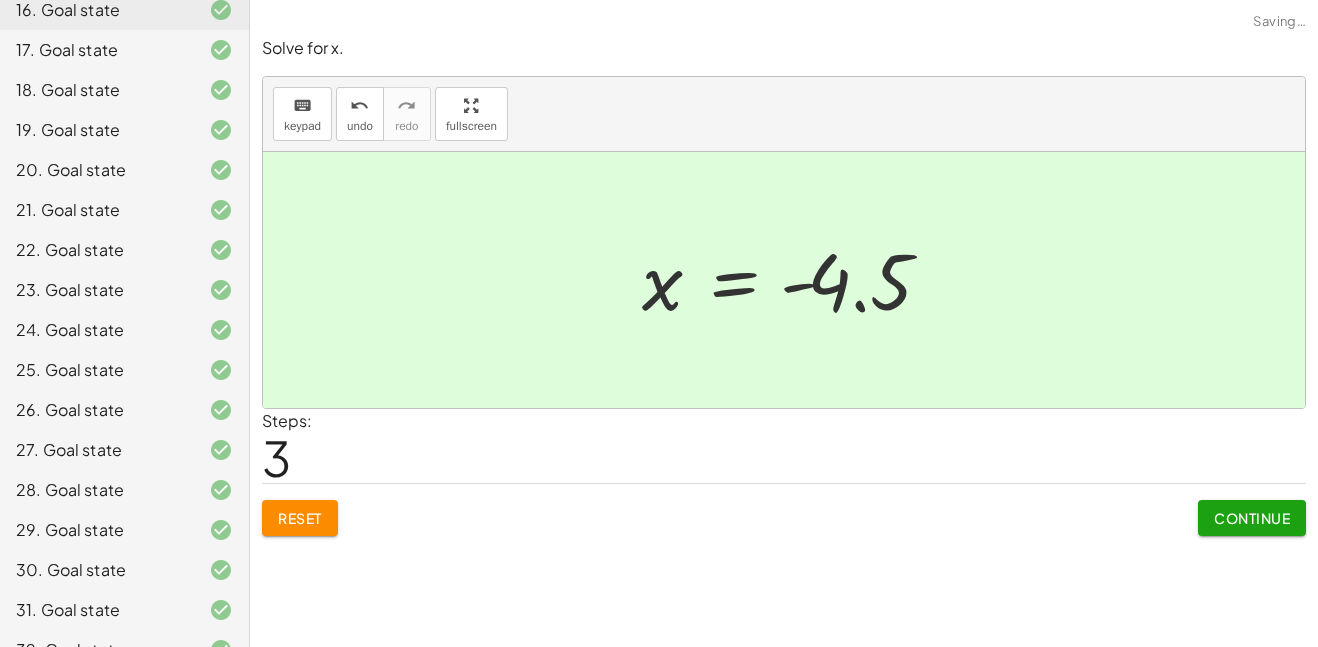 click on "Continue" at bounding box center (1252, 518) 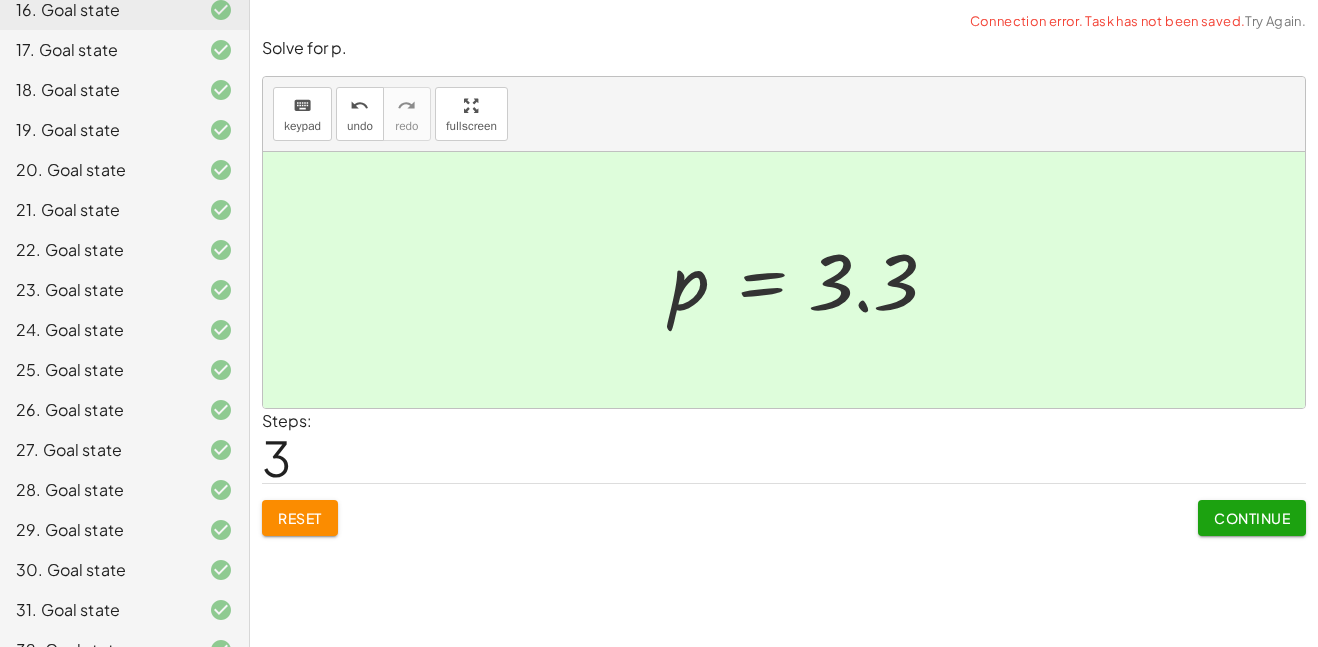 click on "Continue" 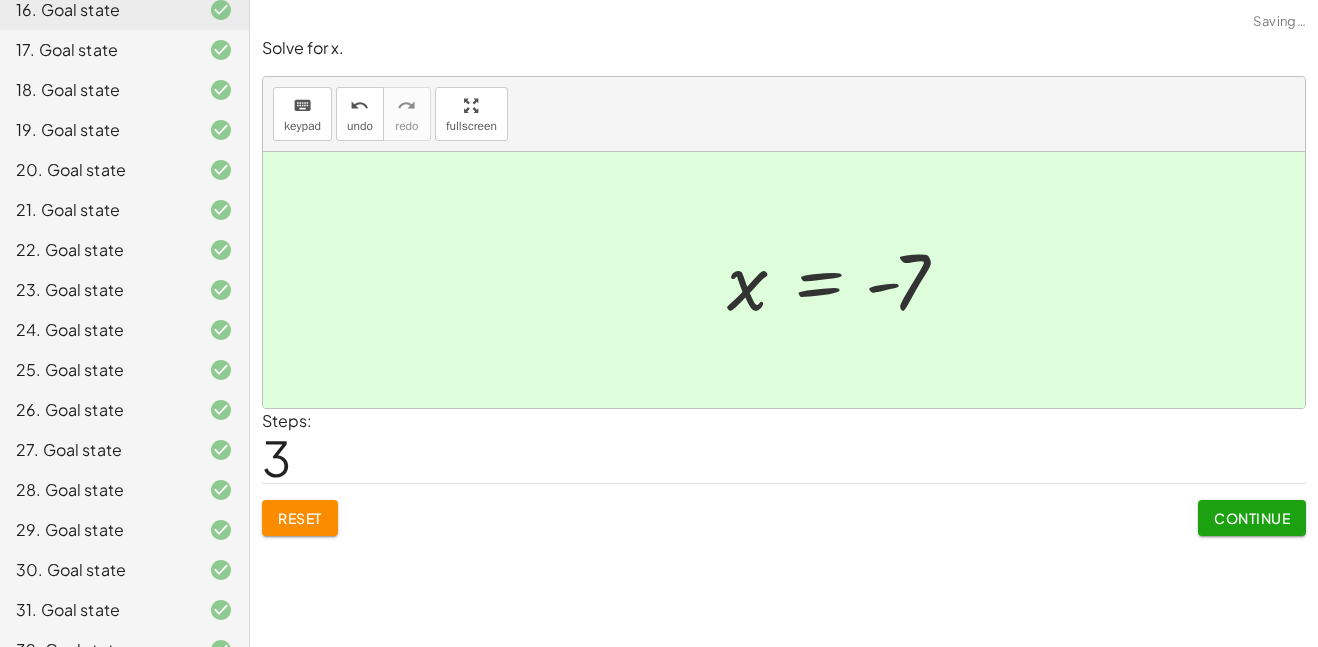 click on "Continue" 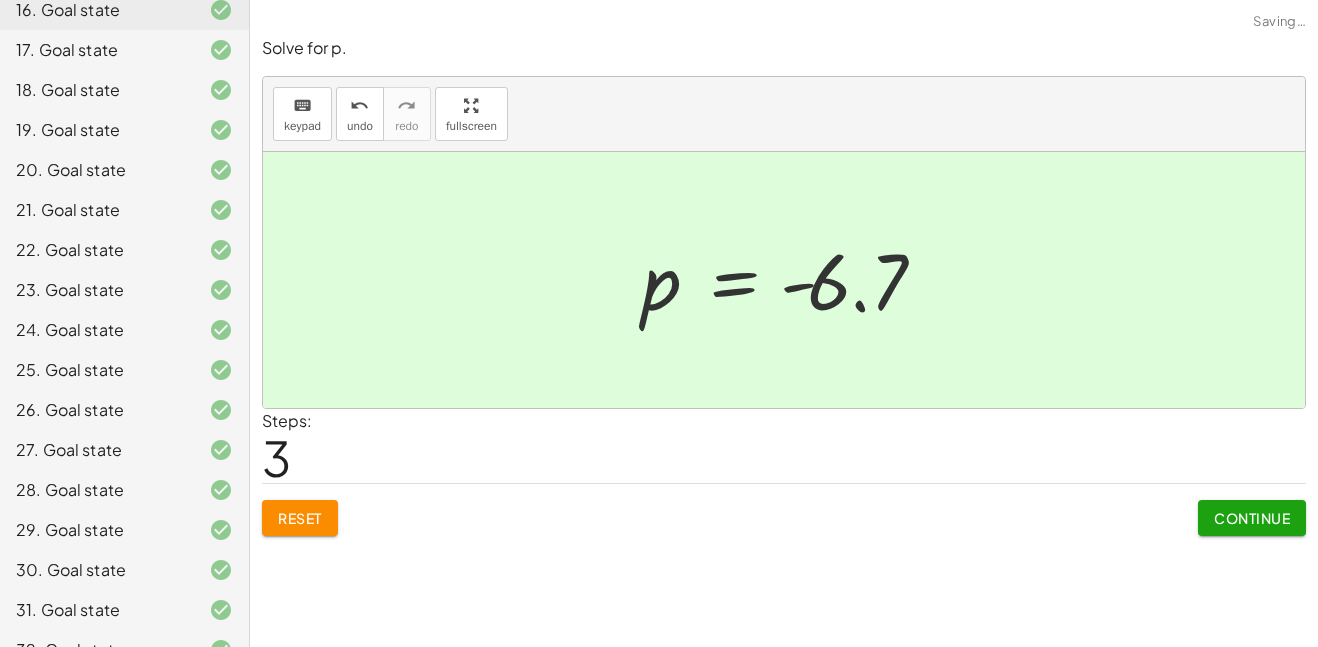 click on "Continue" at bounding box center (1252, 518) 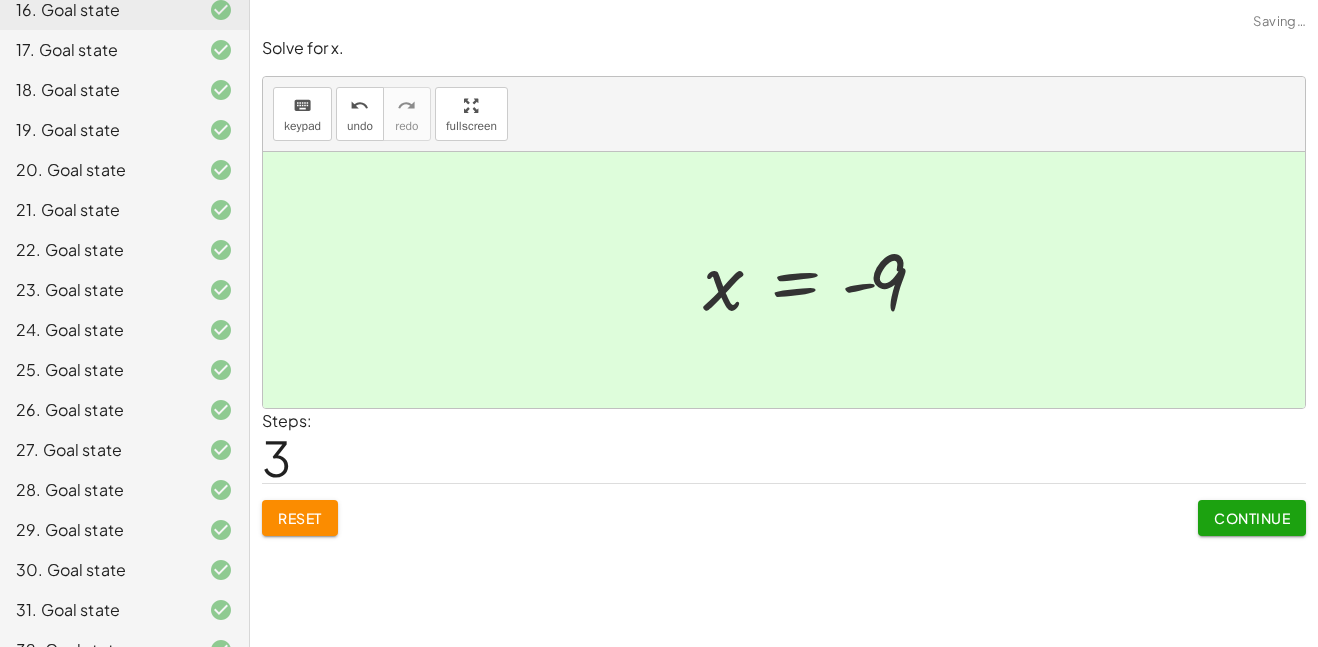 click on "Continue" 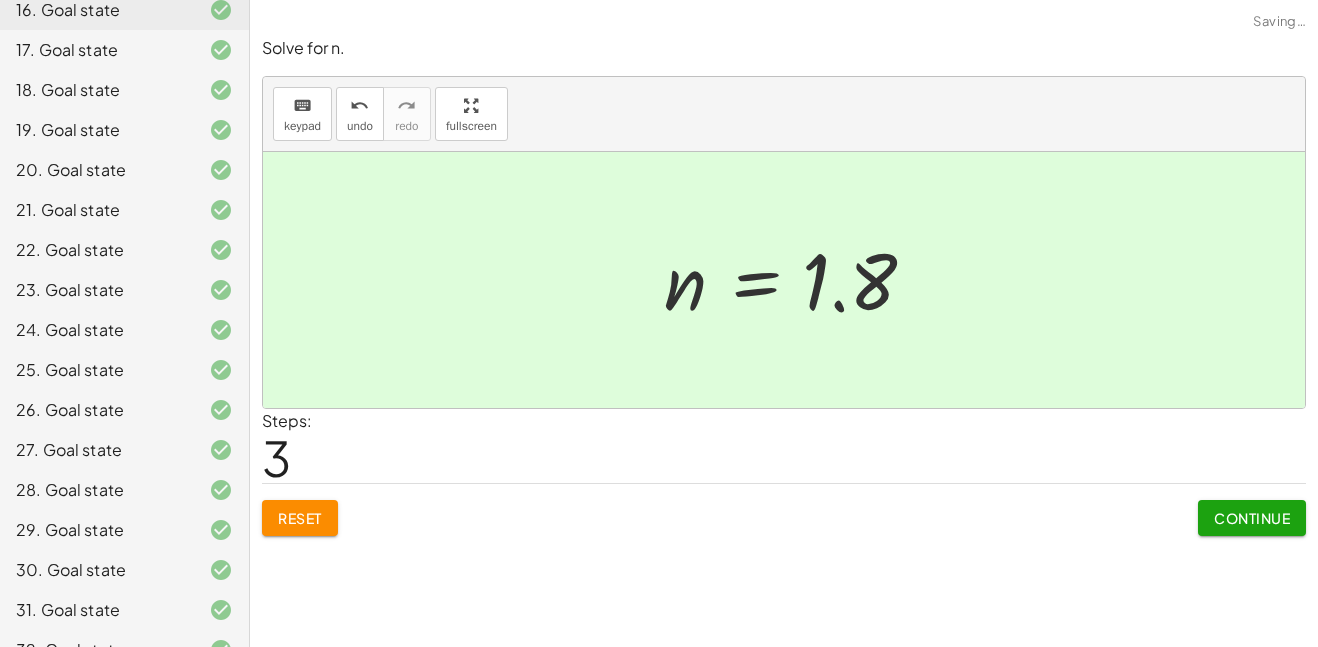 click on "Continue" 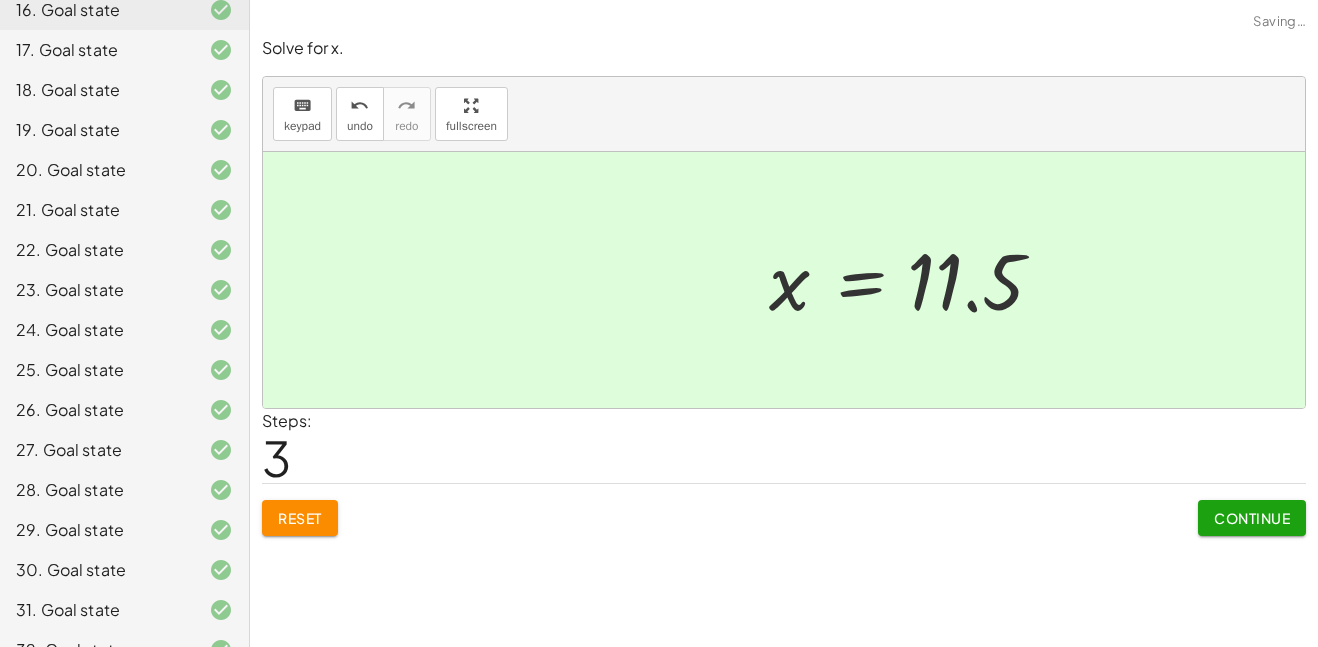click on "Continue" 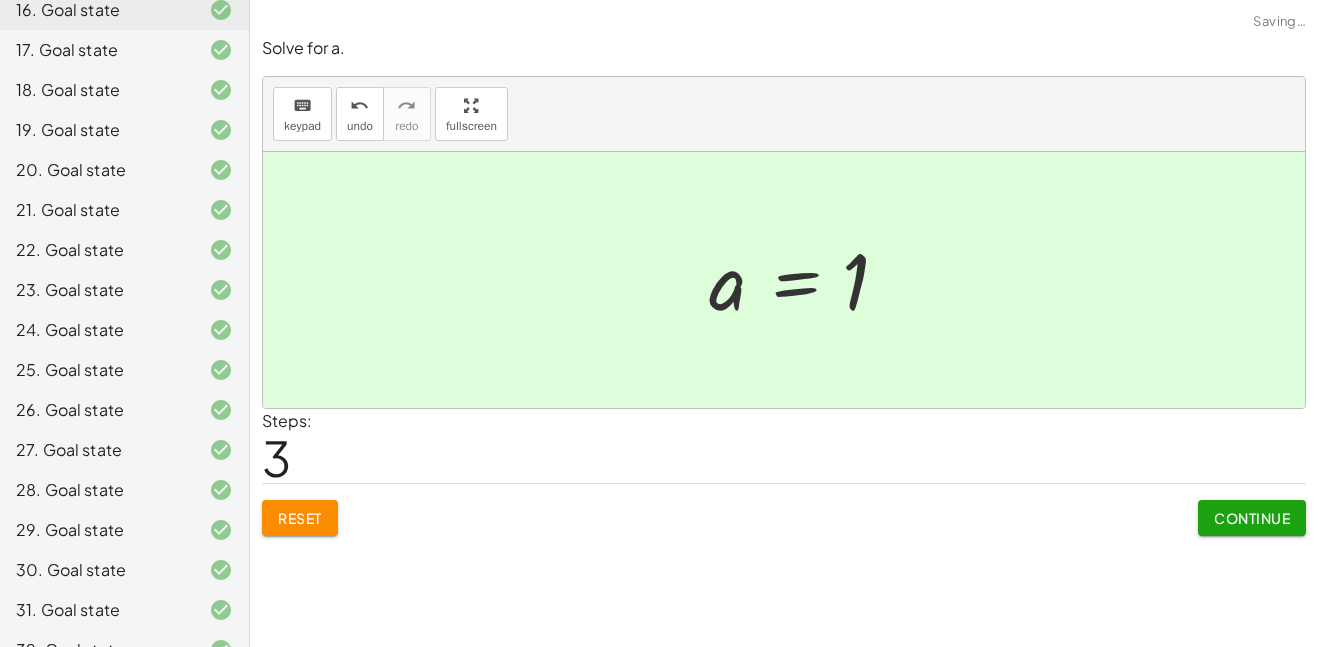 click on "Continue" at bounding box center [1252, 518] 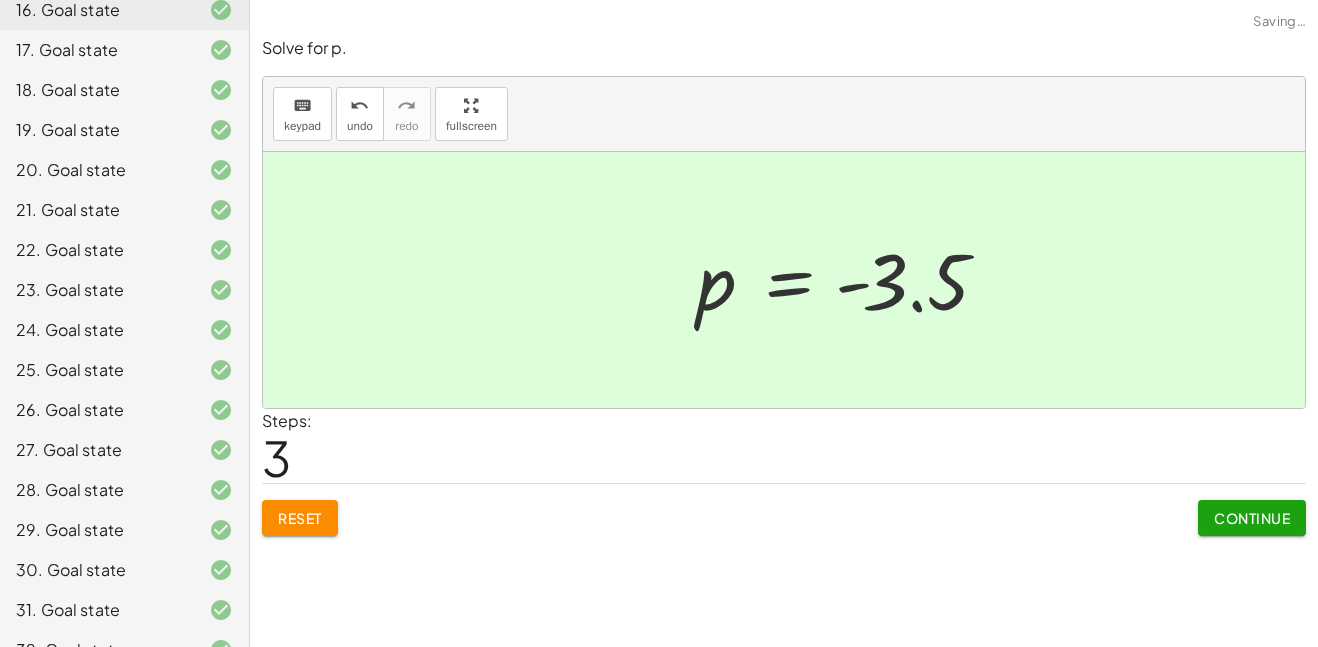 click on "Continue" at bounding box center [1252, 518] 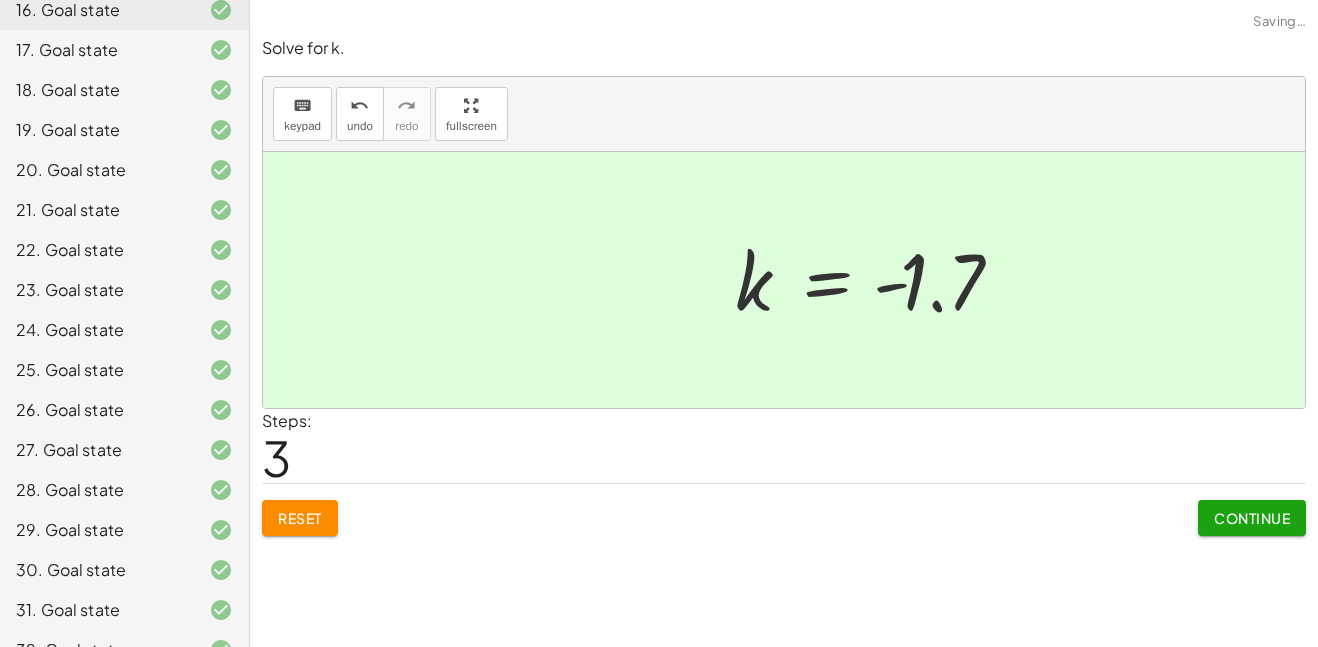 click on "Continue" 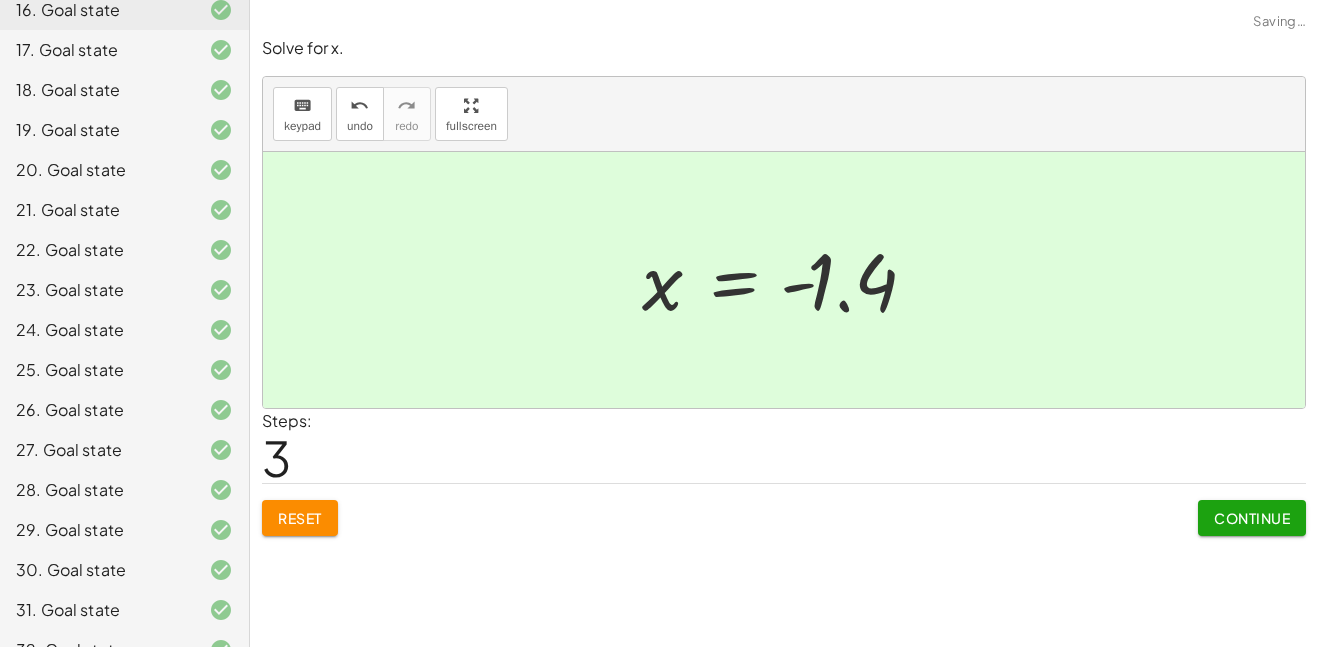 click on "Solve for a. keyboard keypad undo undo redo redo fullscreen + a + 10.8 = 12.54 + a + 10.8 − 10.8 = + 12.54 − 10.8 + a + 0 = + 12.54 − 10.8 a = + 12.54 − 10.8 a = 1.74 × Steps:  3 Reset   Continue  Solve for p. keyboard keypad undo undo redo redo fullscreen + p − 11.3 = - 3.2 + p − 11.3 + 11.3 = − 3.2 + 11.3 + p − 11.3 + 11.3 = 8.1 + p + 0 = 8.1 p = 8.1 × Steps:  3 Reset   Continue  Solve for x. keyboard keypad undo undo redo redo fullscreen + x − 3.6 = - 4 + x − 3.6 + 3.6 = − 4 + 3.6 + x + 0 = − 4 + 3.6 x = − 4 + 3.6 x = - 0.4 × Steps:  3 Reset   Continue  Solve for m. keyboard keypad undo undo redo redo fullscreen + m − 11.27 = - 4.67 + m − 11.27 + 11.27 = − 4.67 + 11.27 + m + 0 = − 4.67 + 11.27 m = − 4.67 + 11.27 m = 6.6 × Steps:  3 Reset   Continue  Solve for x. keyboard keypad undo undo redo redo fullscreen + x + 8.7 = 26.2 + x + 8.7 − 8.7 = + 26.2 − 8.7 + x + 8.7 − 8.7 = 17.5 + x + 0 = 17.5 x = 17.5 × Steps:  3 Reset   Continue  Solve for x. keyboard +" 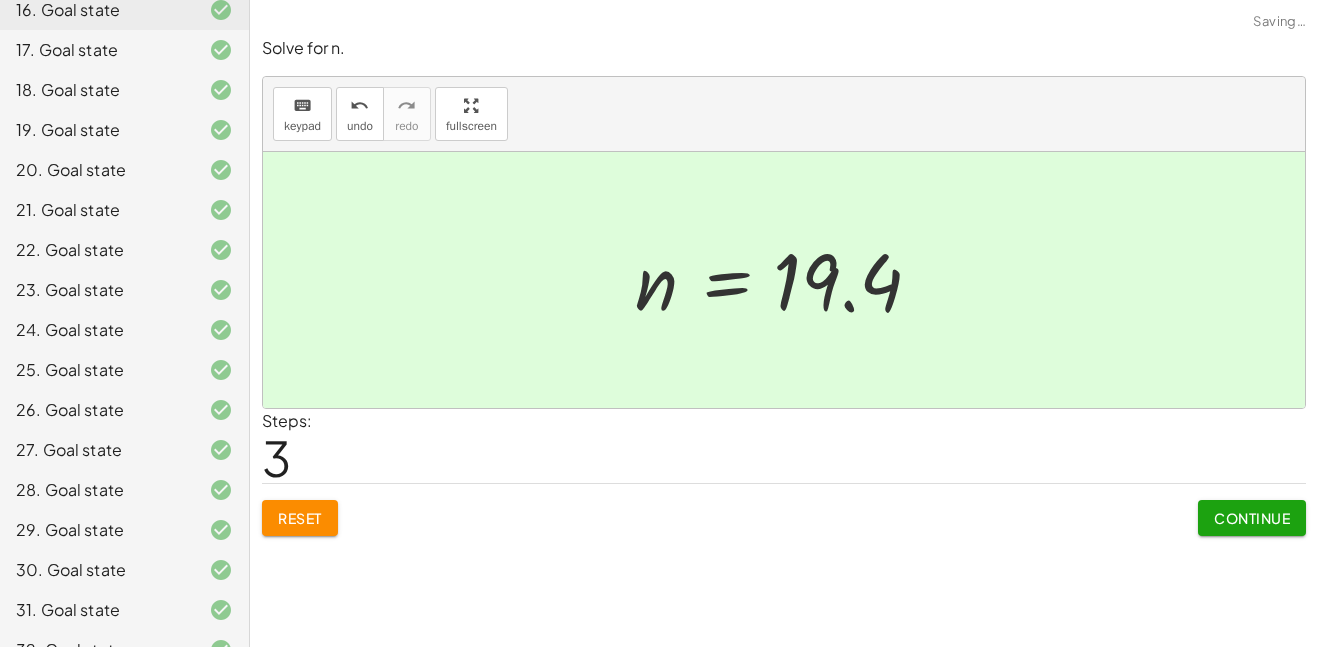 click on "Continue" 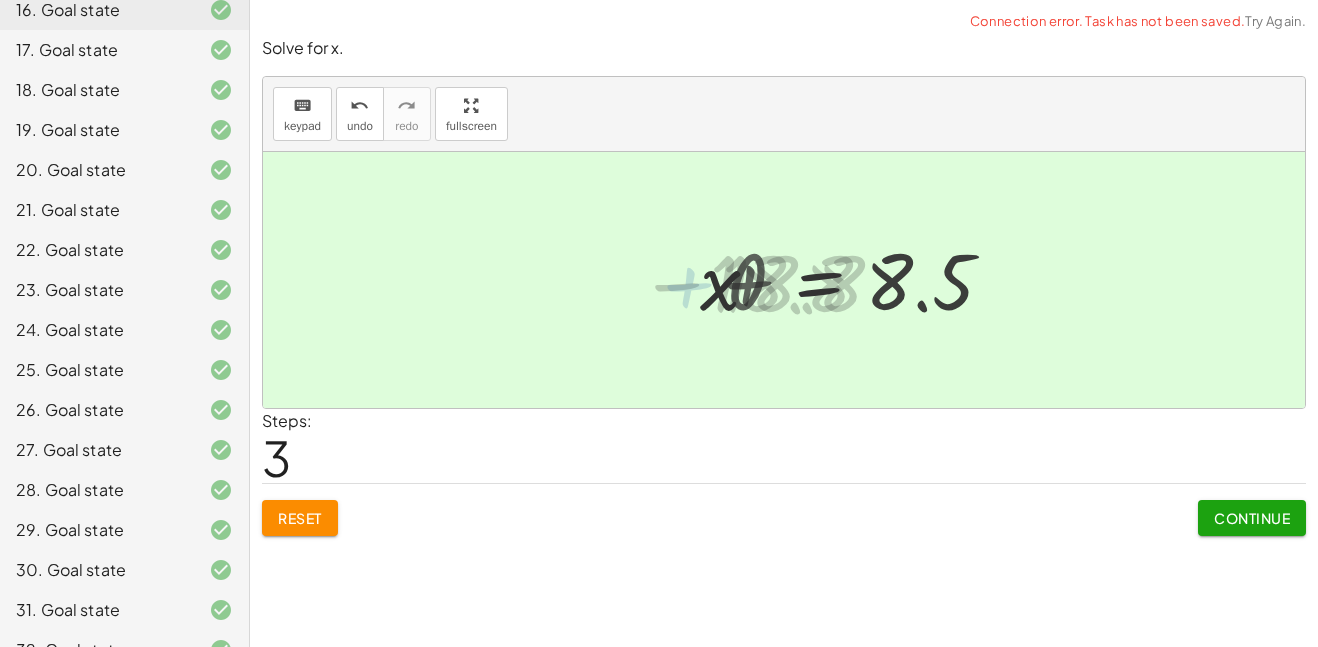 click on "Continue" 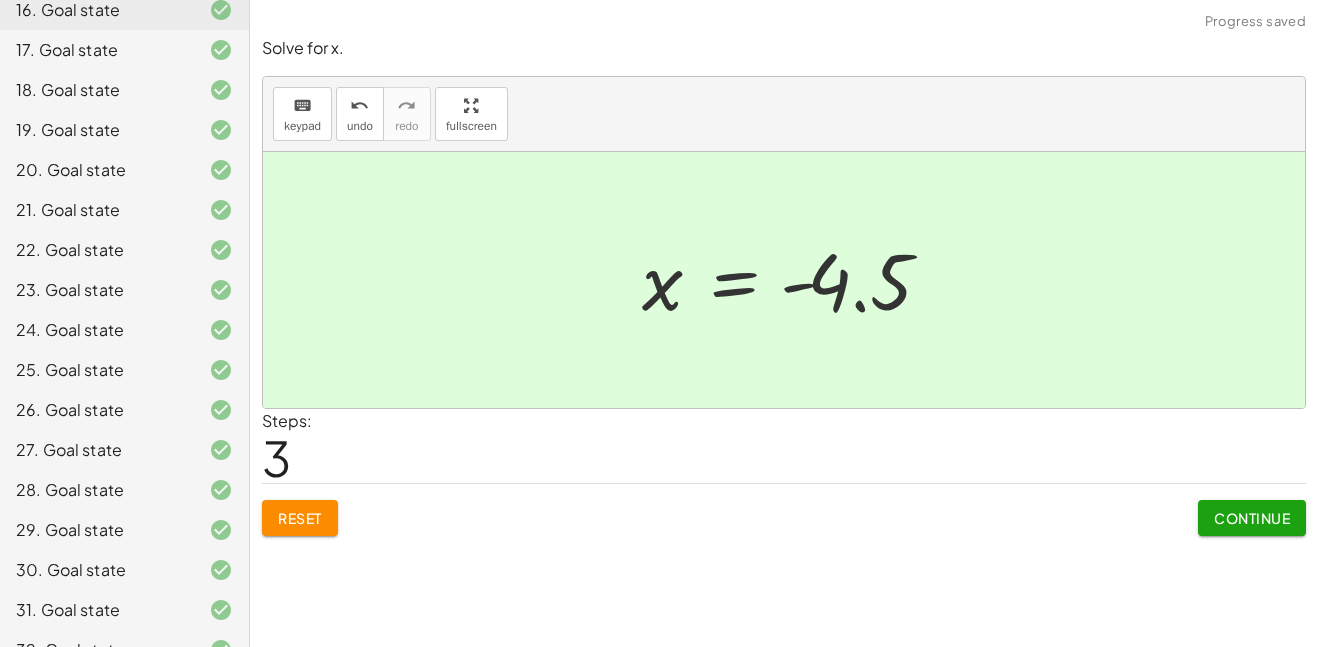 click on "Continue" at bounding box center (1252, 518) 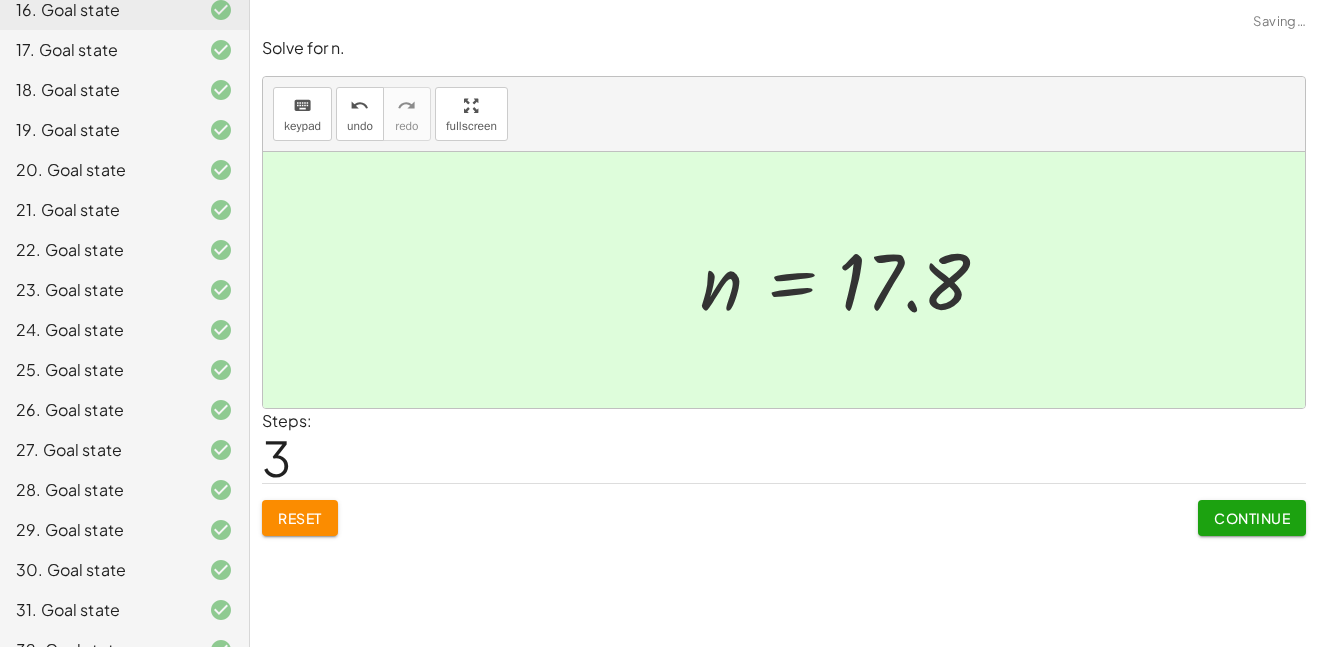 click on "Continue" at bounding box center [1252, 518] 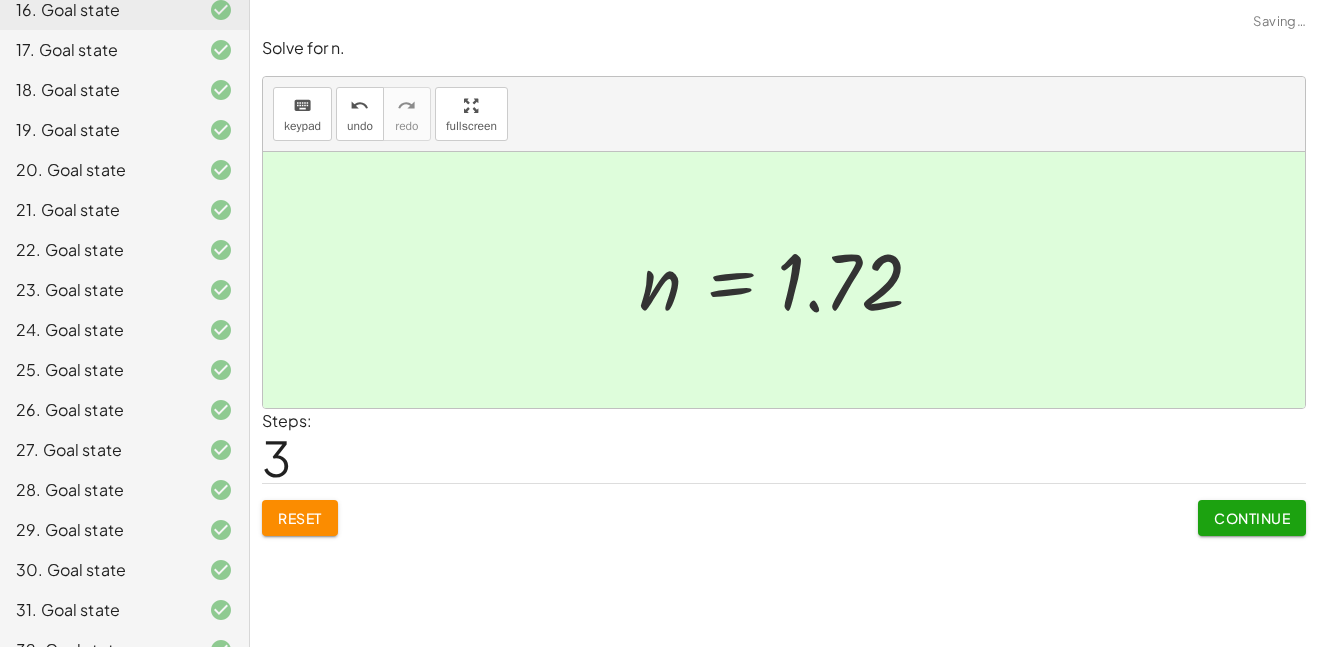 click on "Continue" at bounding box center (1252, 518) 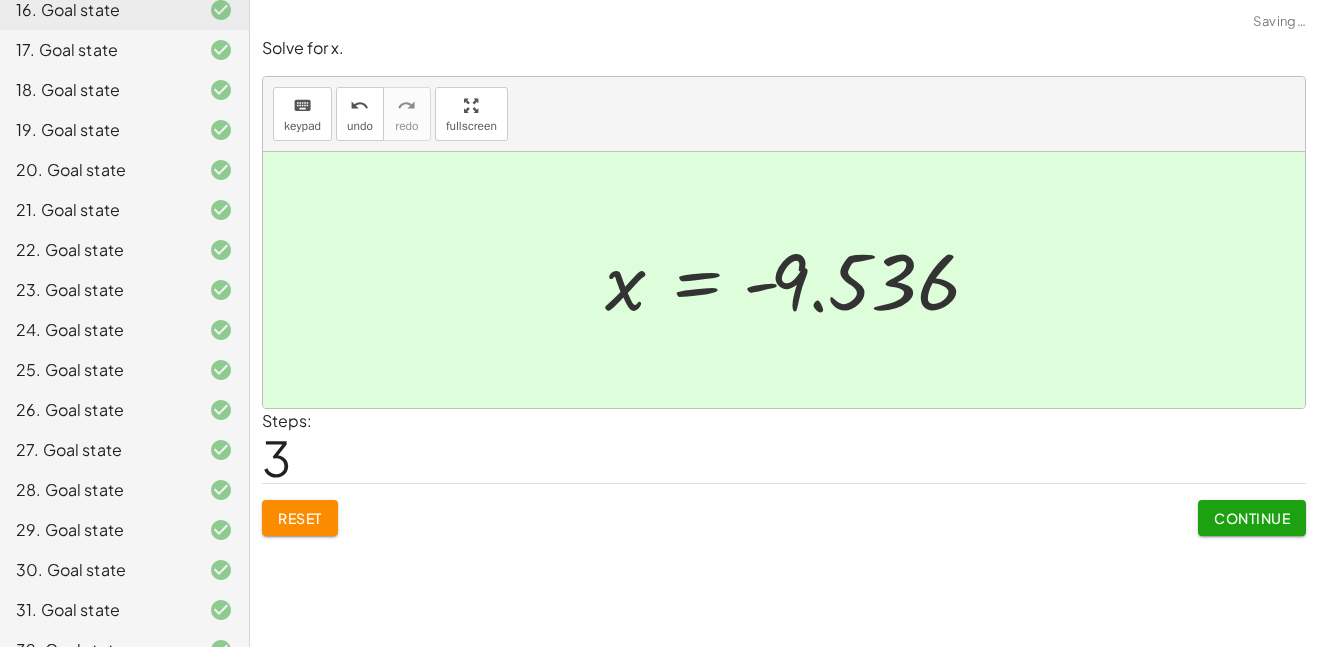 click on "Continue" 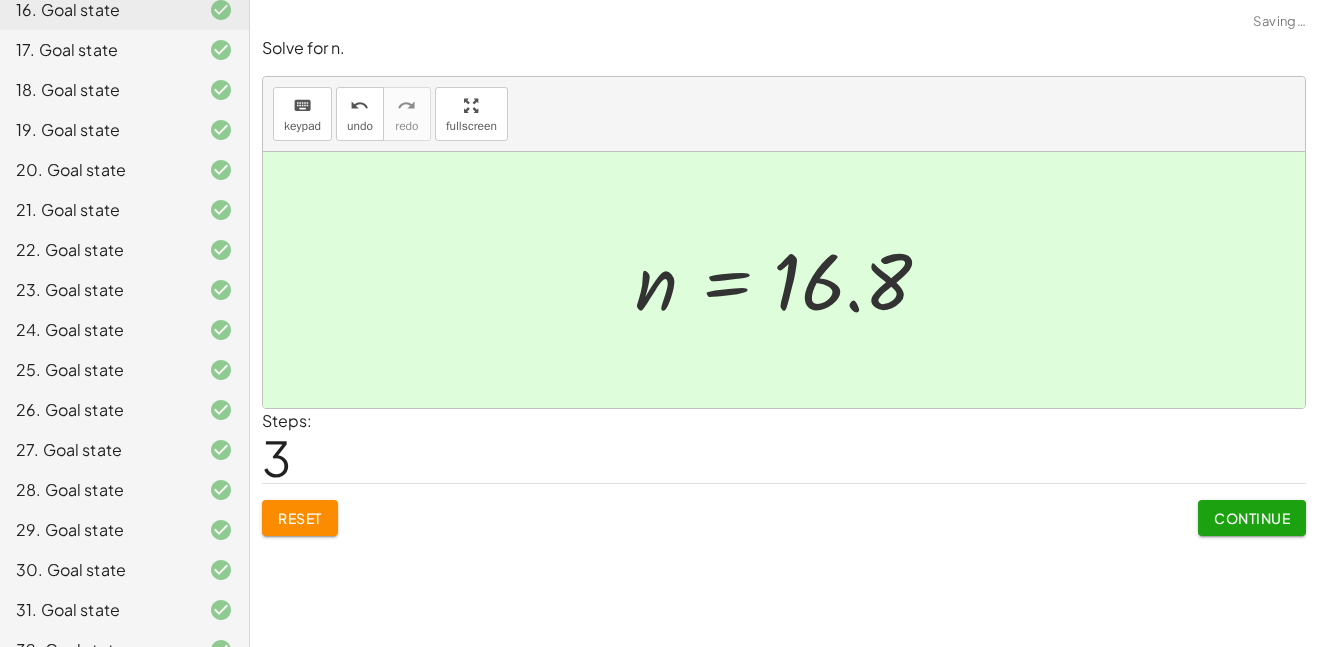 click on "Continue" 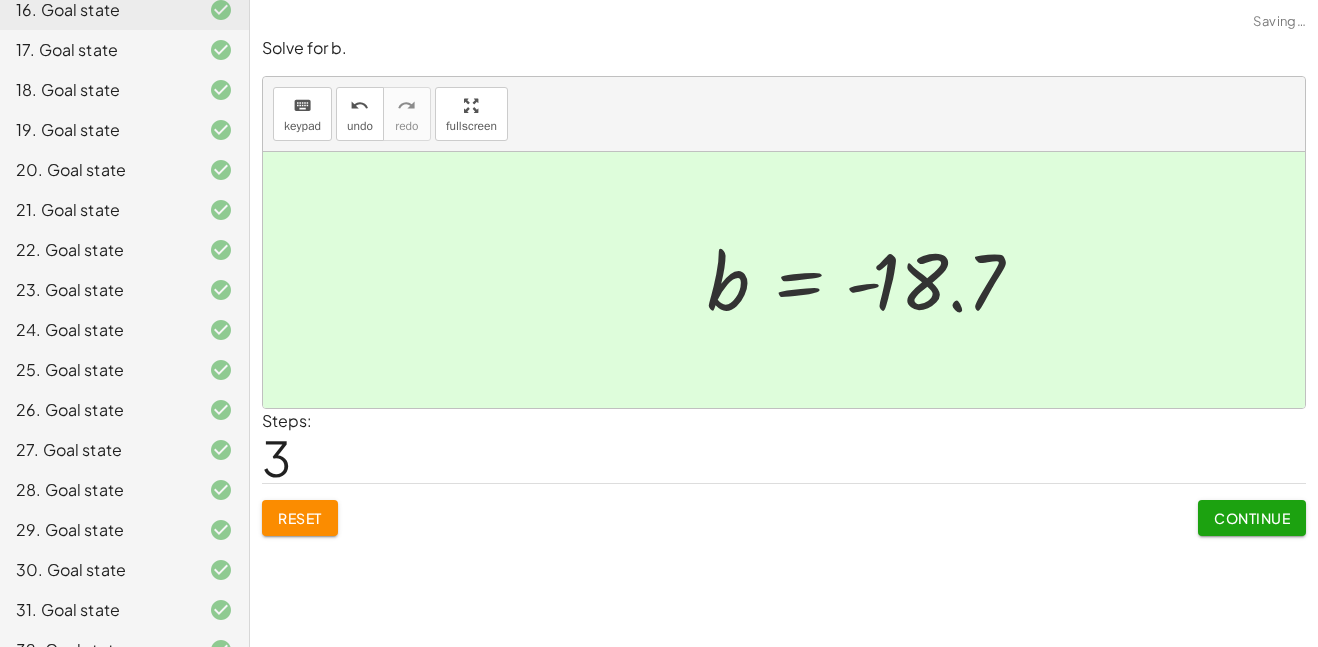click on "Continue" at bounding box center [1252, 518] 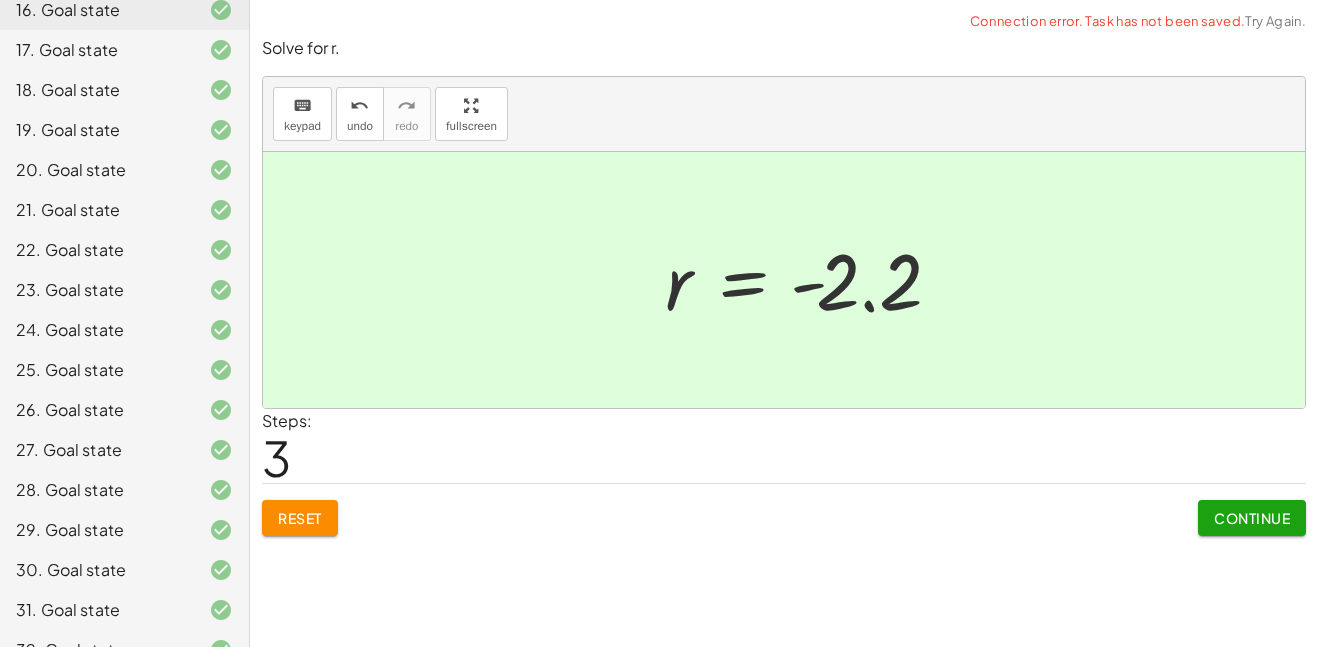 click on "Continue" 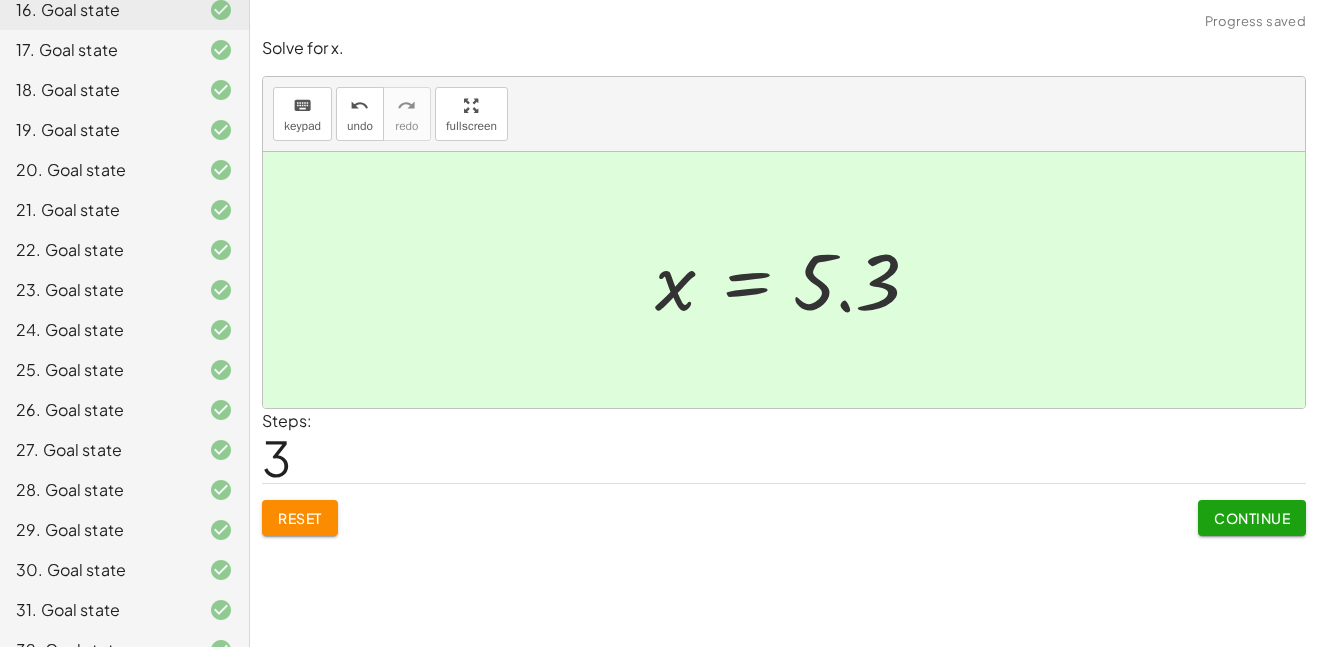 click on "Solve for x. keyboard keypad undo undo redo redo fullscreen + x + 11.626 = 16.926 + x + 11.626 − 11.626 = + 16.926 − 11.626 + x + 11.626 − 11.626 = 5.3 + x + 0 = 5.3 x = 5.3 × Steps:  3 Reset   Continue" 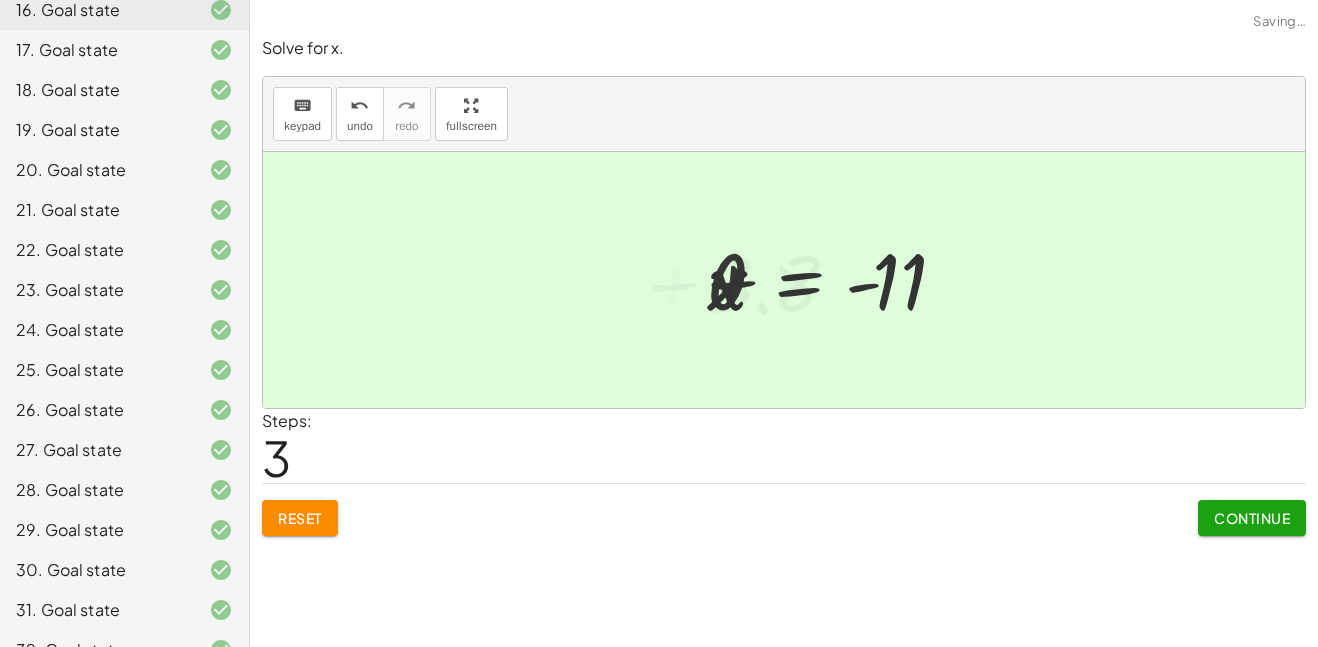 click on "Continue" 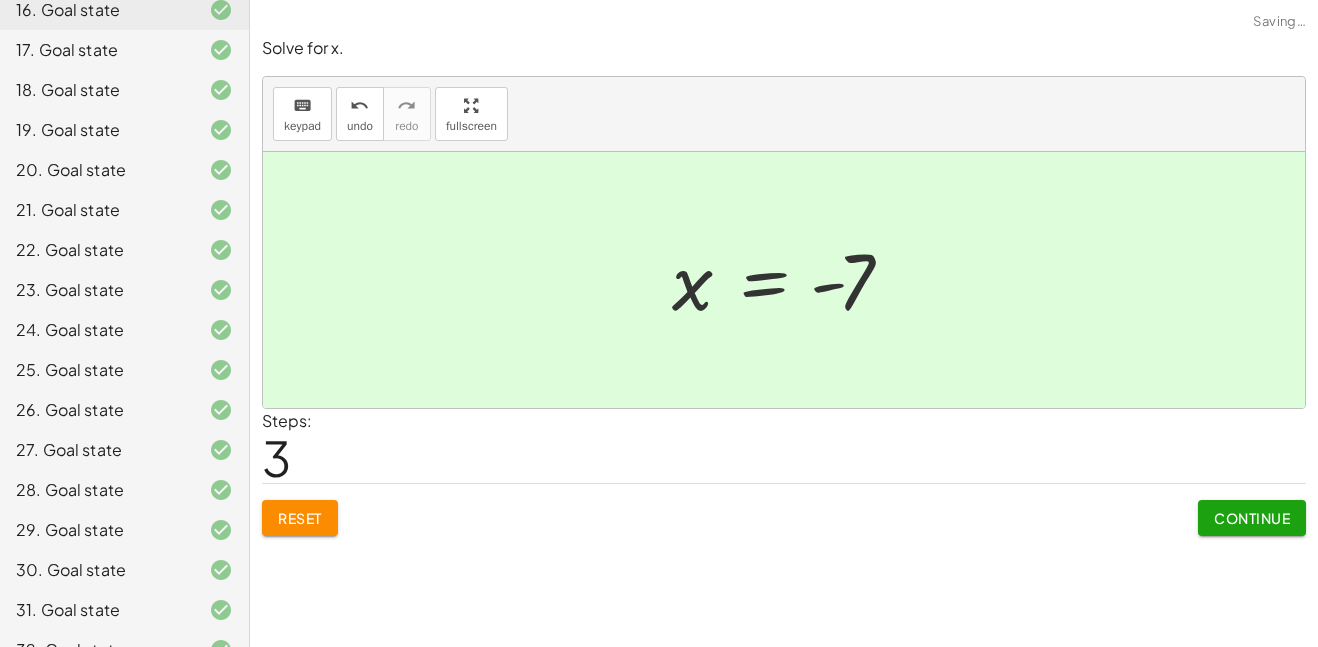 click on "Continue" at bounding box center (1252, 518) 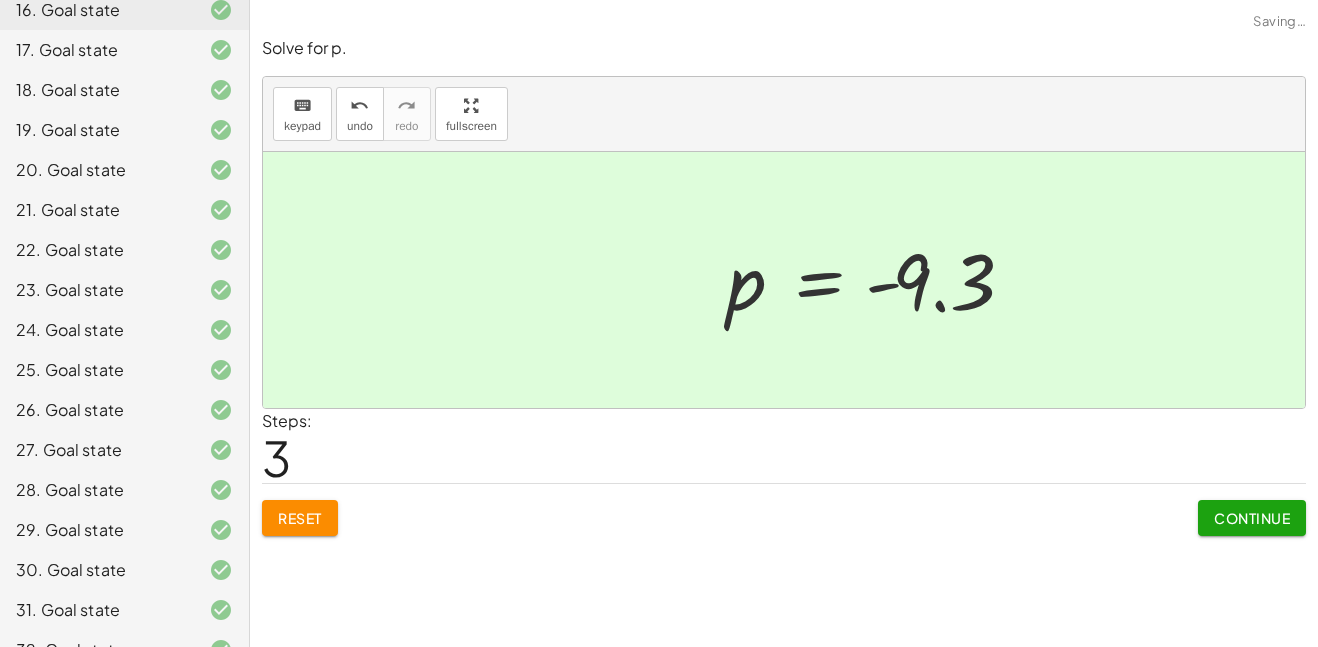 click on "Continue" 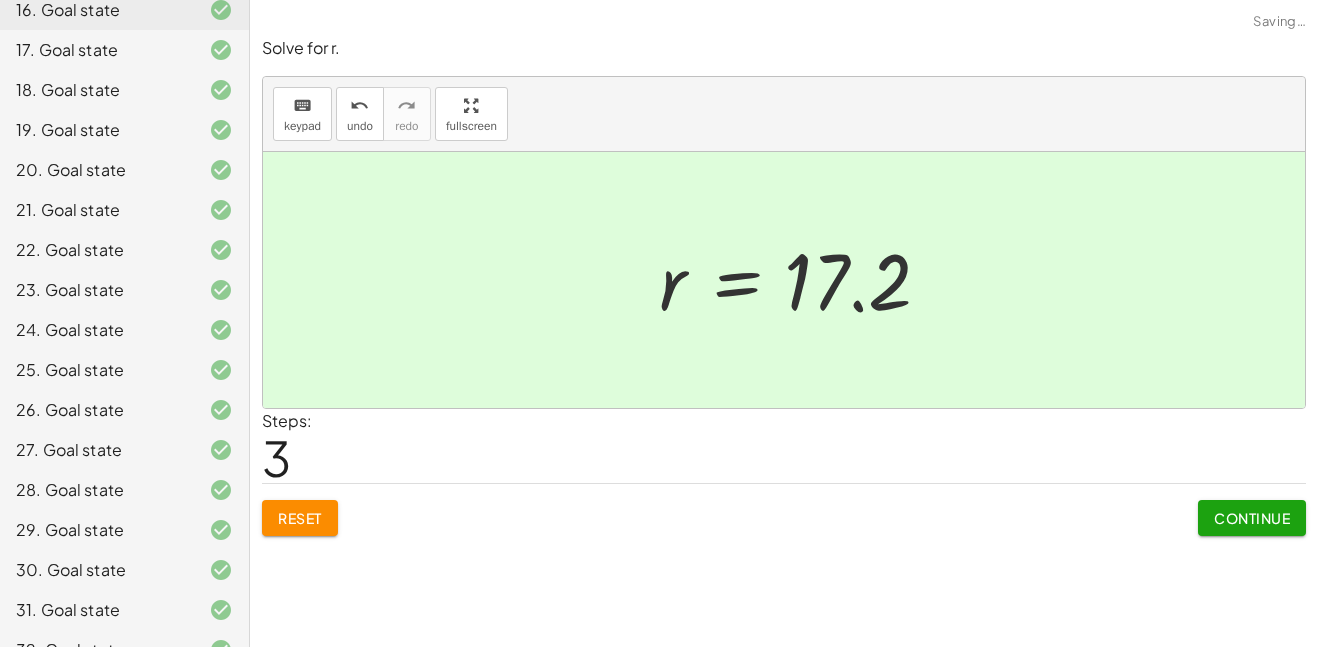 click on "Continue" at bounding box center (1252, 518) 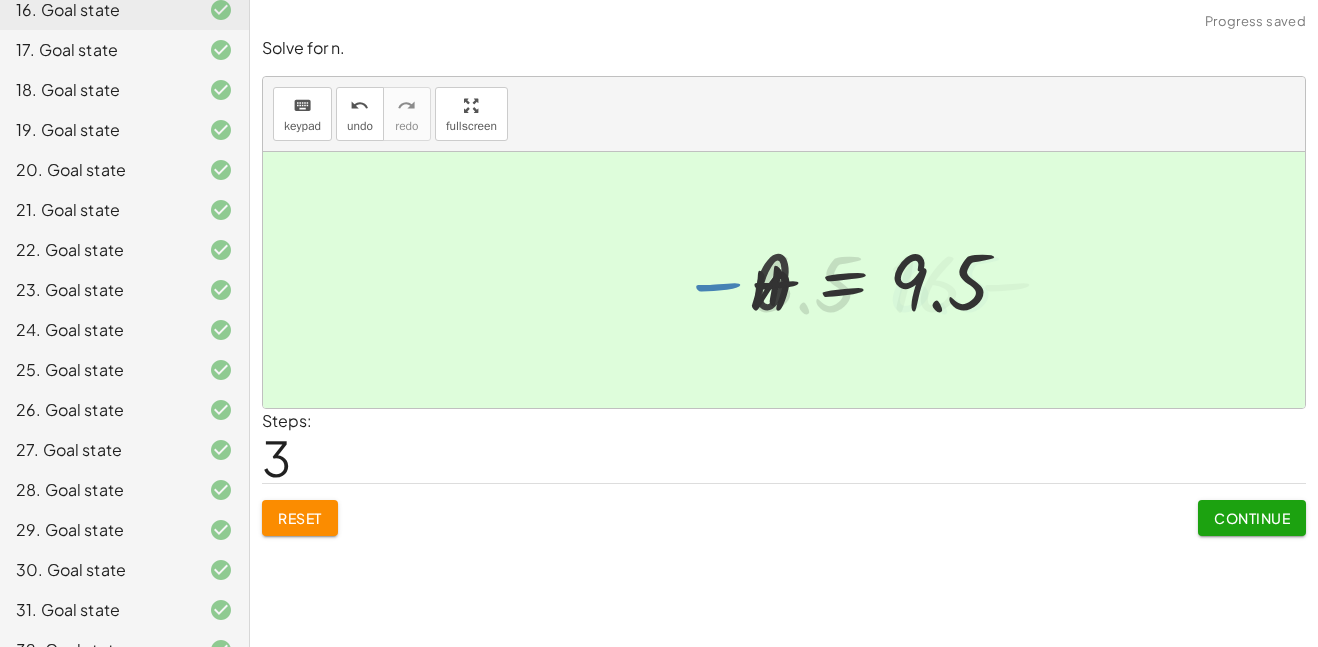 click on "Continue" at bounding box center [1252, 518] 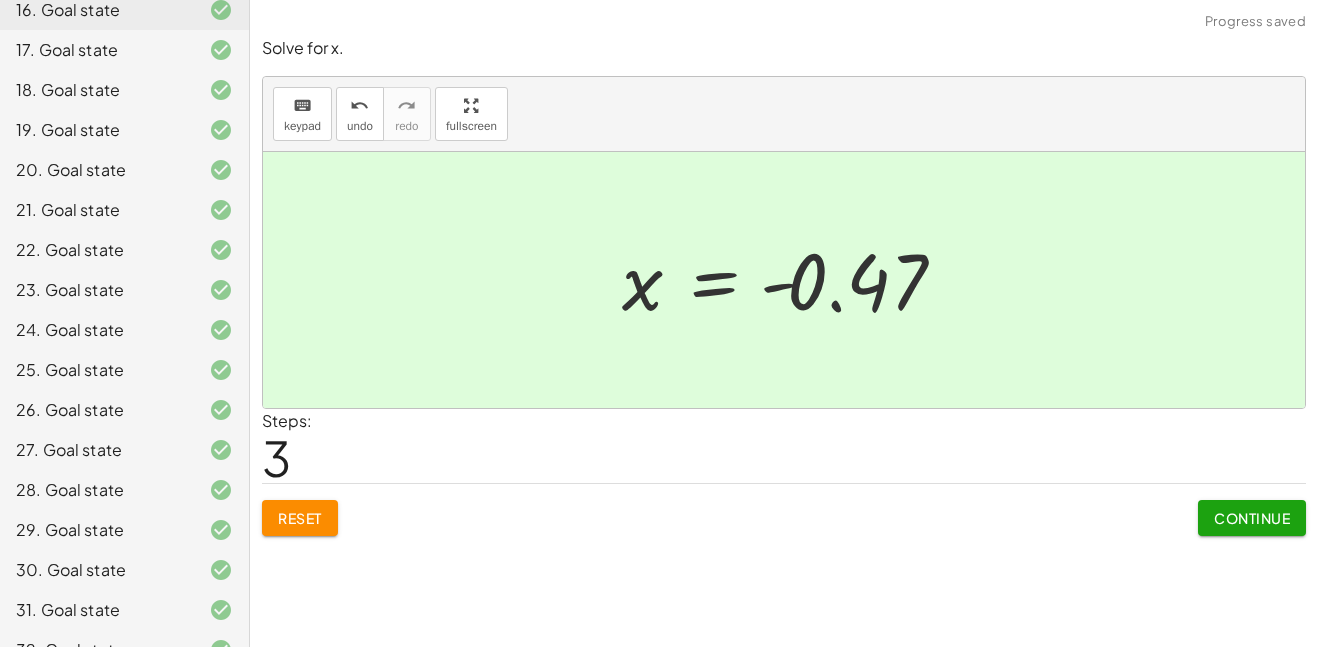 click on "Continue" at bounding box center [1252, 518] 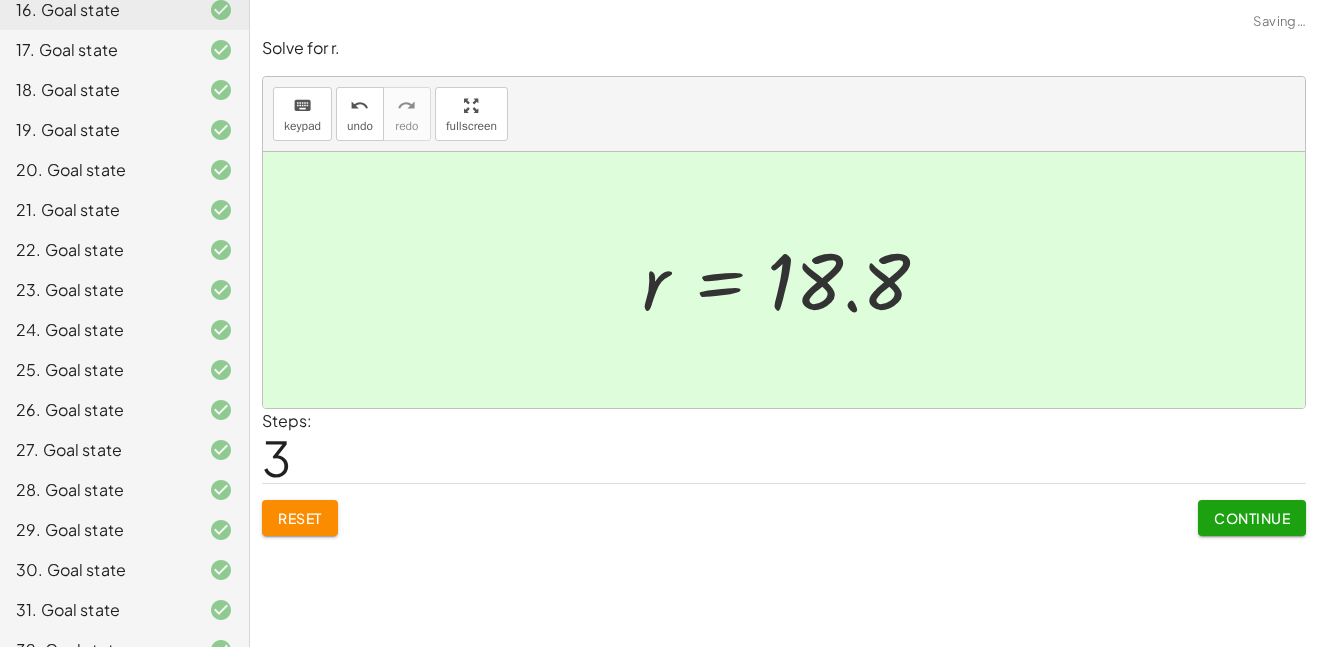 click on "Continue" 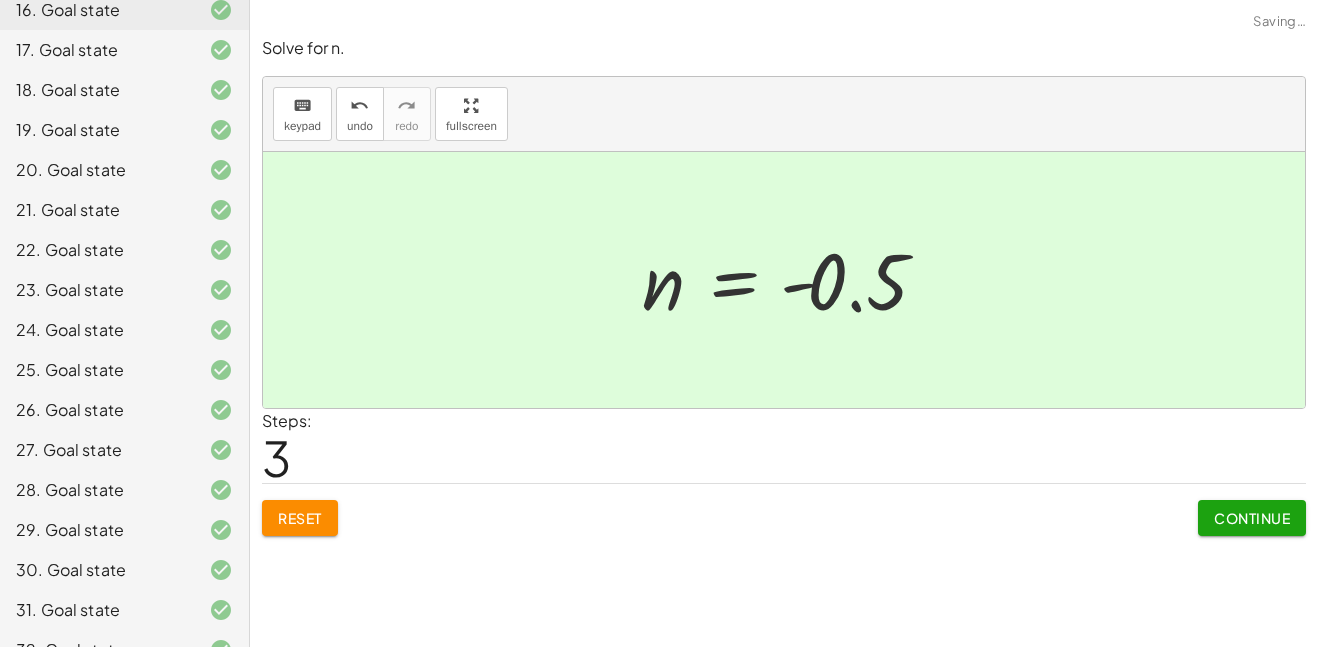 click on "Continue" at bounding box center [1252, 518] 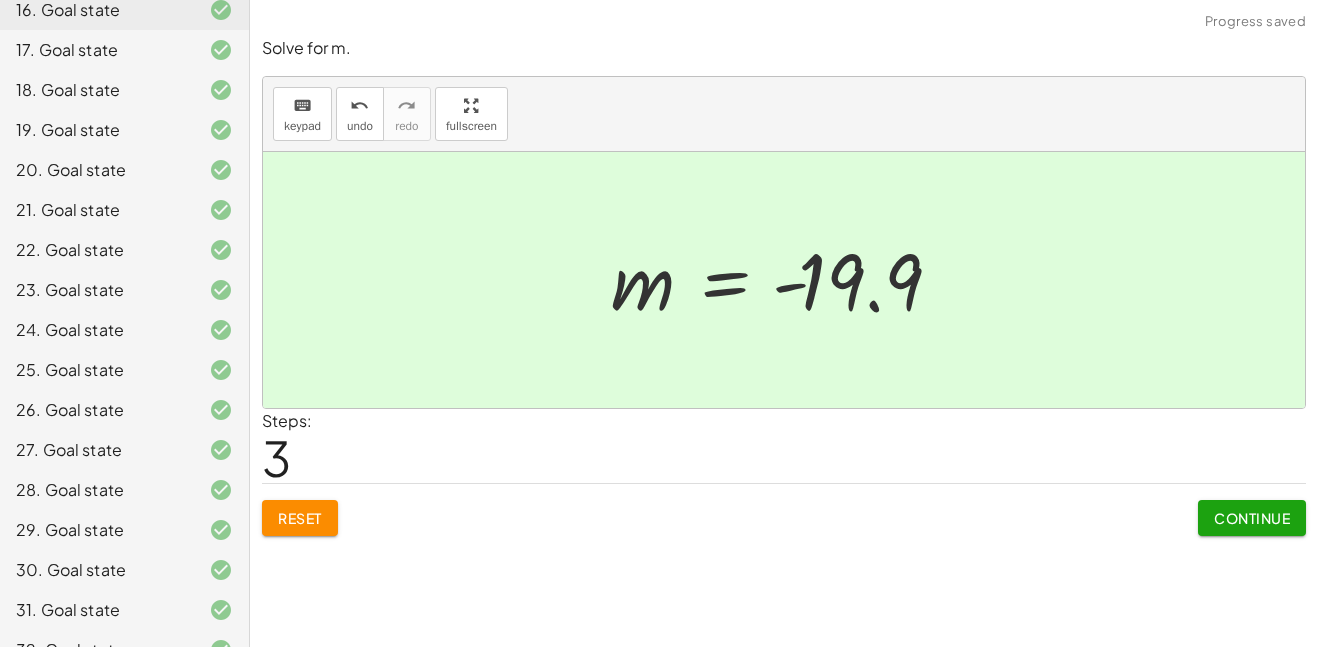 click on "Continue" 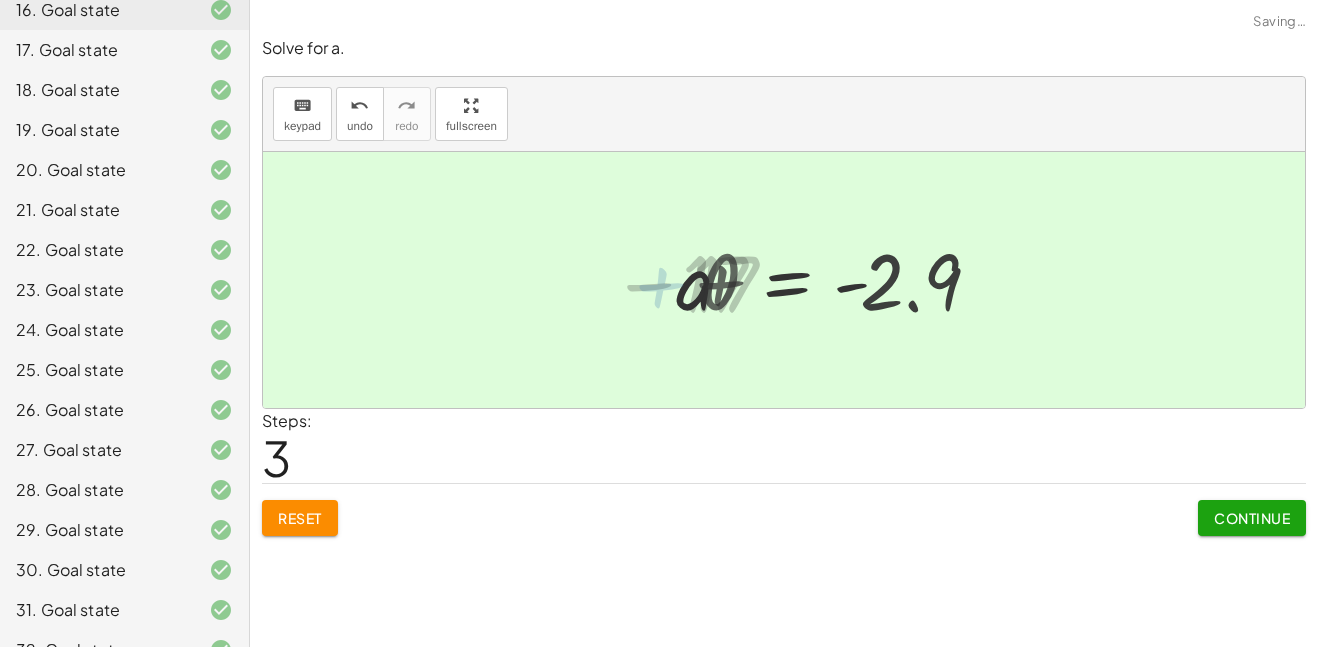 click on "Continue" 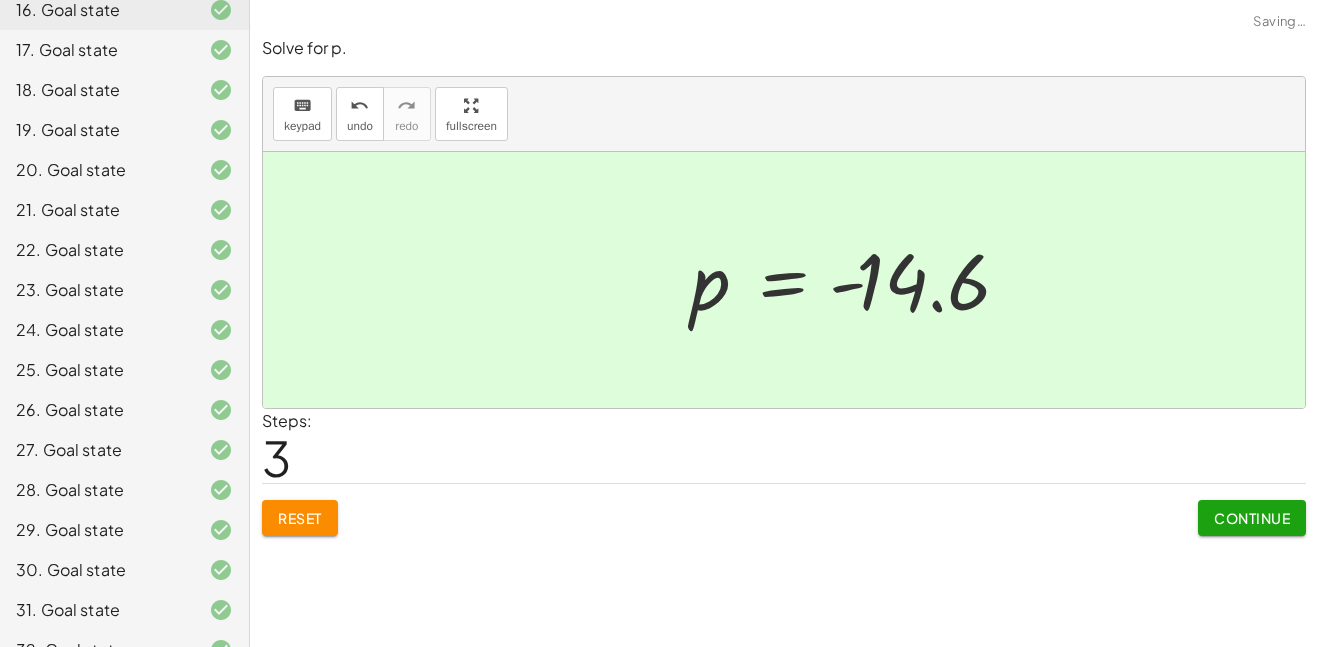 click on "Continue" 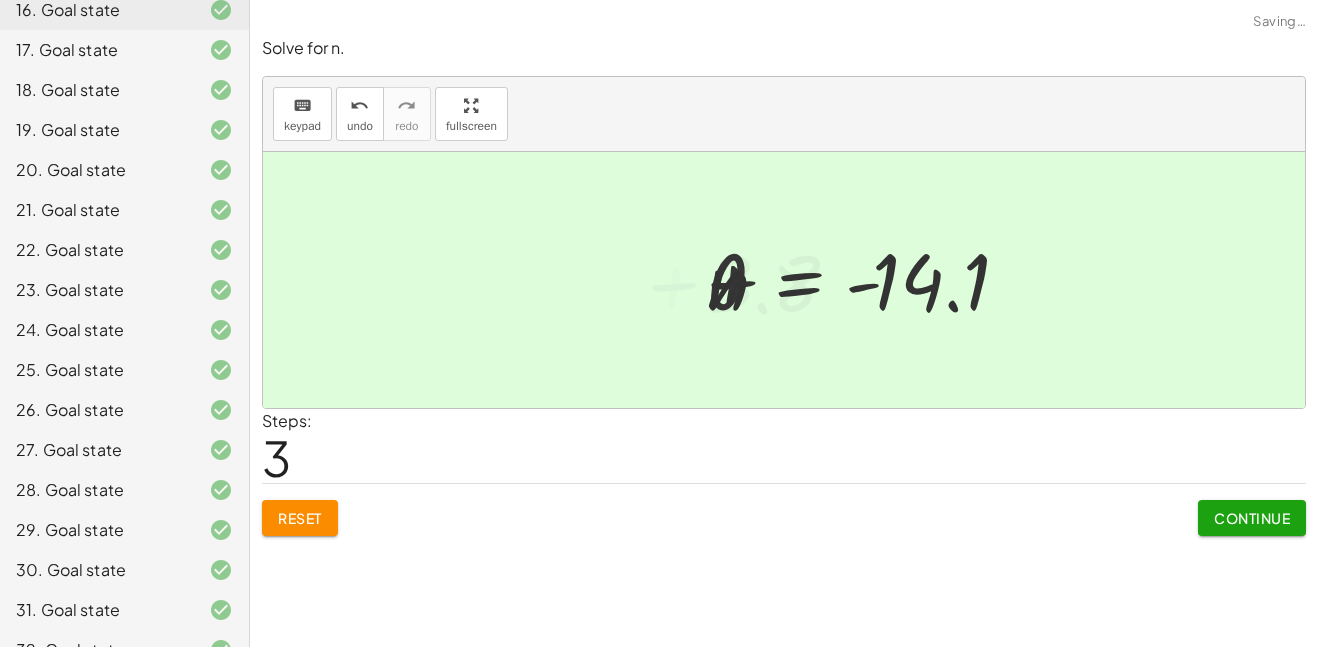 click on "Continue" 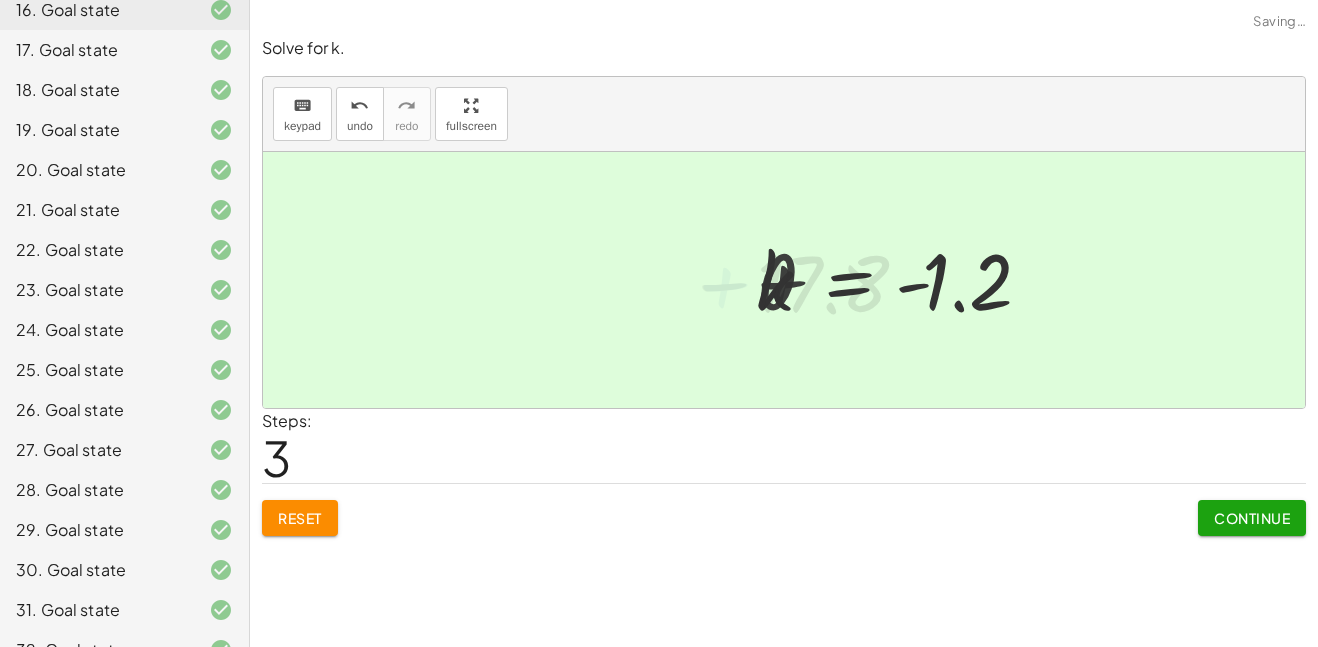 click on "Continue" 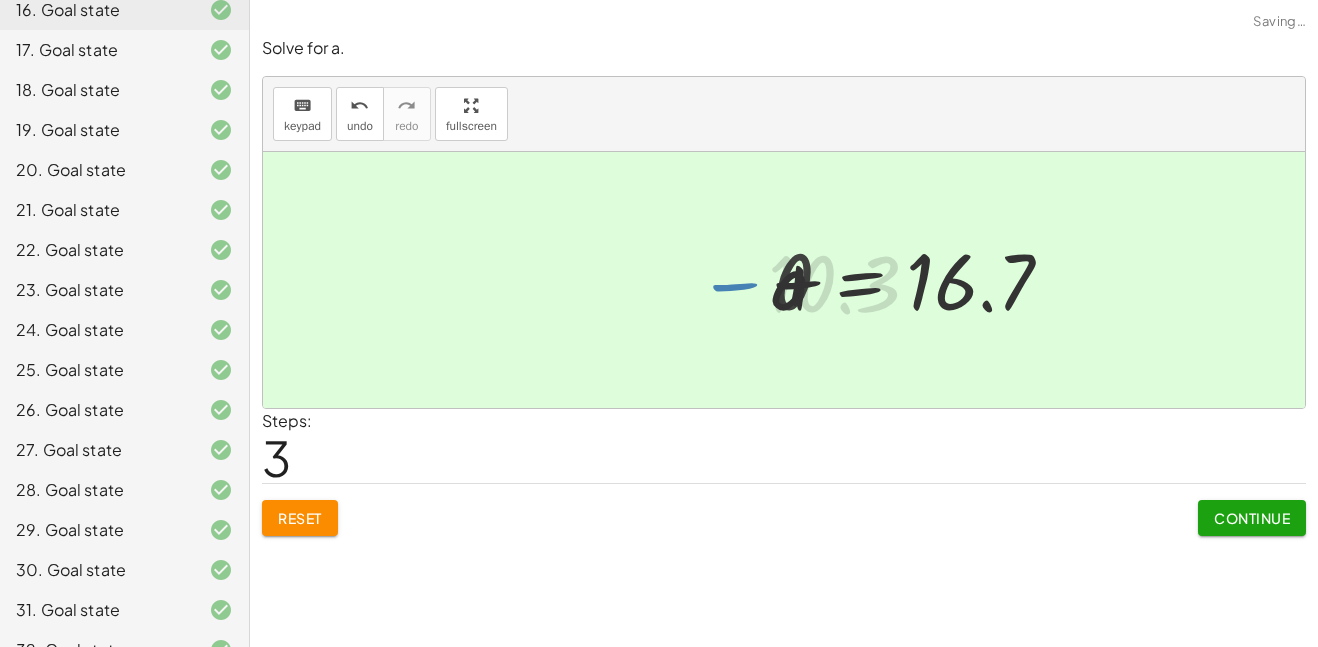 click on "Continue" 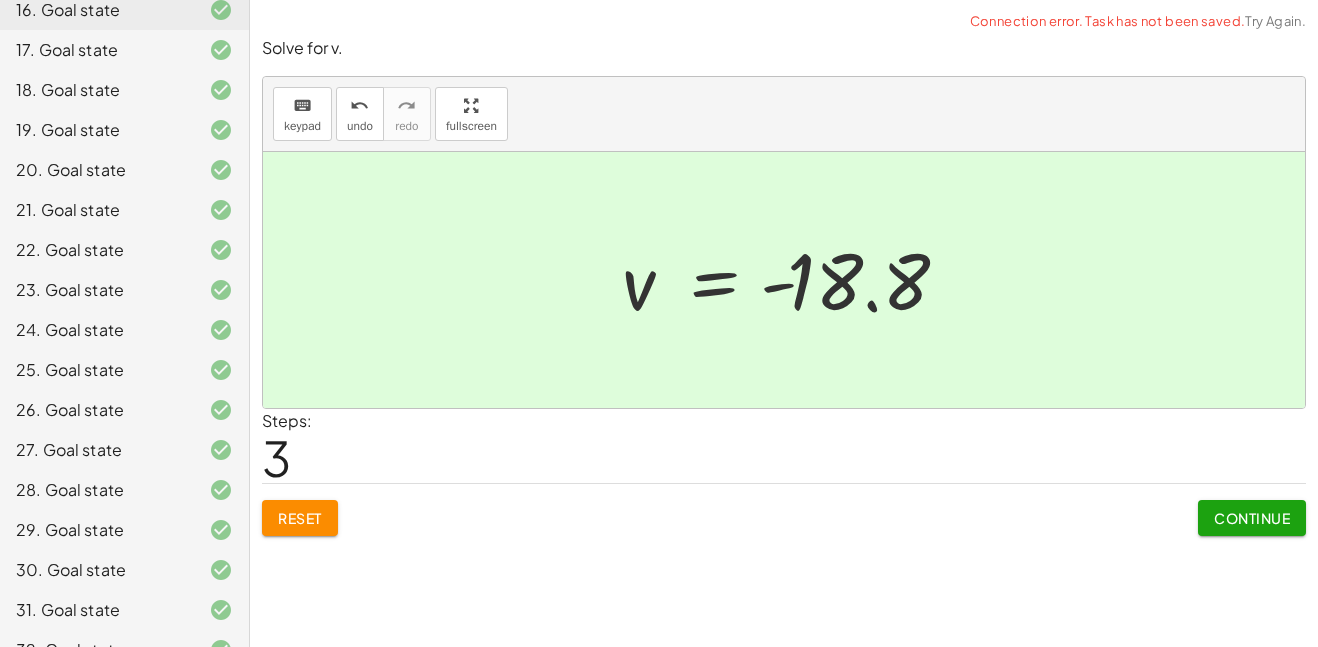 click on "Continue" 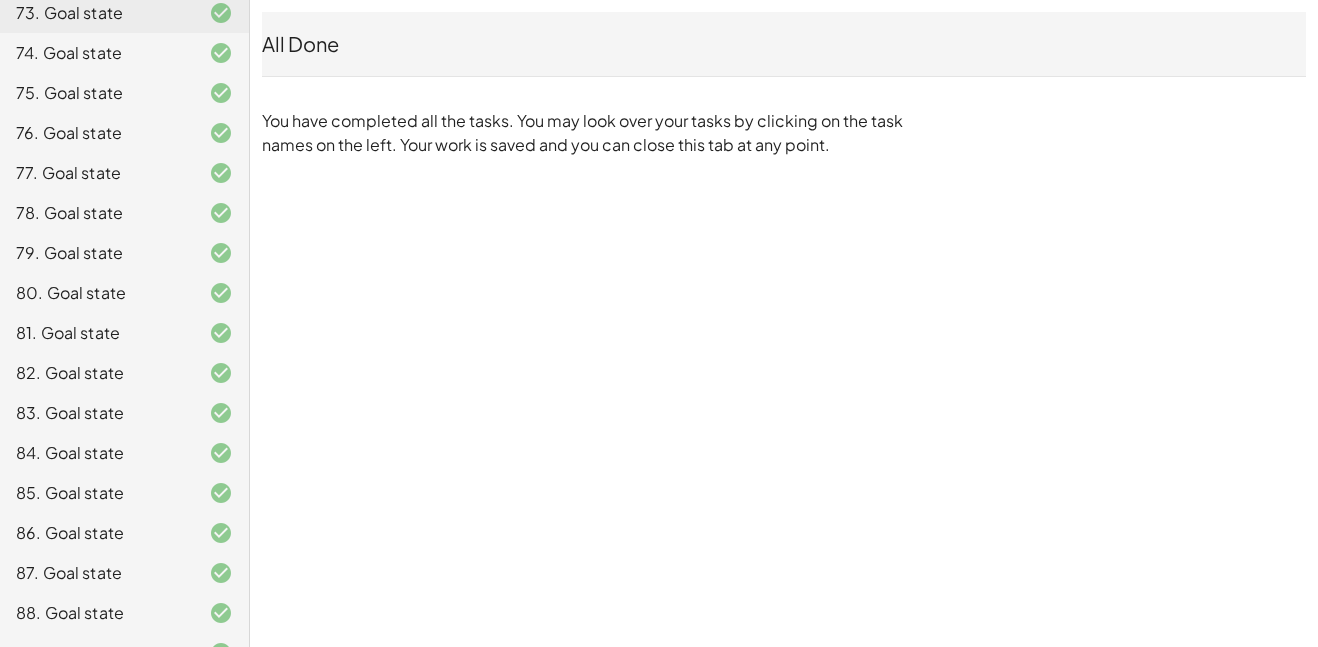 scroll, scrollTop: 3579, scrollLeft: 0, axis: vertical 